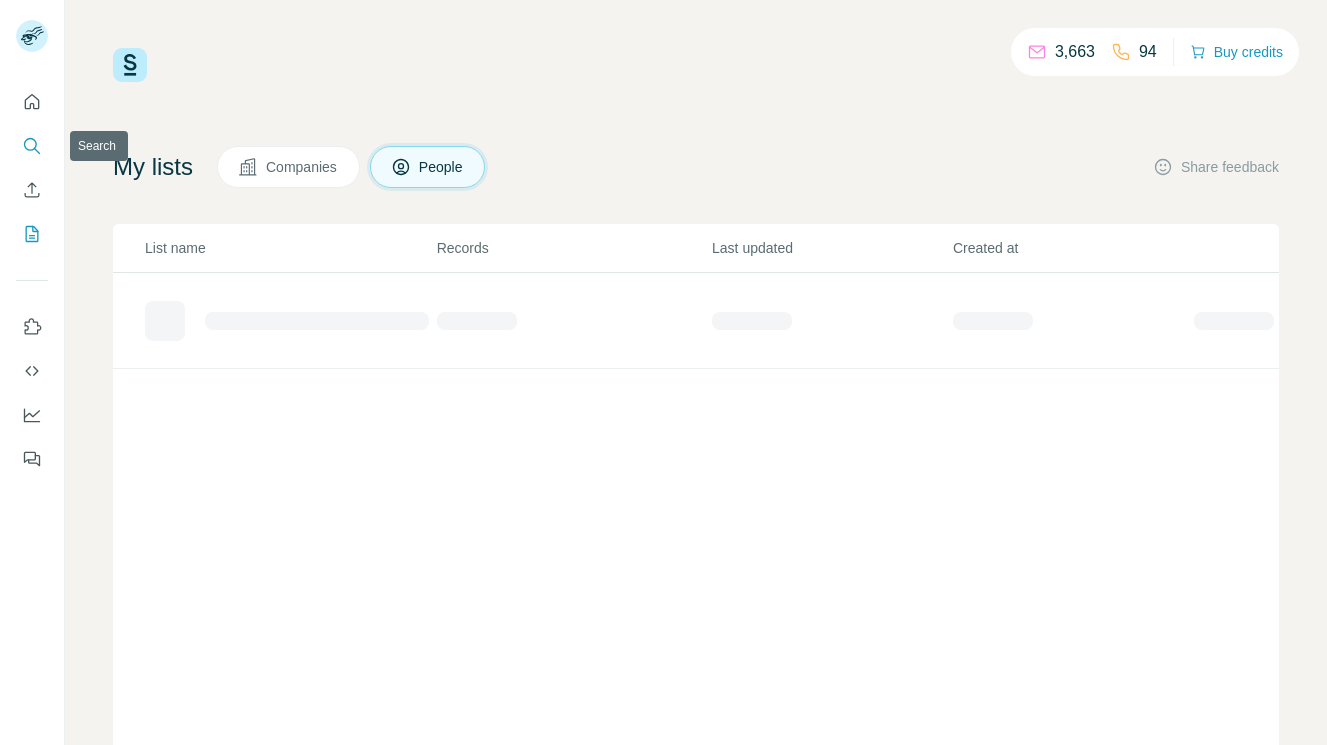 scroll, scrollTop: 0, scrollLeft: 0, axis: both 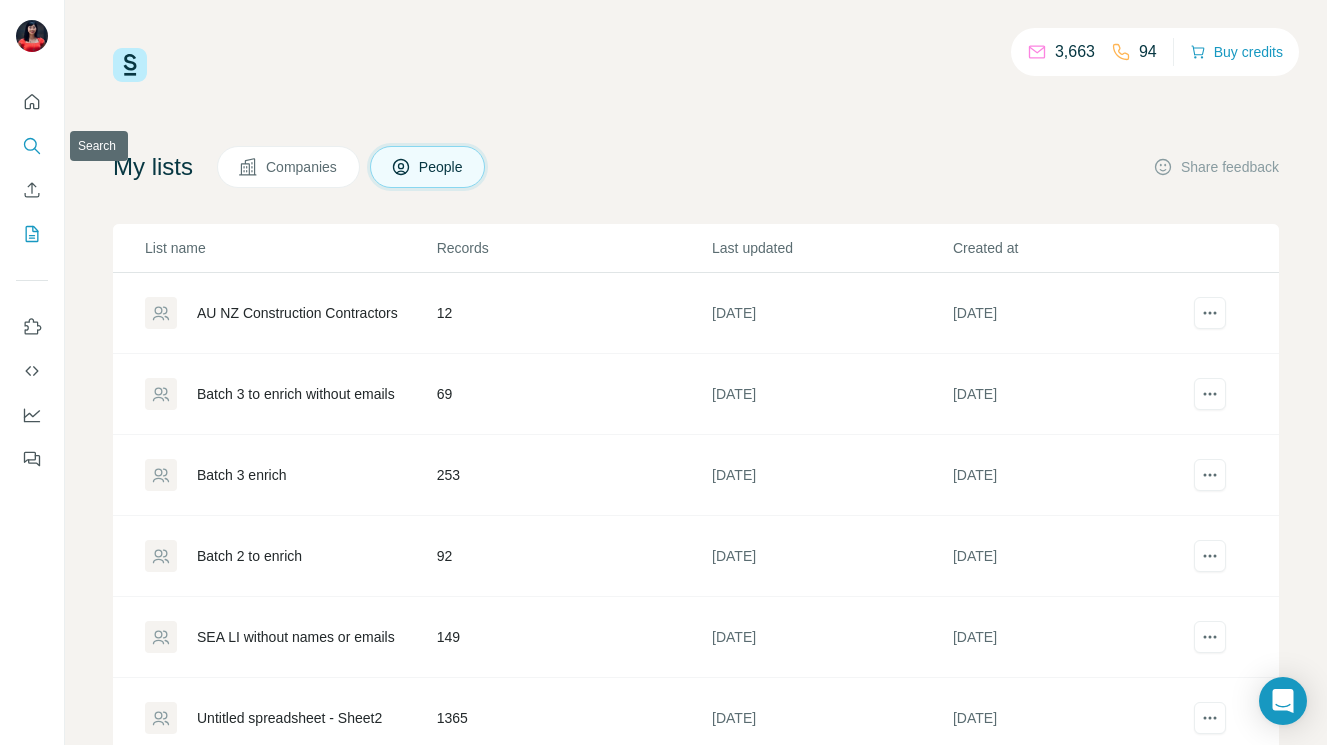 click 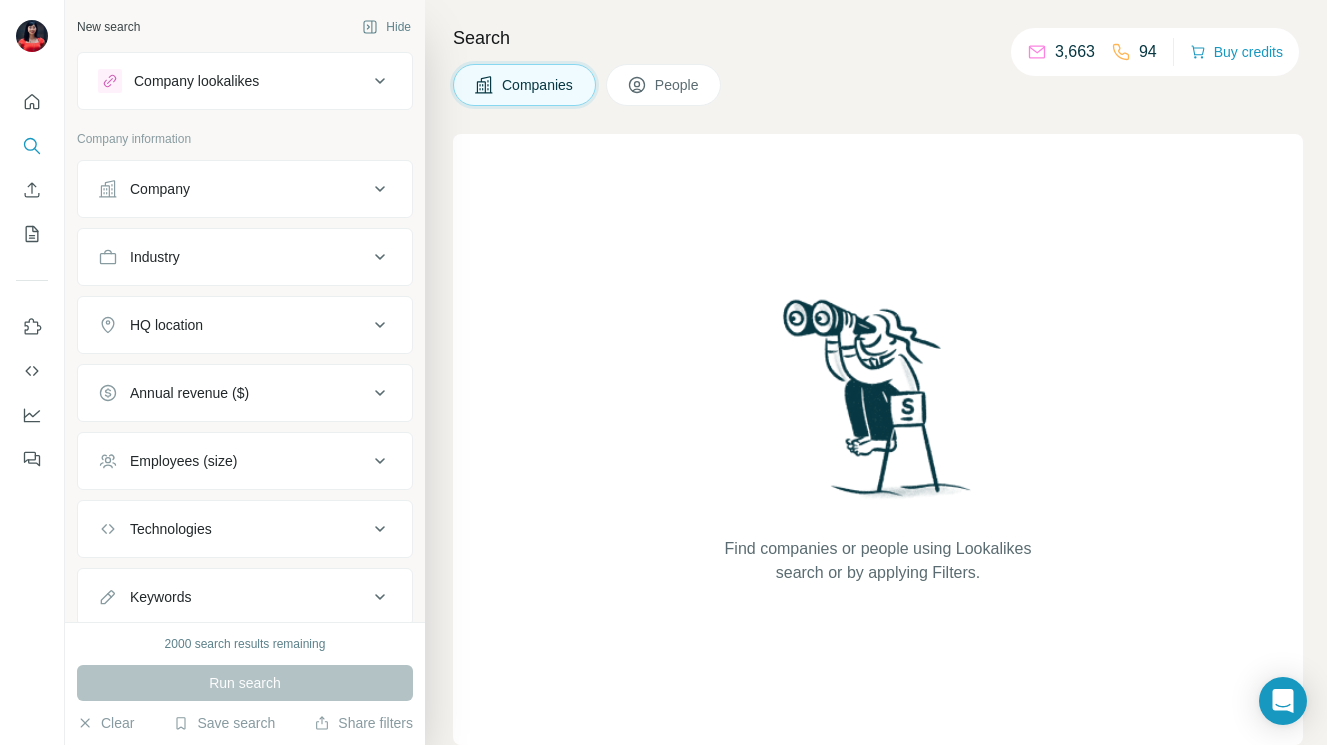 click on "Company" at bounding box center [160, 189] 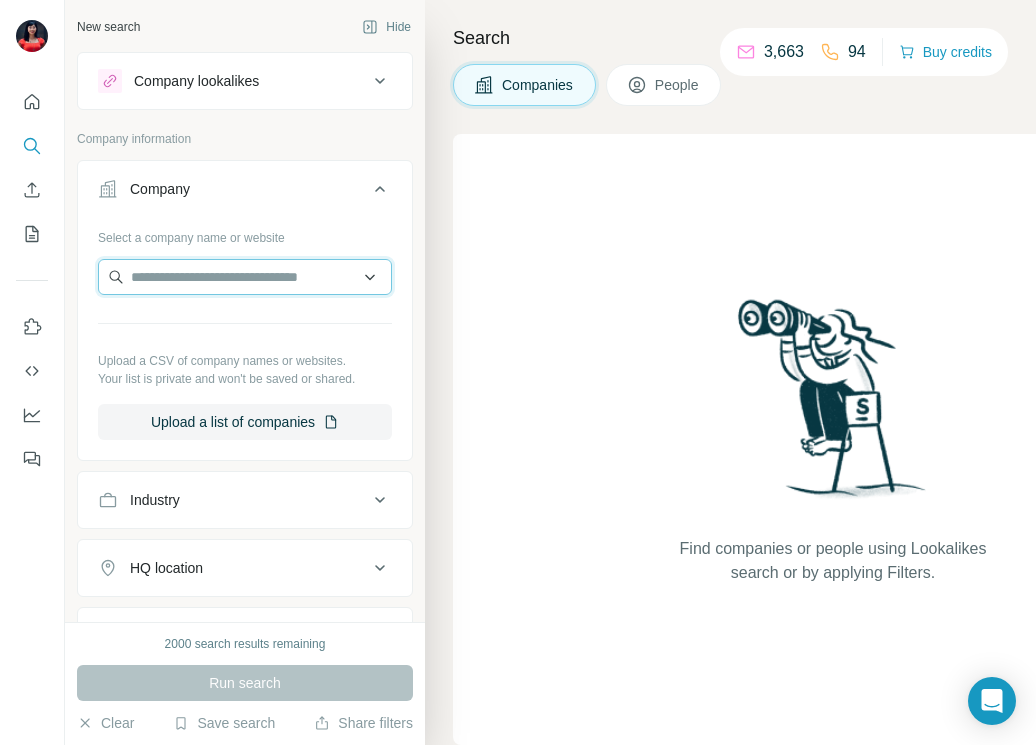 click at bounding box center [245, 277] 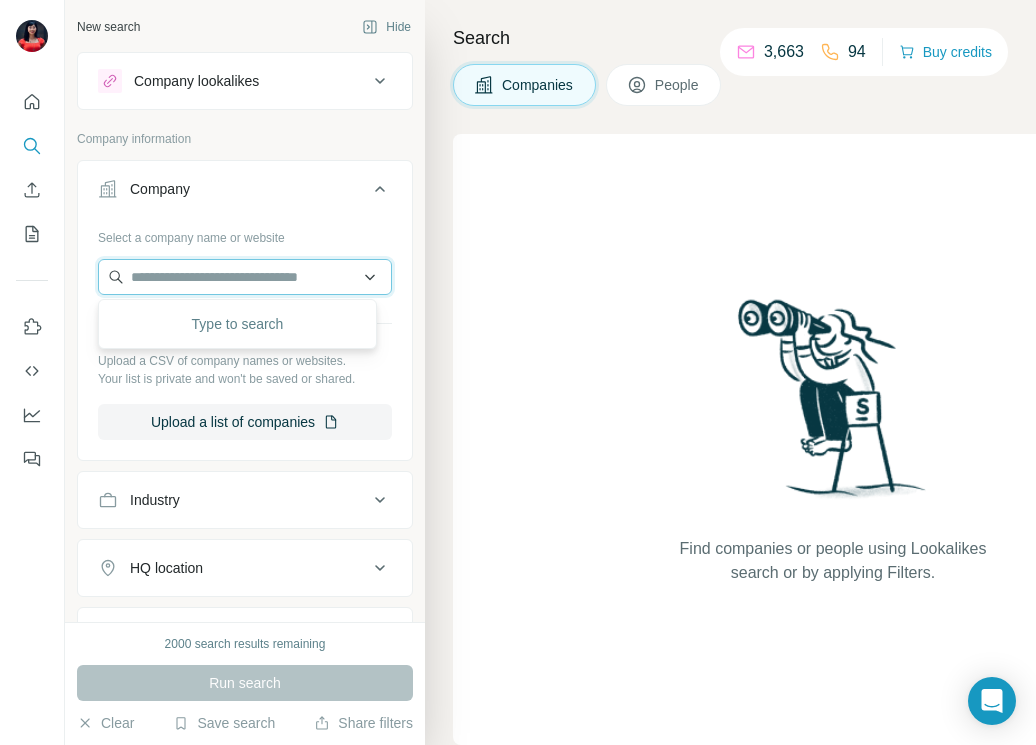 paste on "**********" 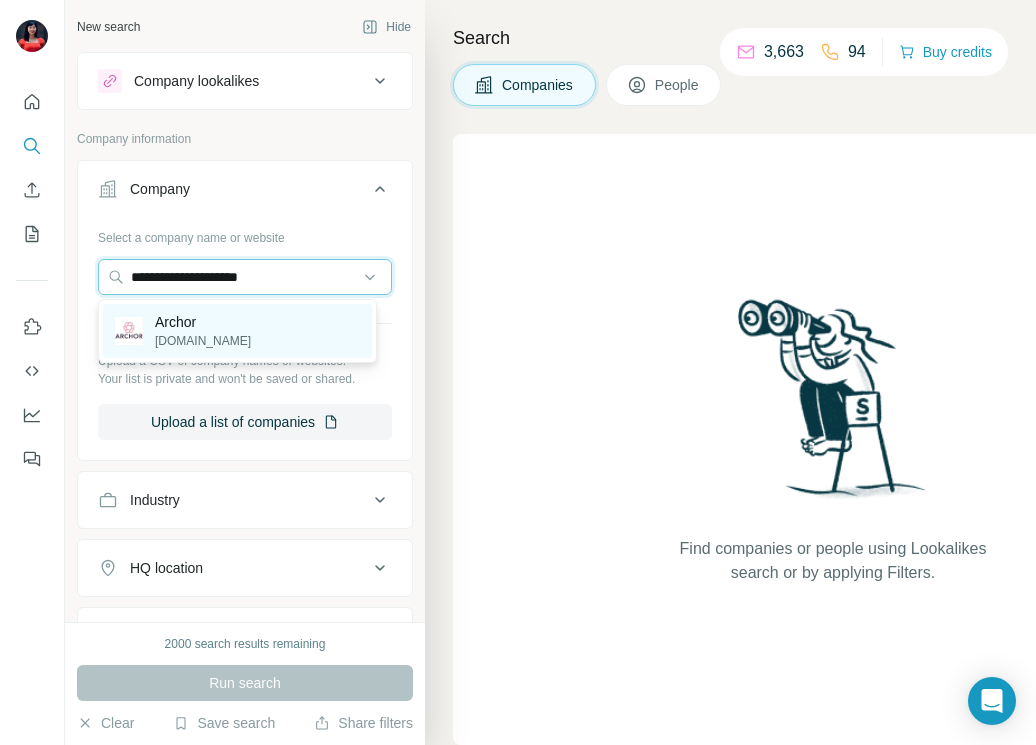 type on "**********" 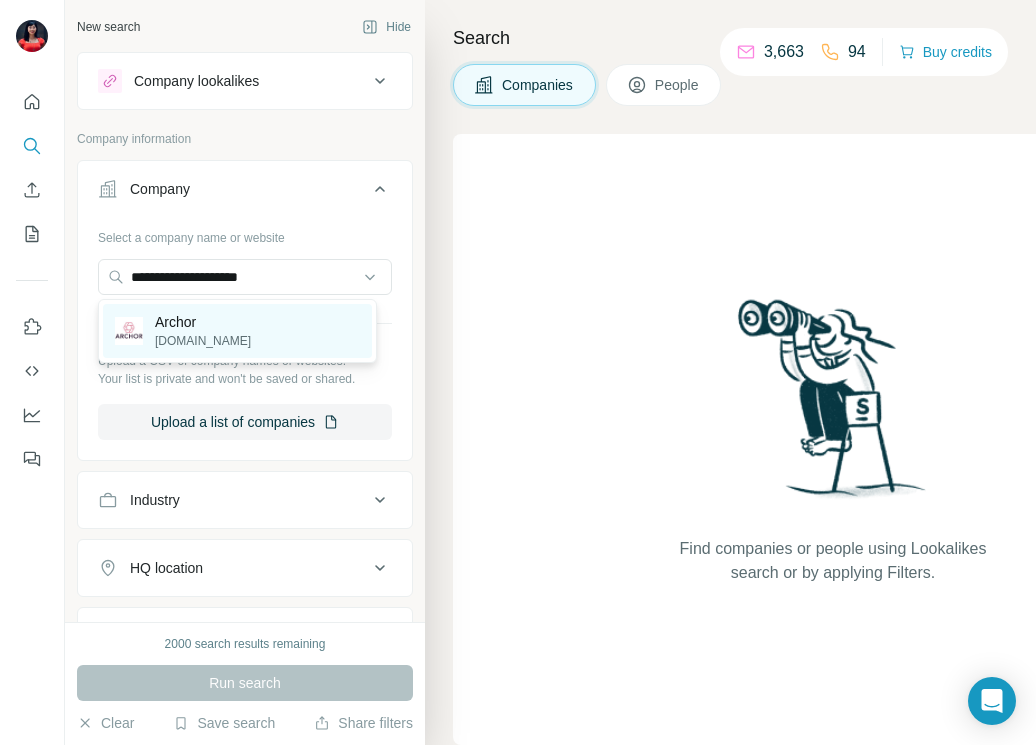 click on "Archor [DOMAIN_NAME]" at bounding box center [237, 331] 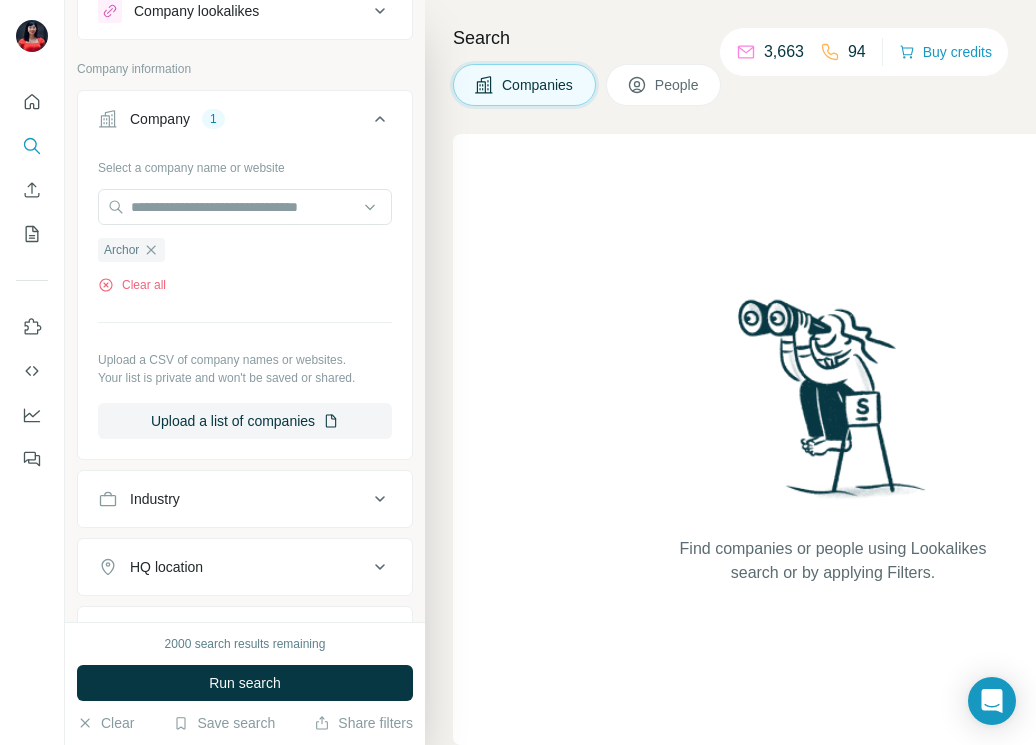 scroll, scrollTop: 89, scrollLeft: 0, axis: vertical 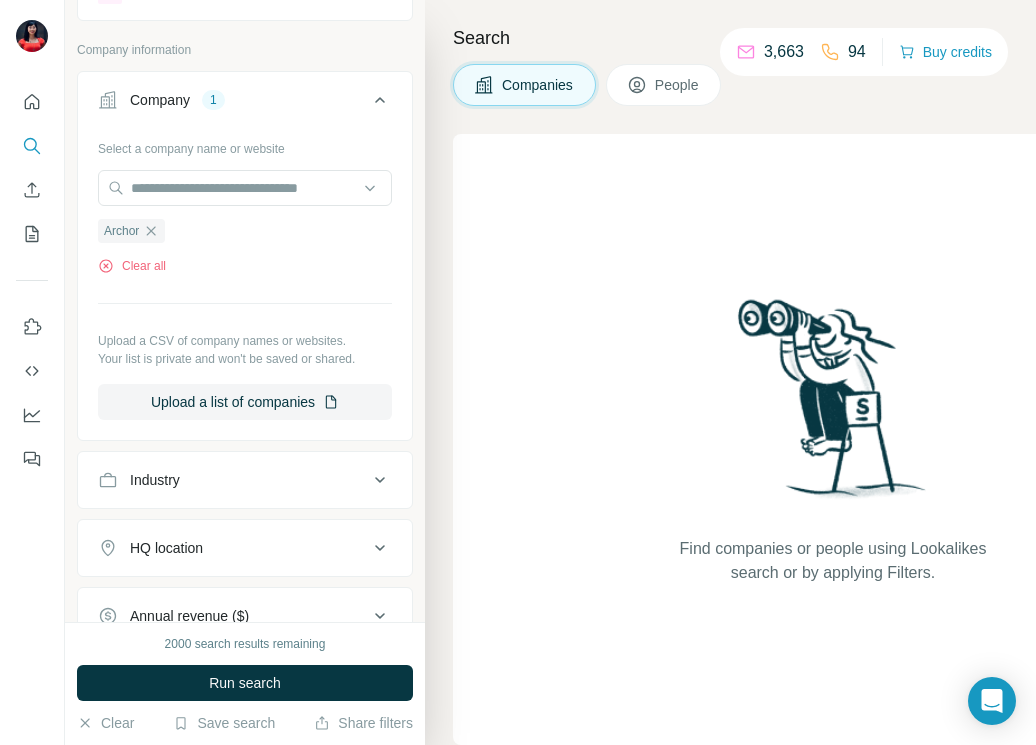 click on "Industry" at bounding box center (233, 480) 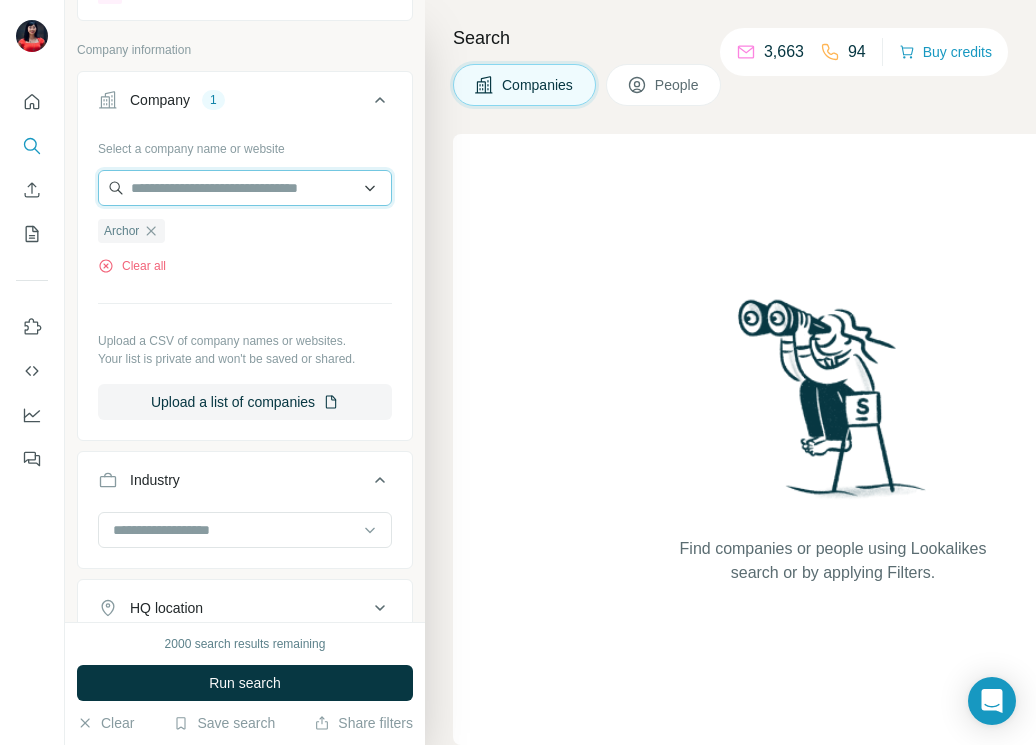 click at bounding box center (245, 188) 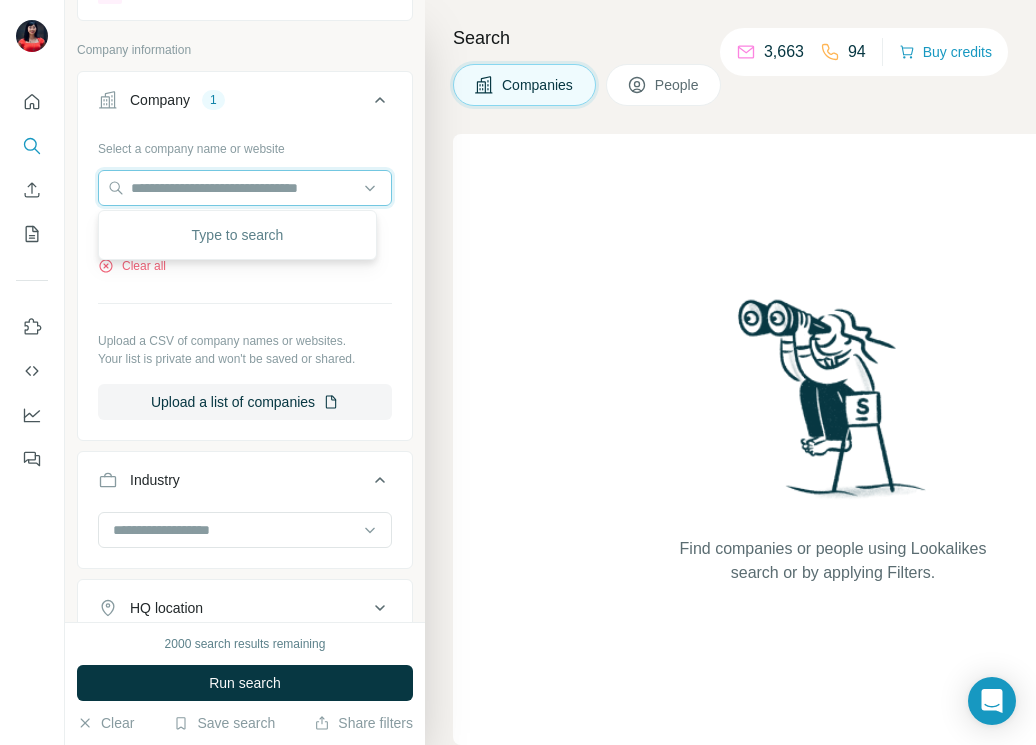 paste on "**********" 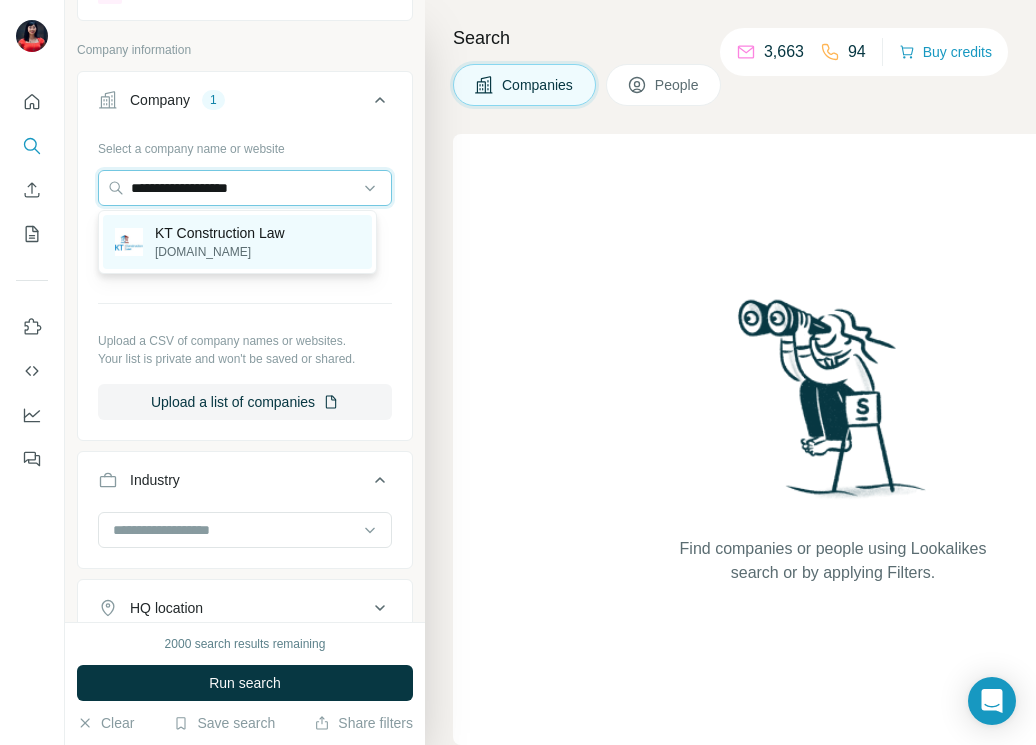 type on "**********" 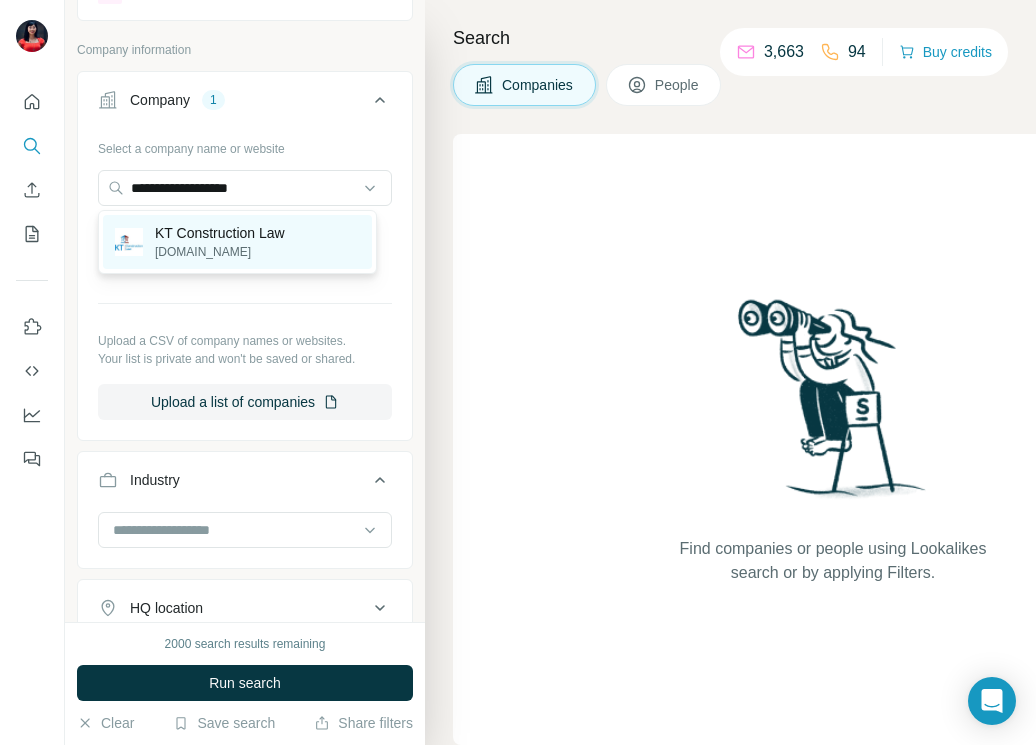 click on "[DOMAIN_NAME]" at bounding box center [220, 252] 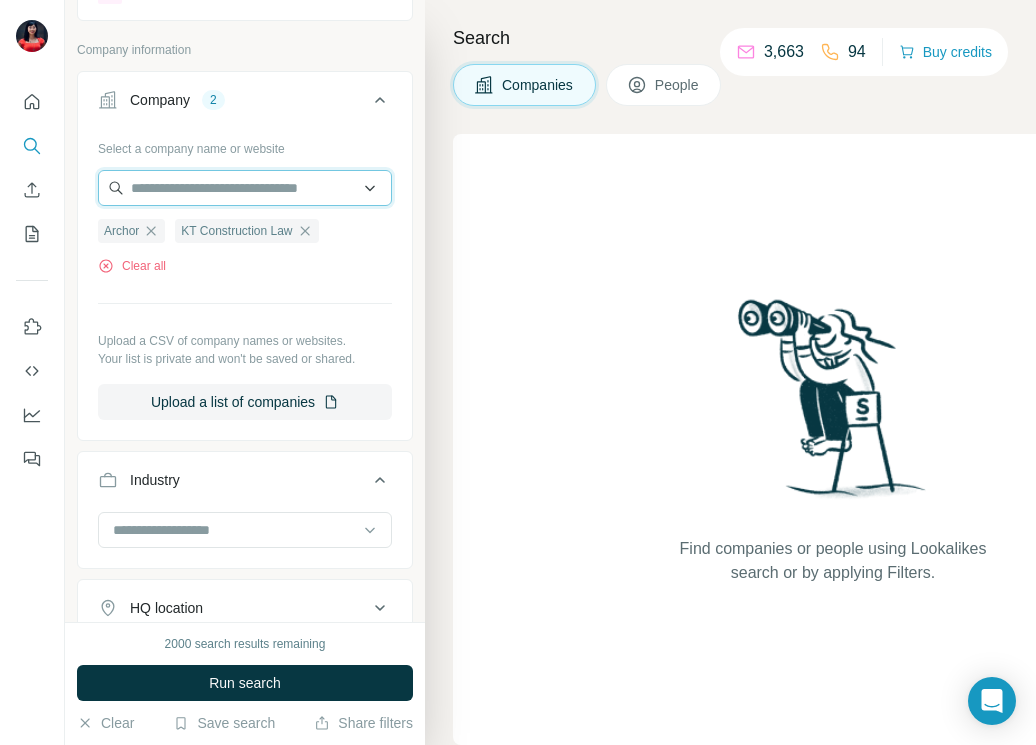 click at bounding box center (245, 188) 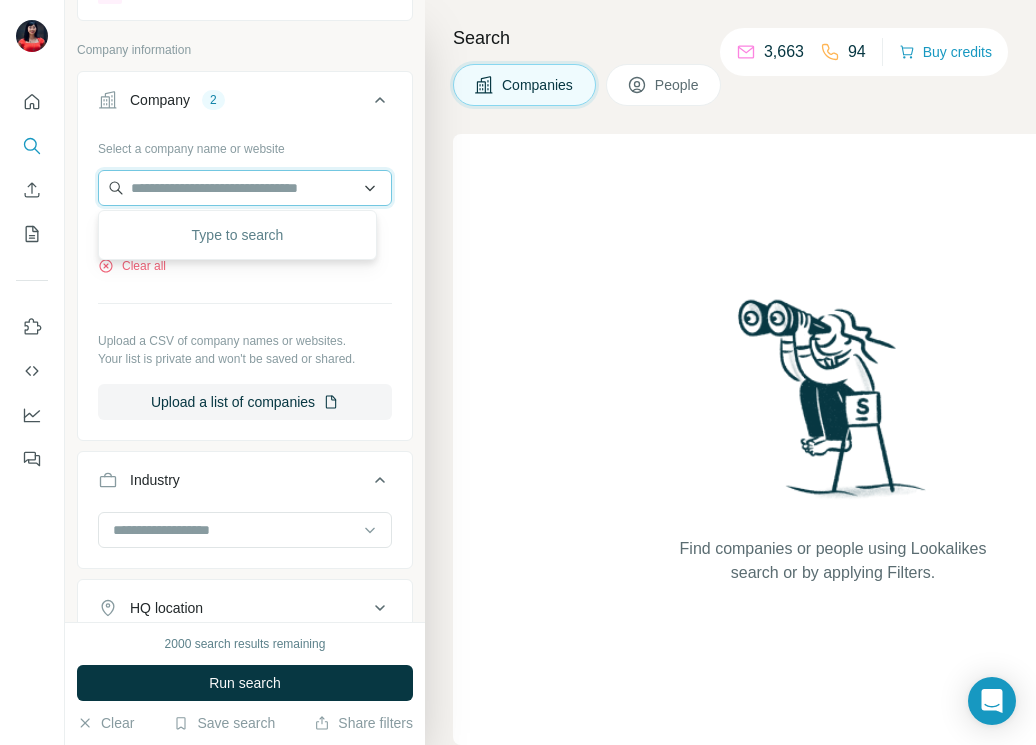 paste on "**********" 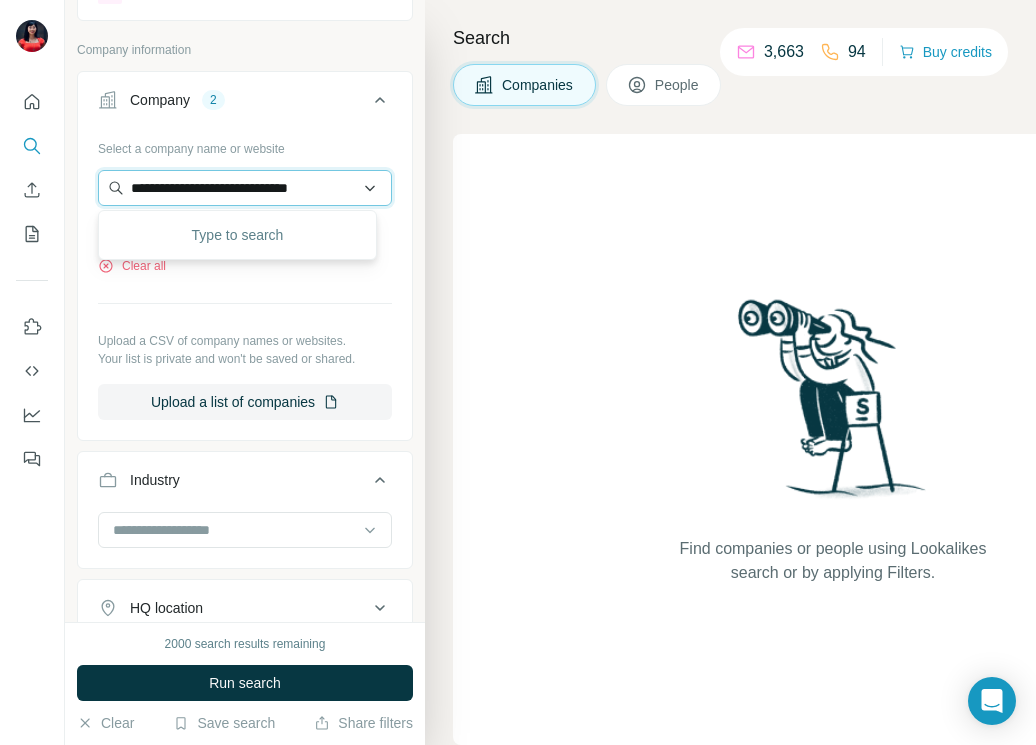 scroll, scrollTop: 0, scrollLeft: 10, axis: horizontal 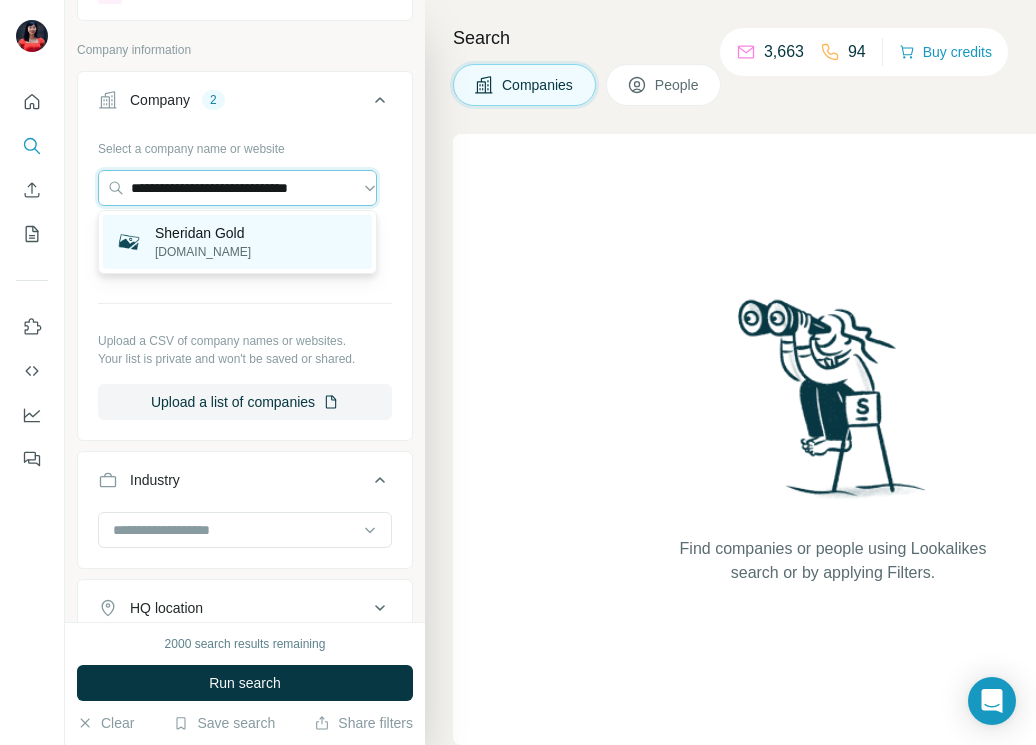 type on "**********" 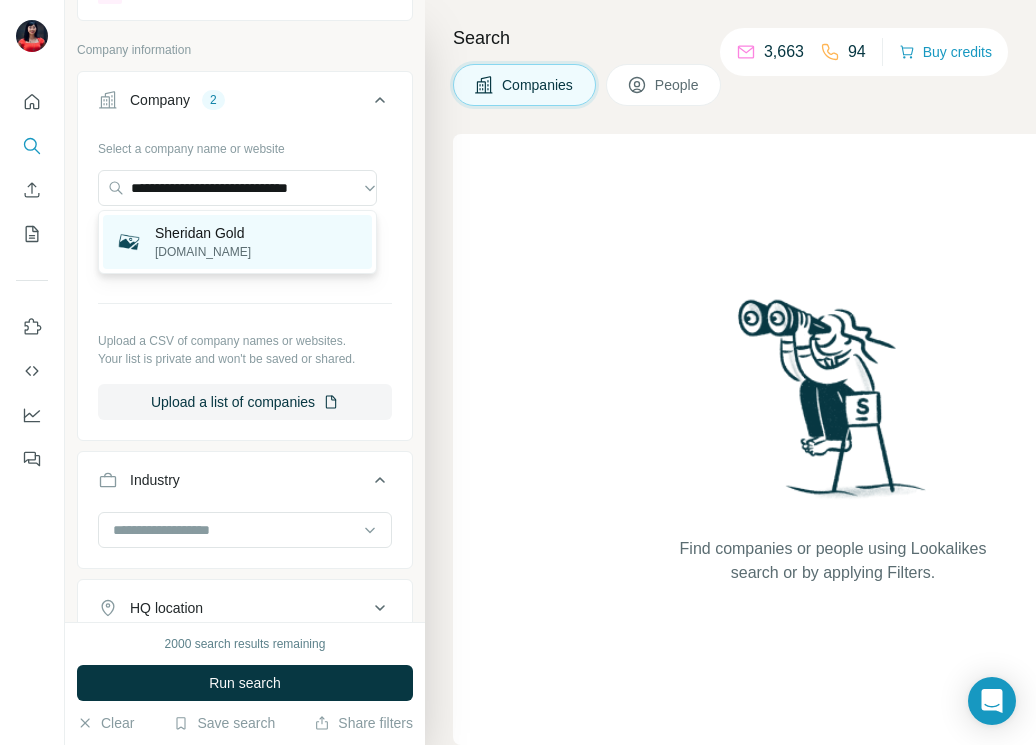 click on "[DOMAIN_NAME]" at bounding box center (203, 252) 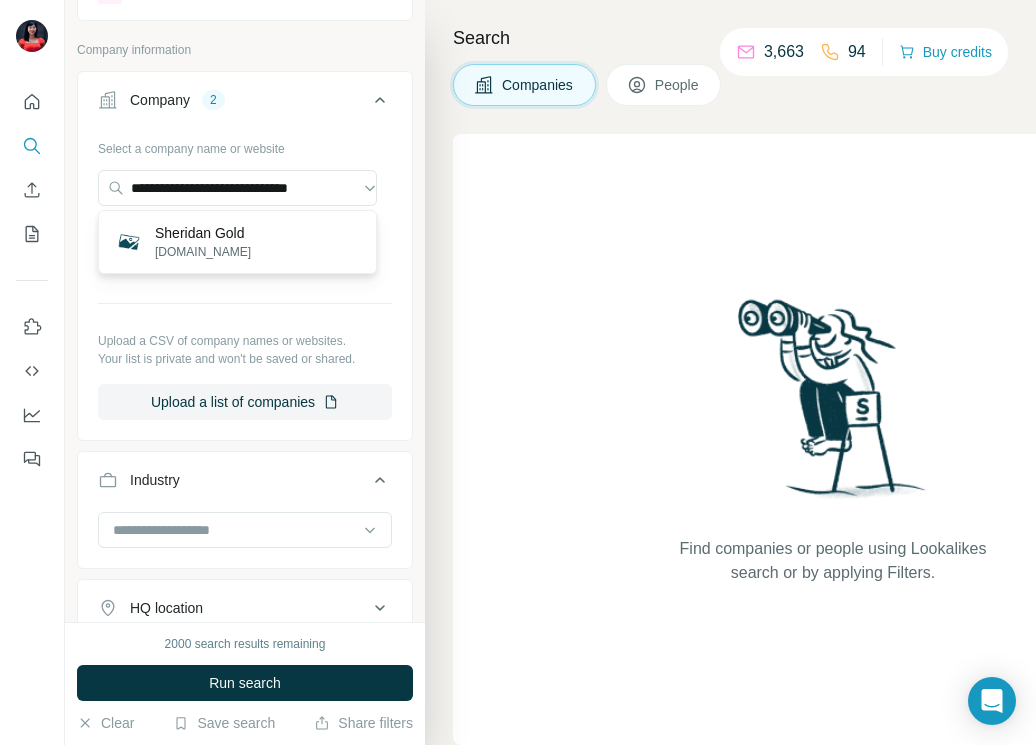 type 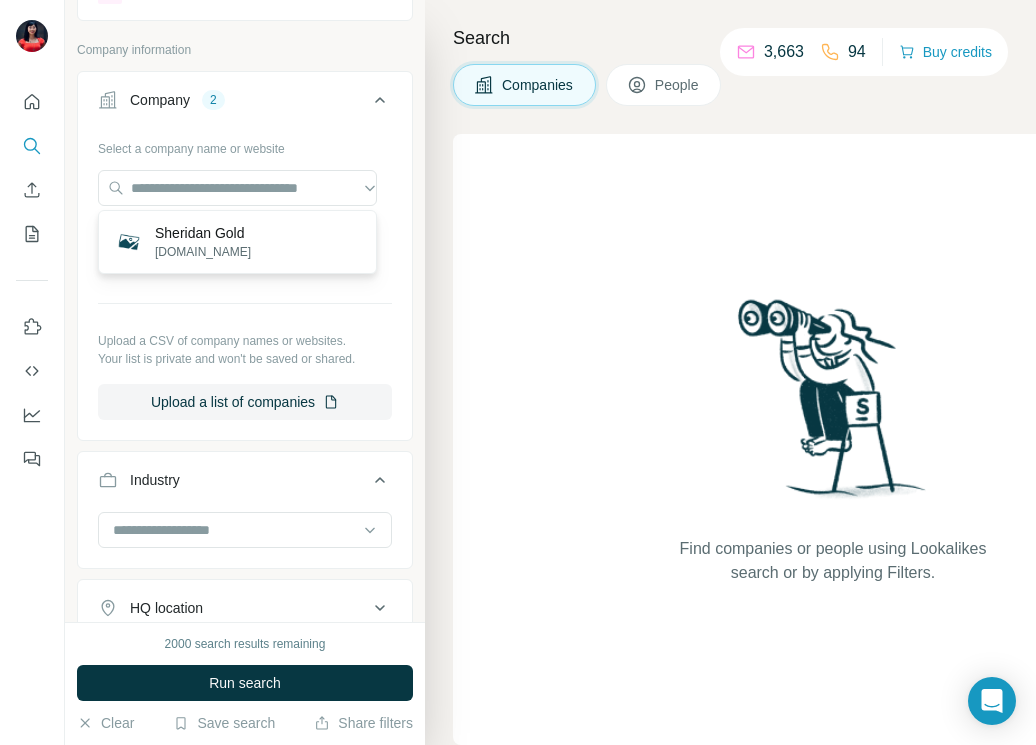scroll, scrollTop: 0, scrollLeft: 0, axis: both 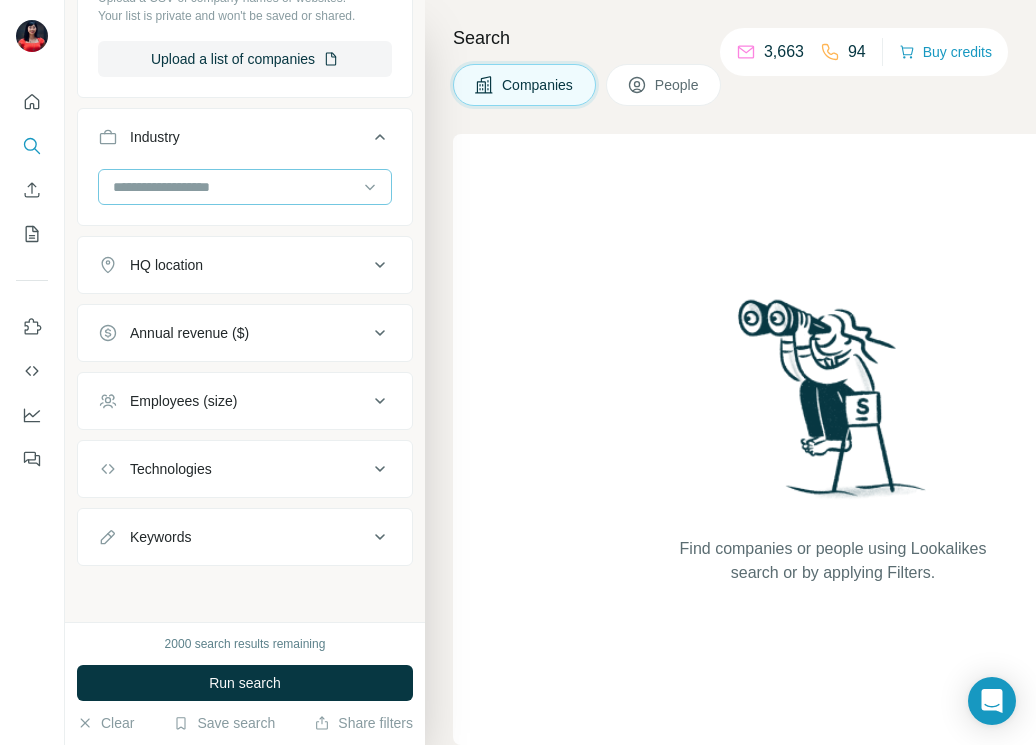 click at bounding box center (234, 187) 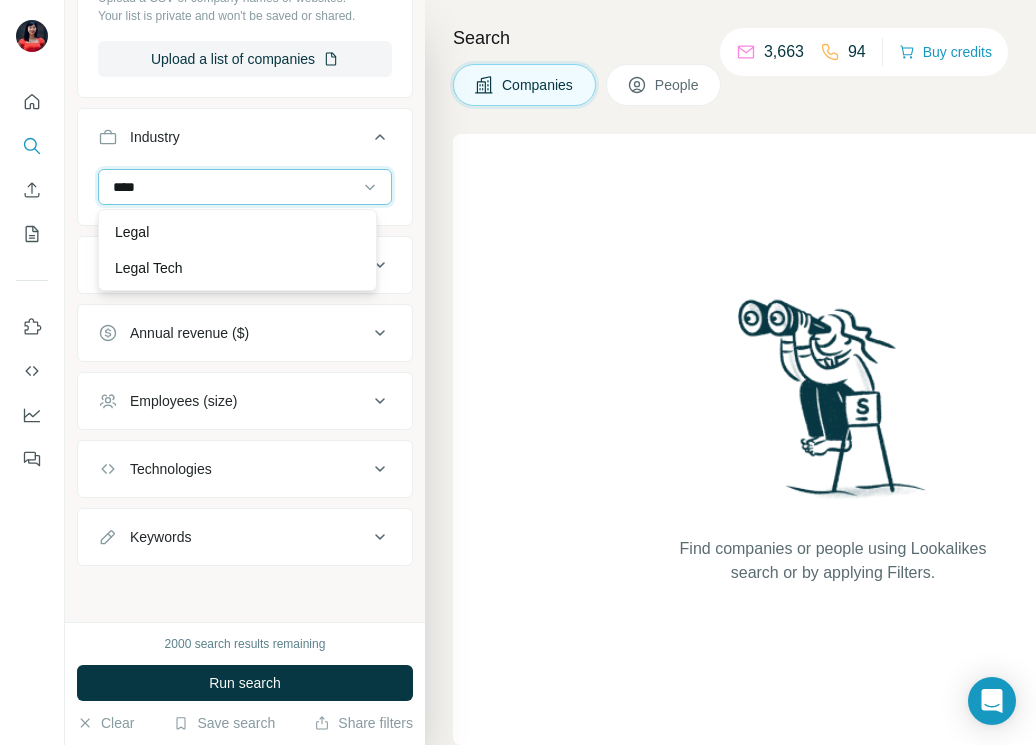 type on "****" 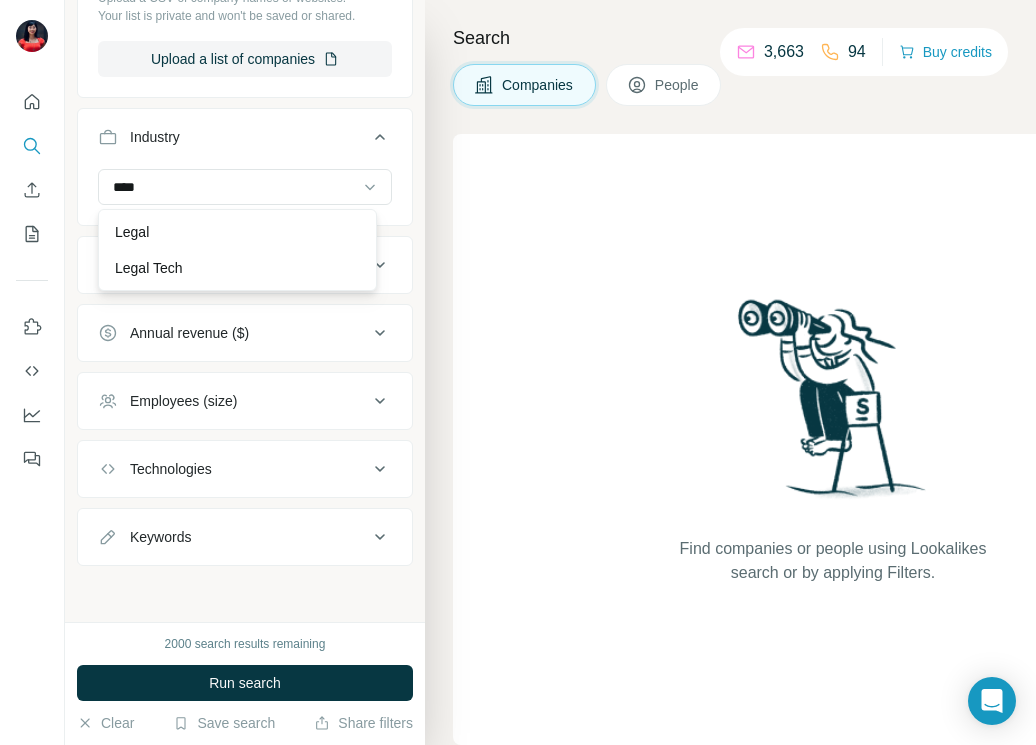 click on "Legal" at bounding box center [237, 232] 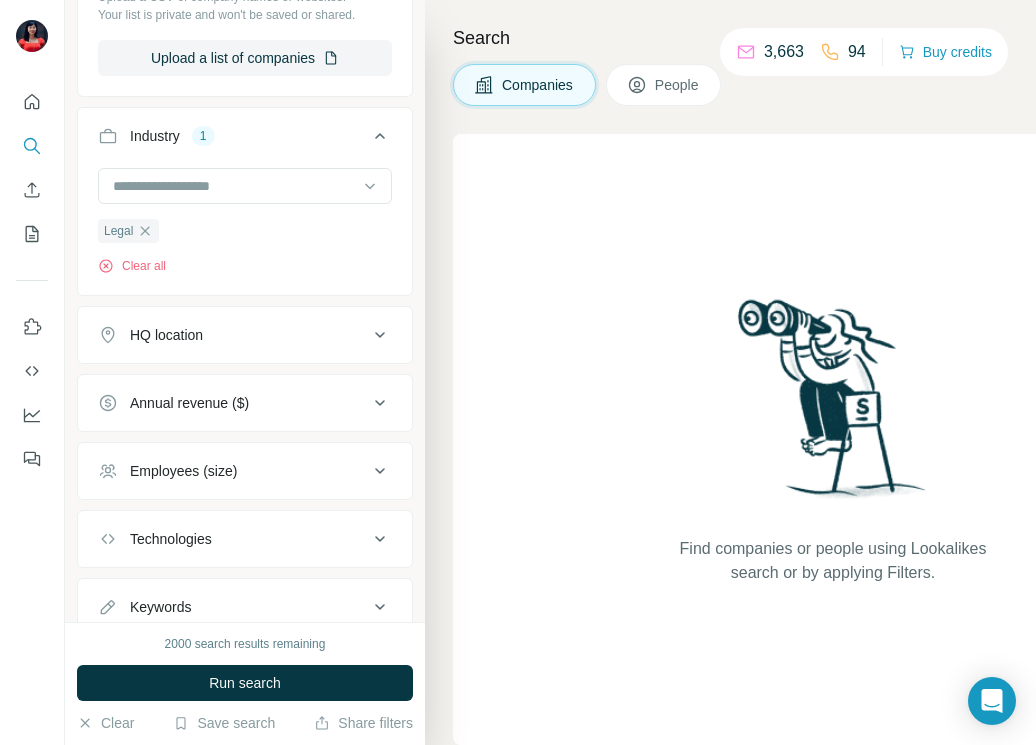 drag, startPoint x: 189, startPoint y: 348, endPoint x: 190, endPoint y: 358, distance: 10.049875 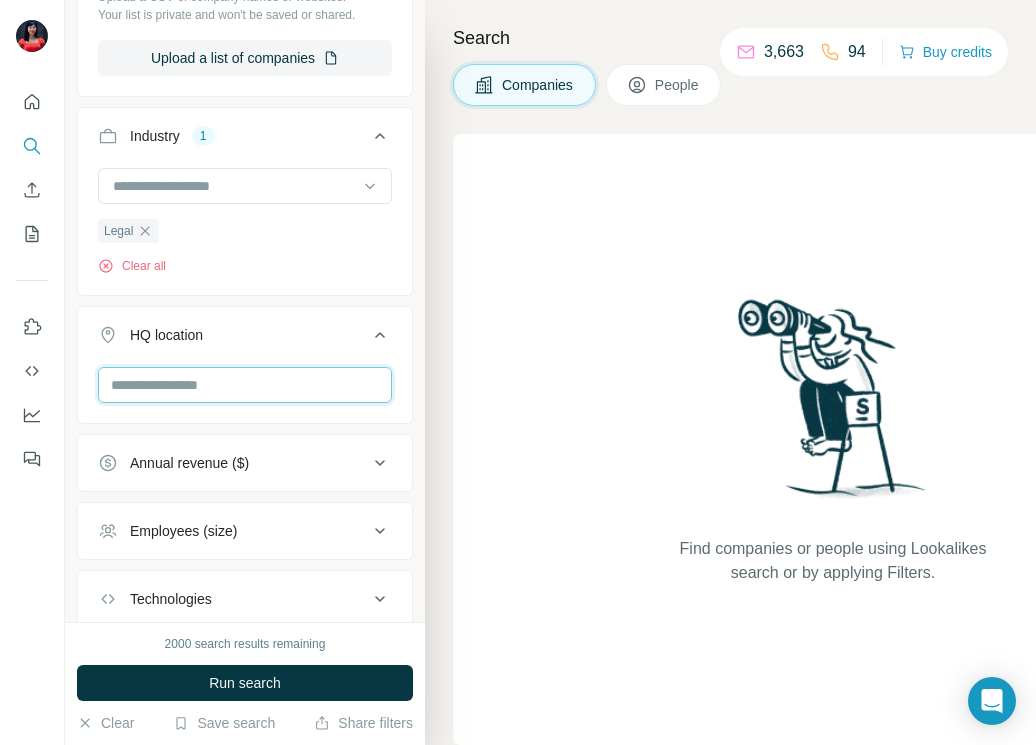 click at bounding box center [245, 385] 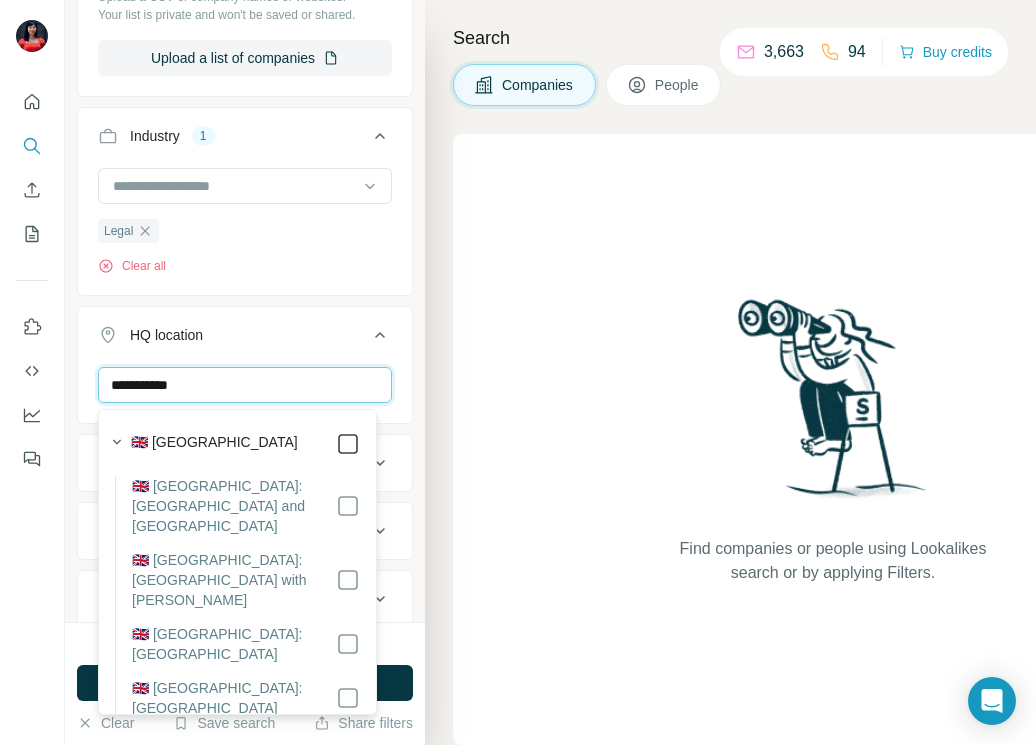 type on "**********" 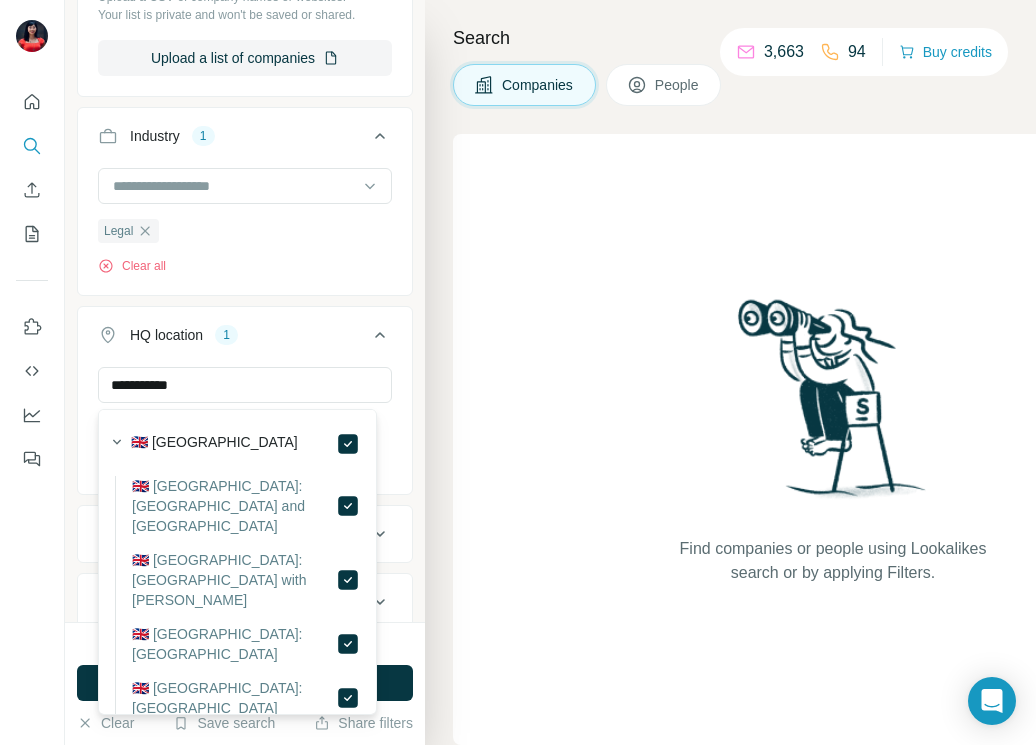type 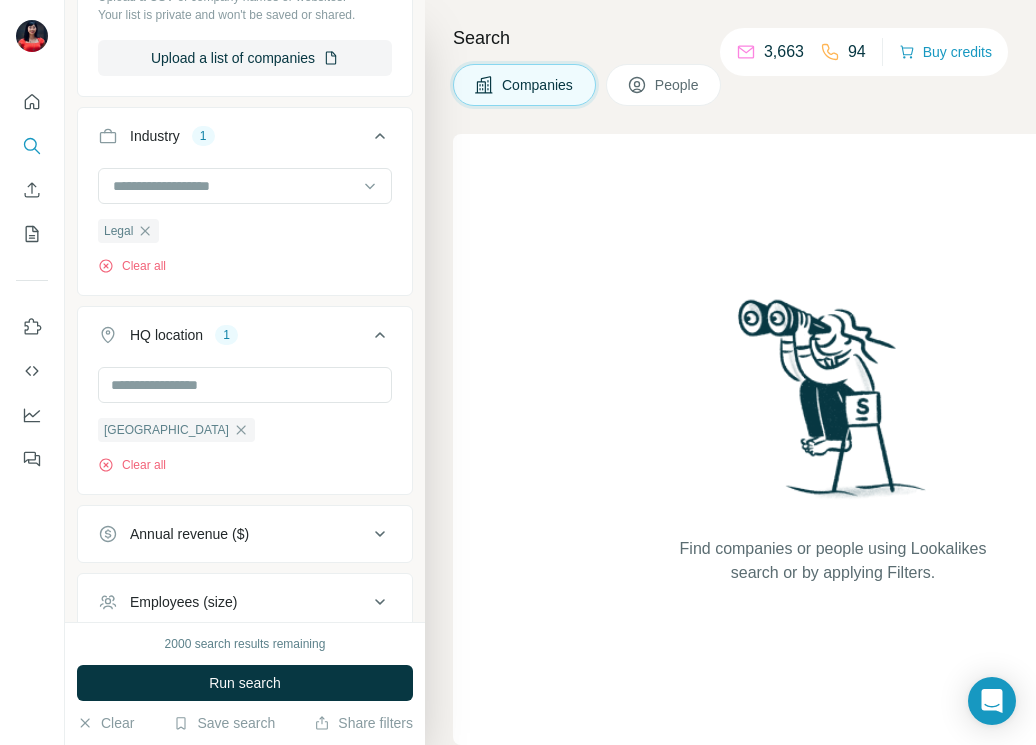 click on "HQ location 1" at bounding box center [233, 335] 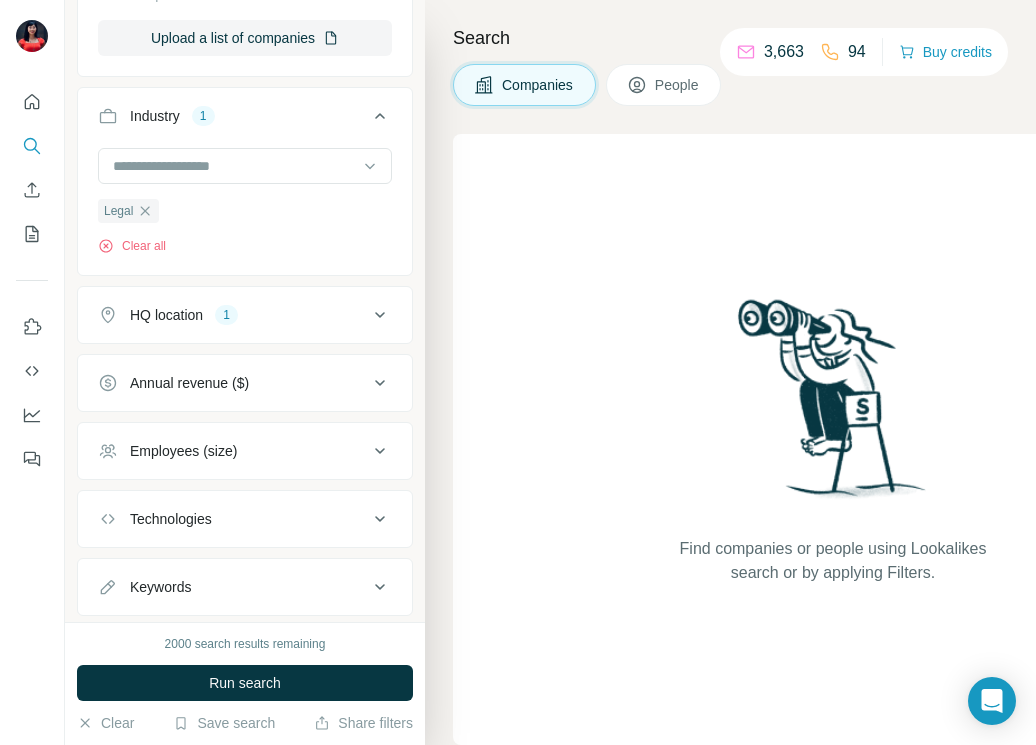 scroll, scrollTop: 539, scrollLeft: 0, axis: vertical 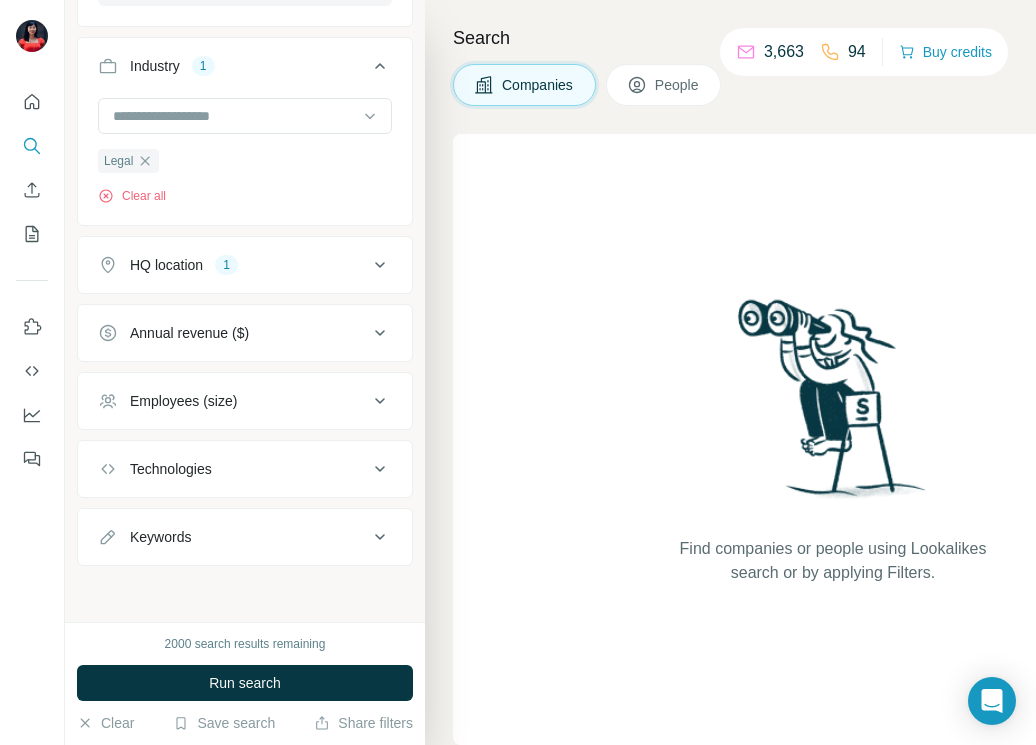 click on "Employees (size)" at bounding box center [233, 401] 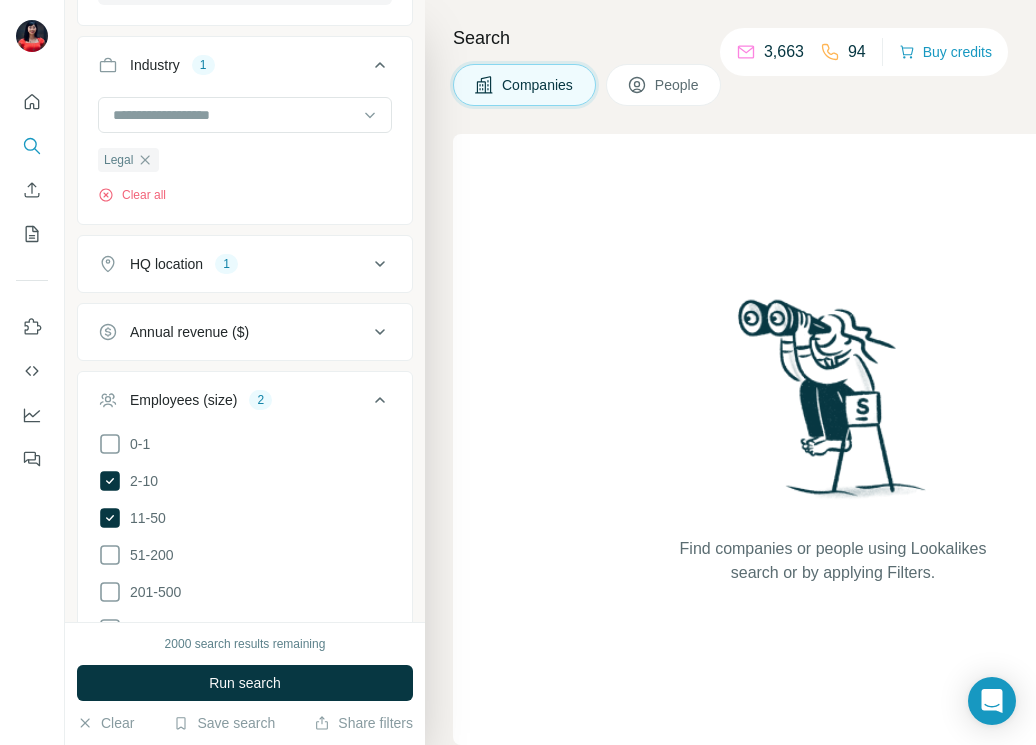 click on "People" at bounding box center (664, 85) 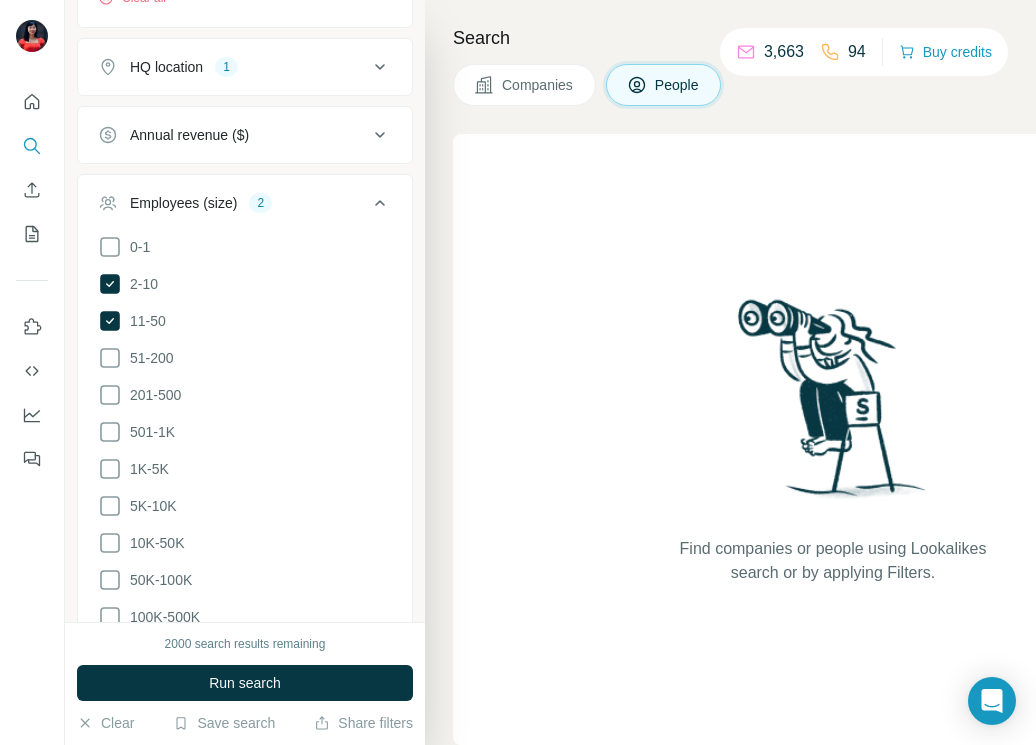 click on "Employees (size) 2" at bounding box center [233, 203] 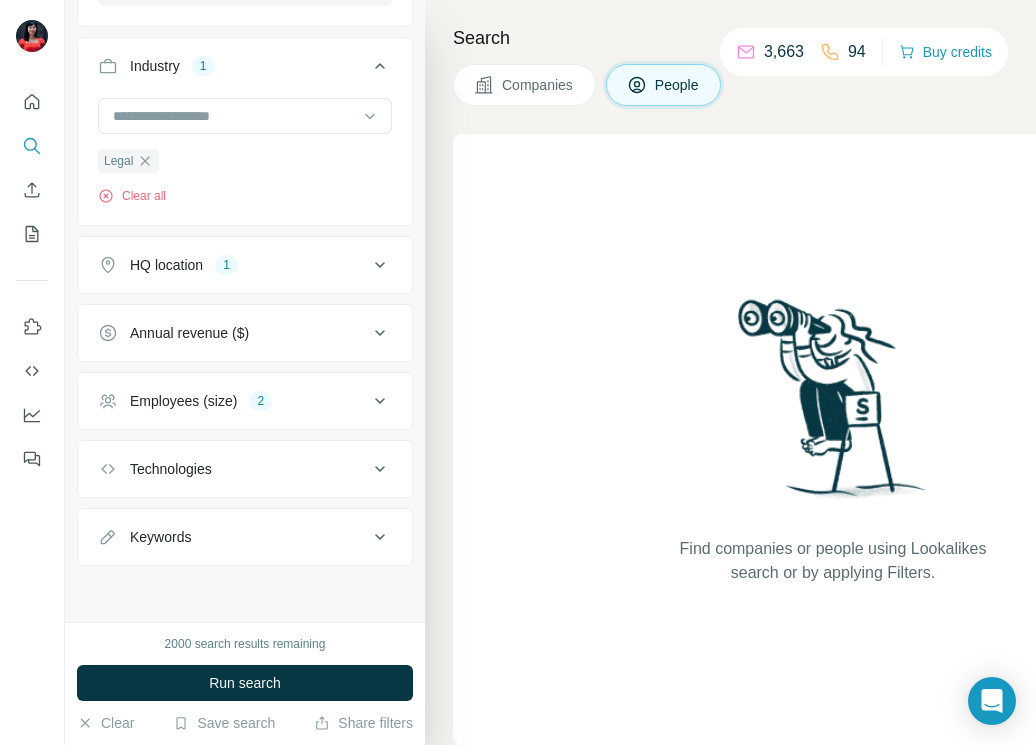 scroll, scrollTop: 851, scrollLeft: 0, axis: vertical 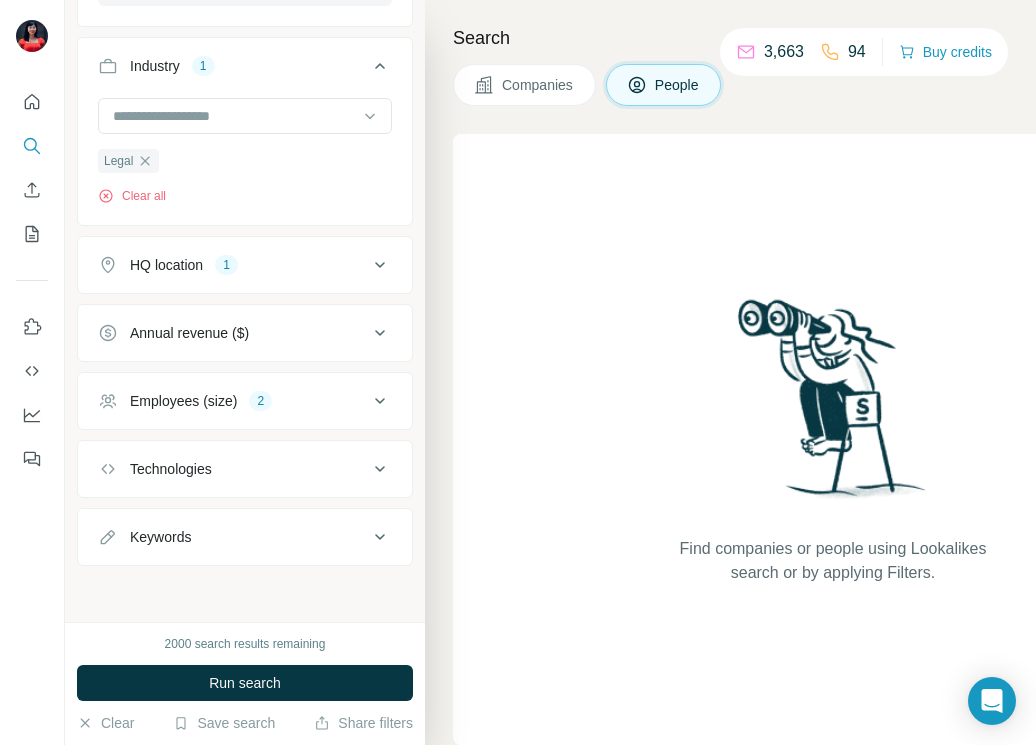 click on "HQ location 1" at bounding box center [245, 265] 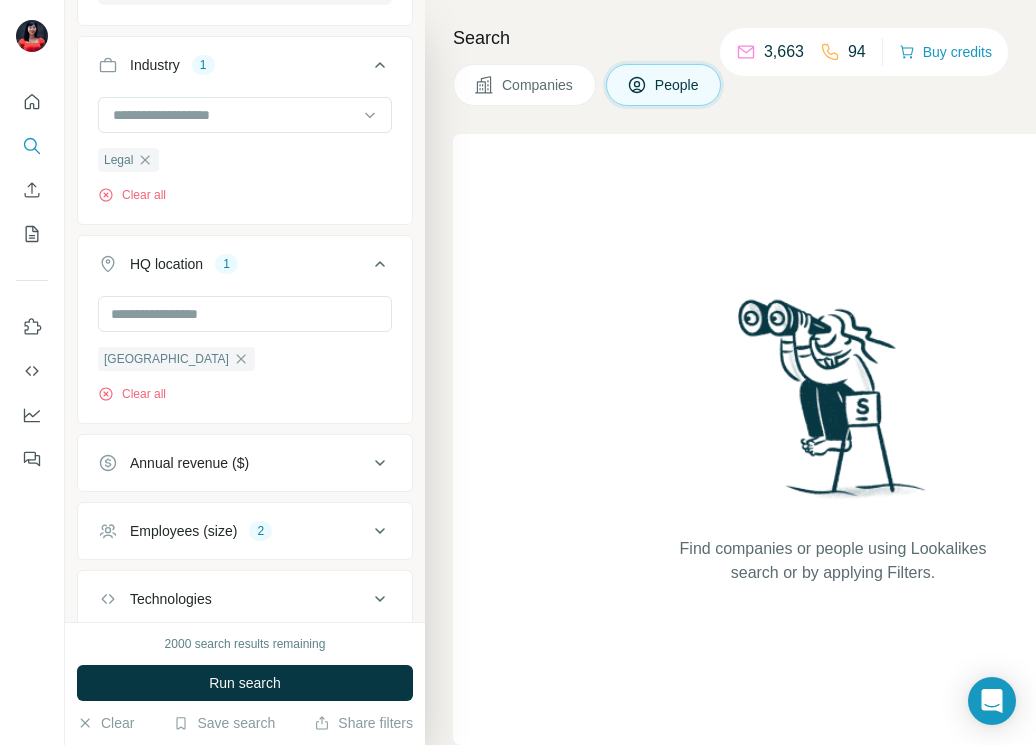 click on "HQ location 1" at bounding box center (245, 268) 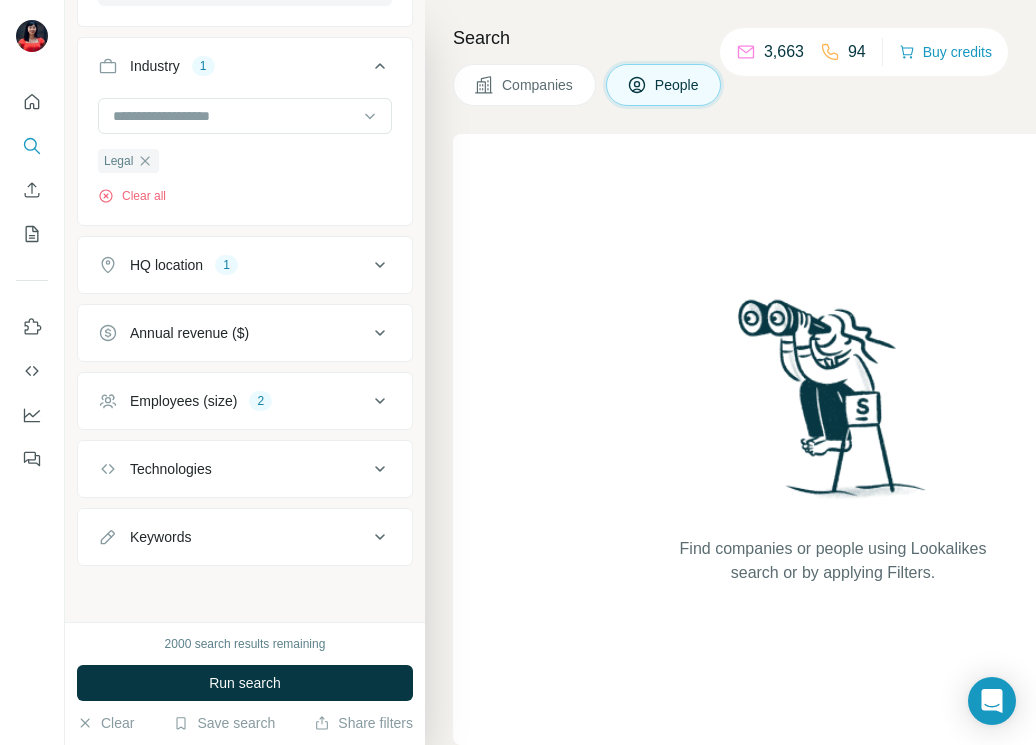 click on "Employees (size)" at bounding box center [183, 401] 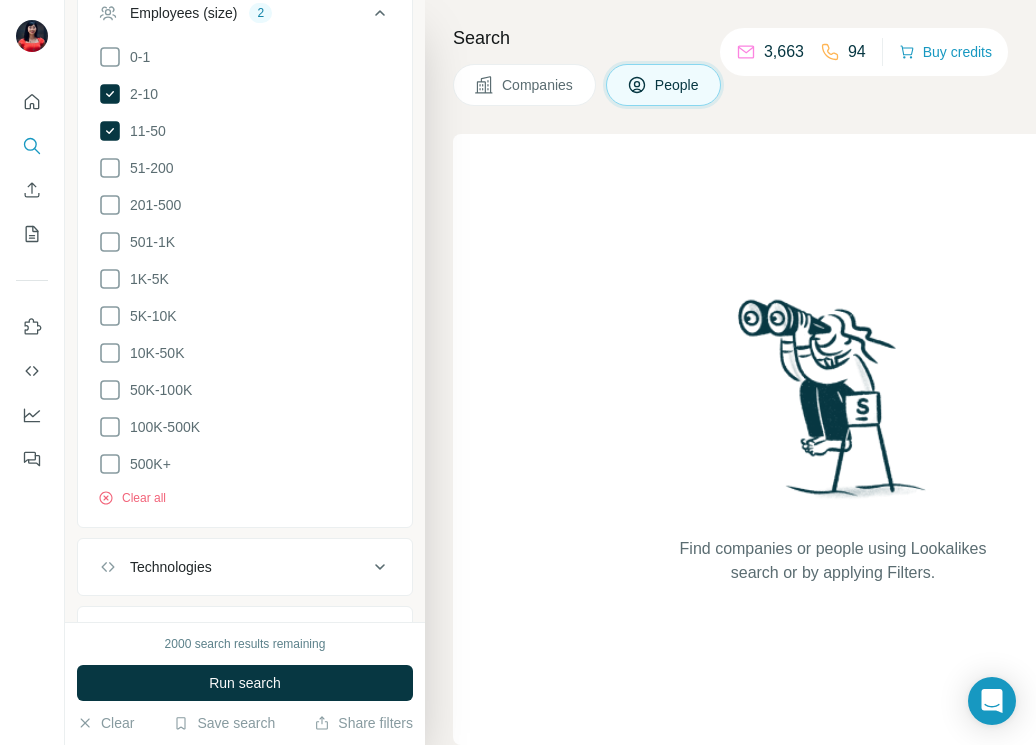 scroll, scrollTop: 1331, scrollLeft: 0, axis: vertical 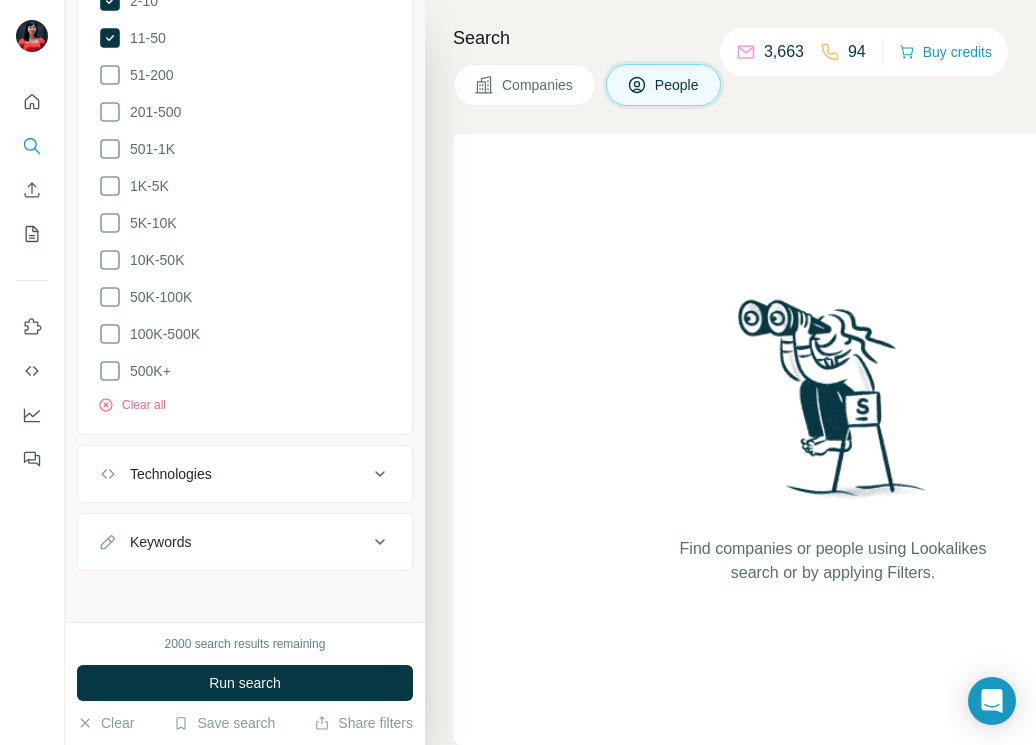 click on "Keywords" at bounding box center [233, 542] 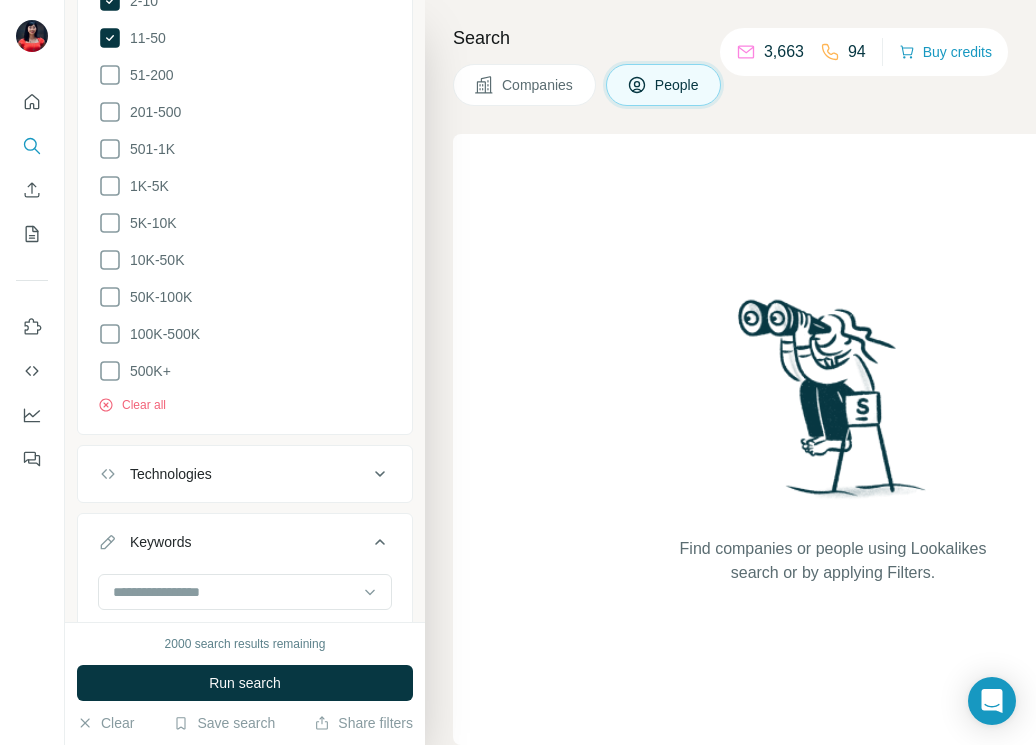 scroll, scrollTop: 1391, scrollLeft: 0, axis: vertical 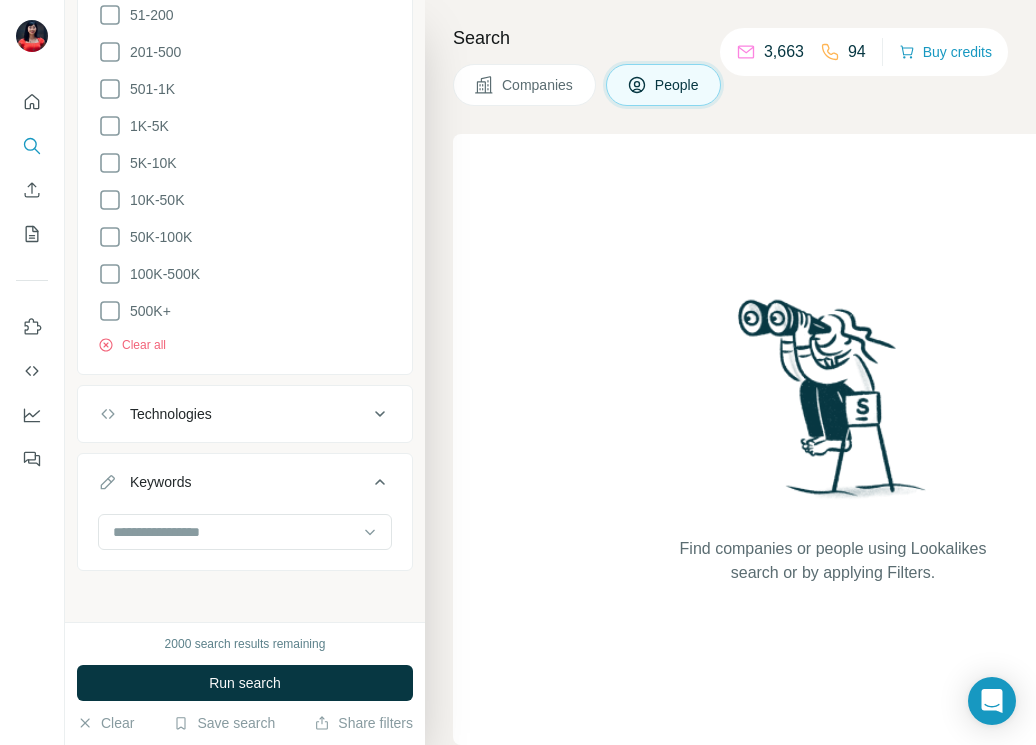 click at bounding box center (234, 532) 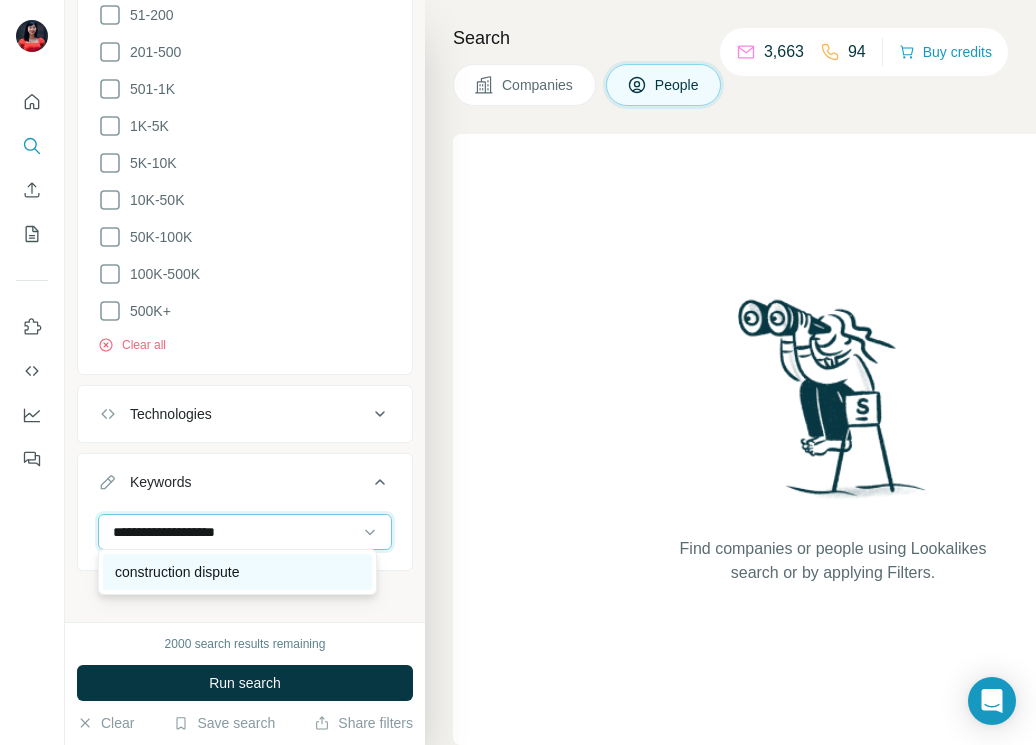 type on "**********" 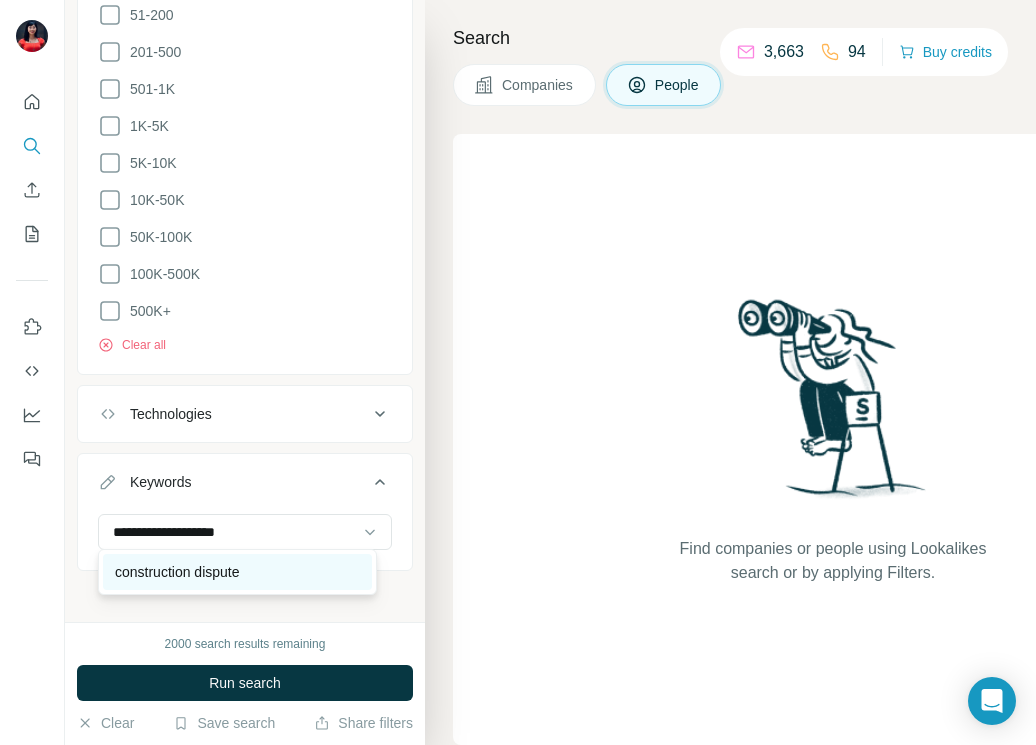 click on "construction dispute" at bounding box center (177, 572) 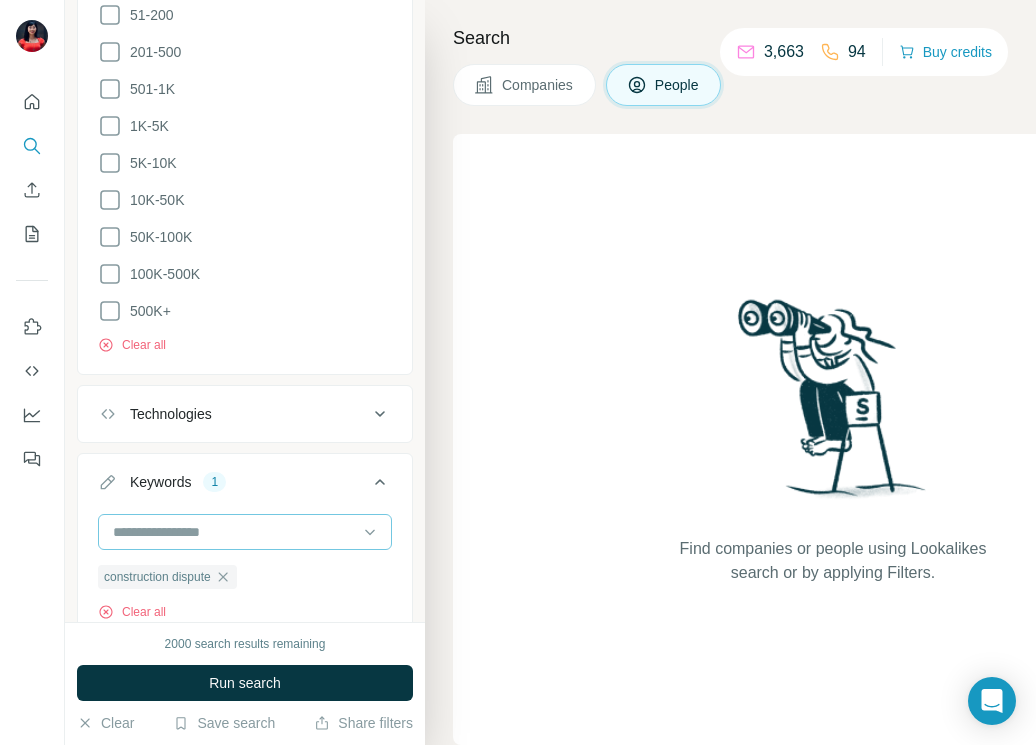 click at bounding box center (234, 532) 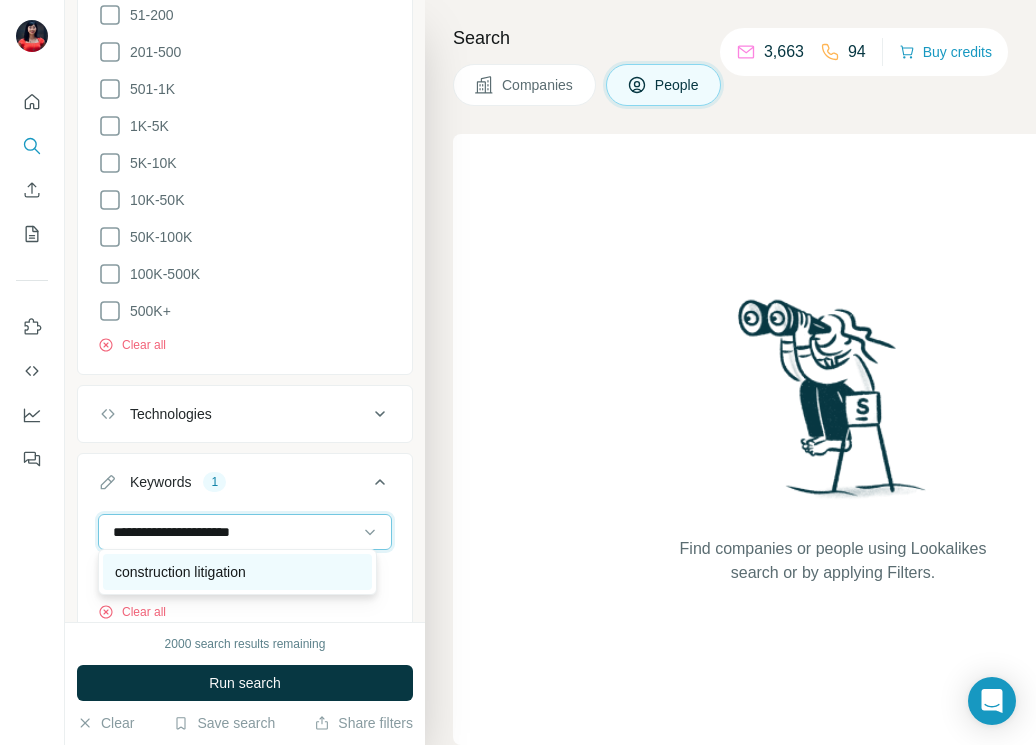 type on "**********" 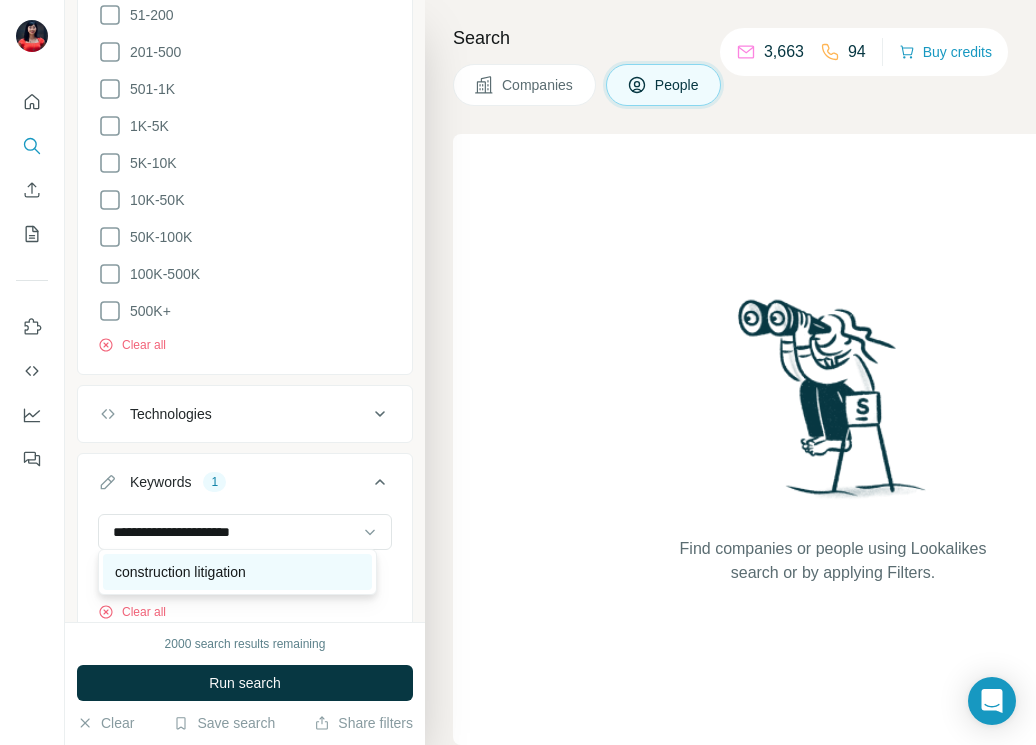 click on "construction litigation" at bounding box center [180, 572] 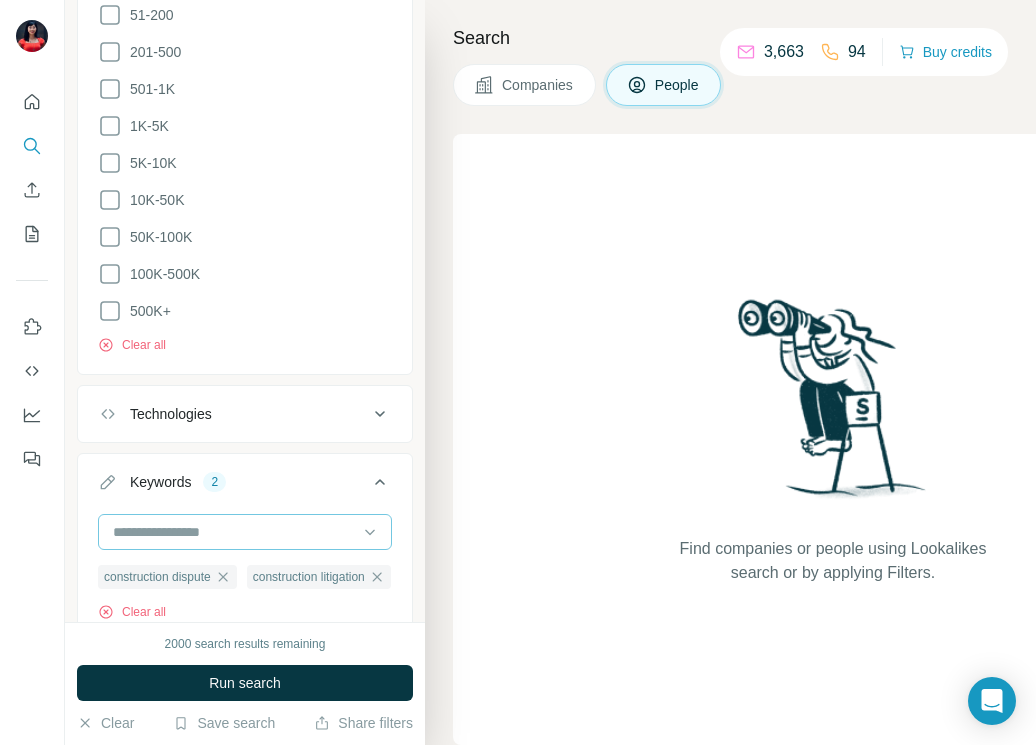 click at bounding box center (234, 532) 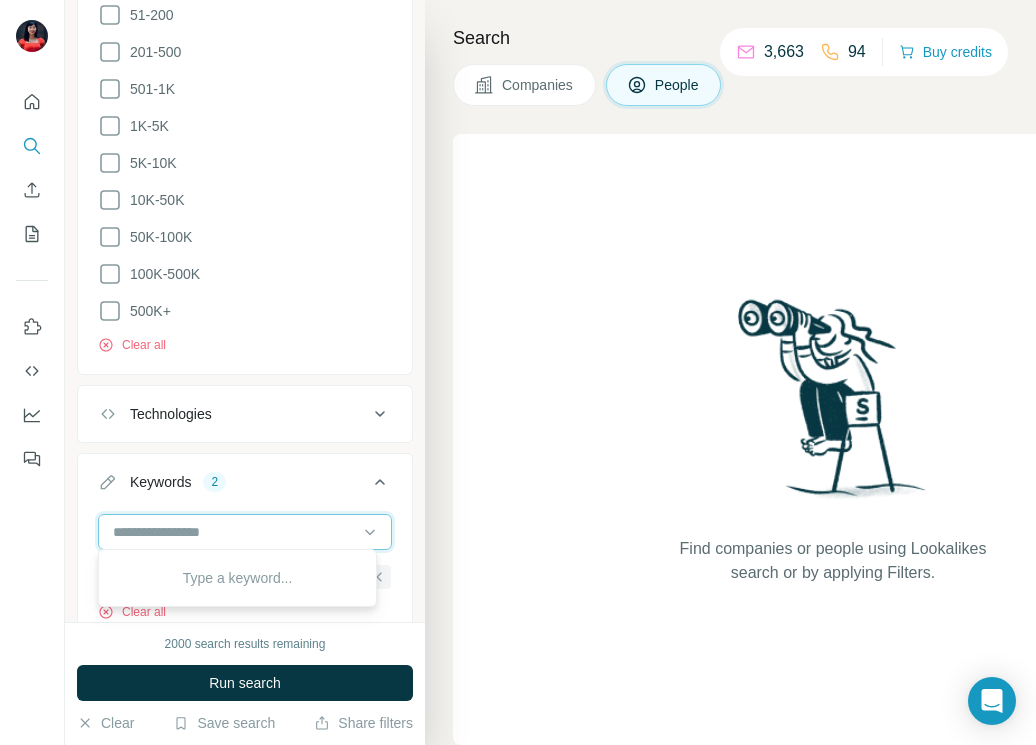 type on "*" 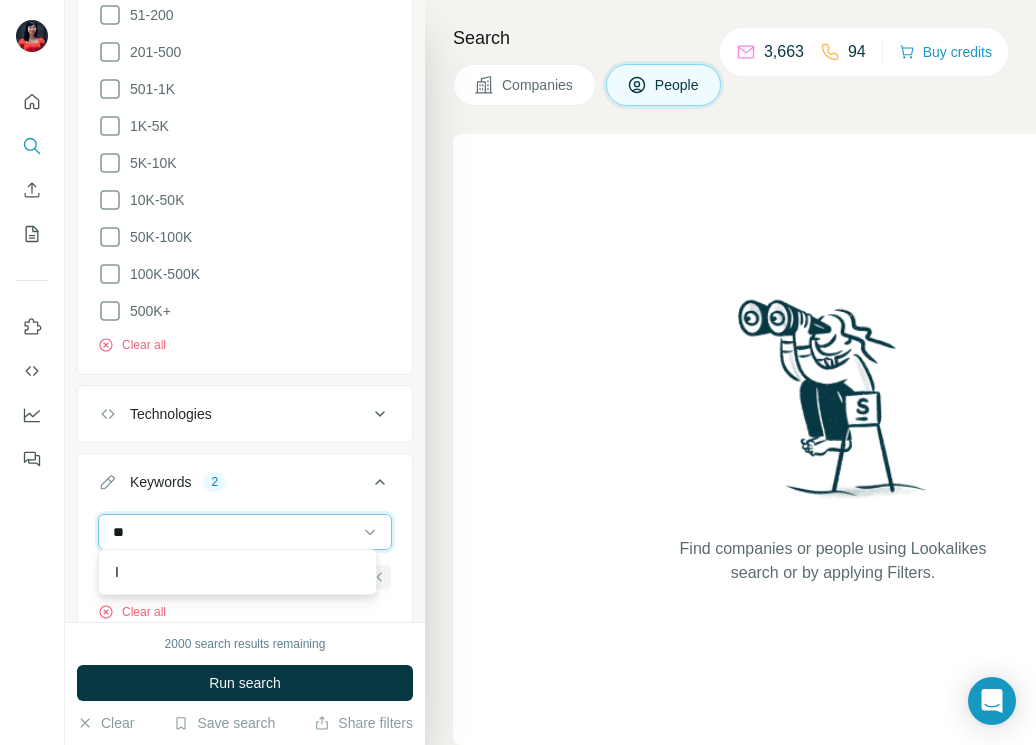 type on "*" 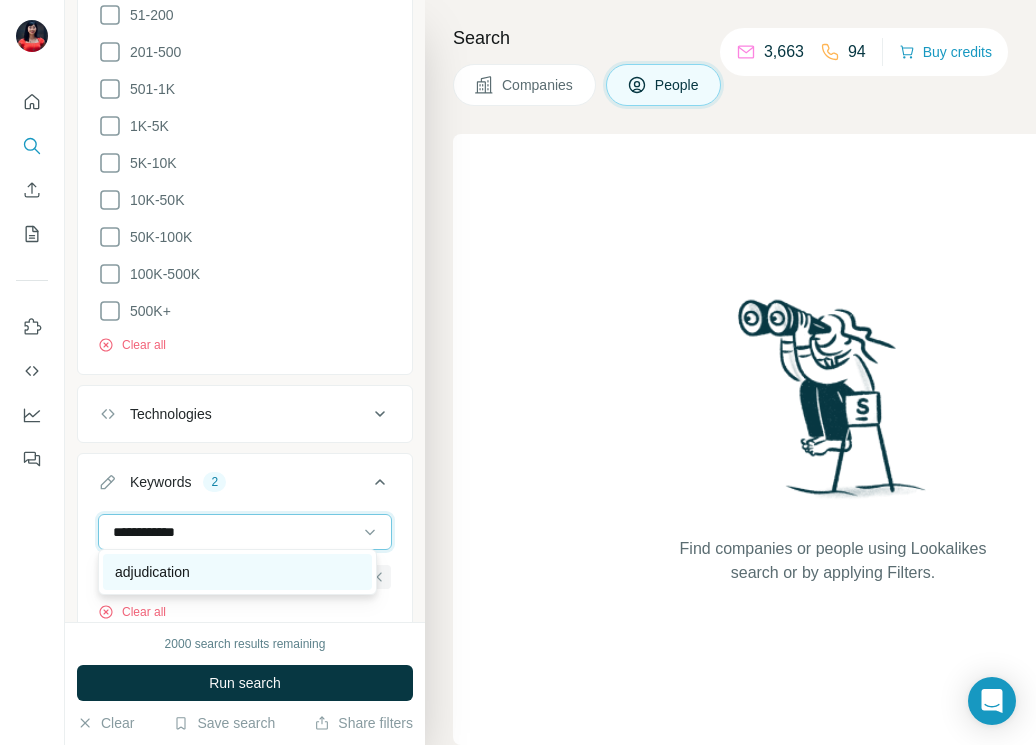 type on "**********" 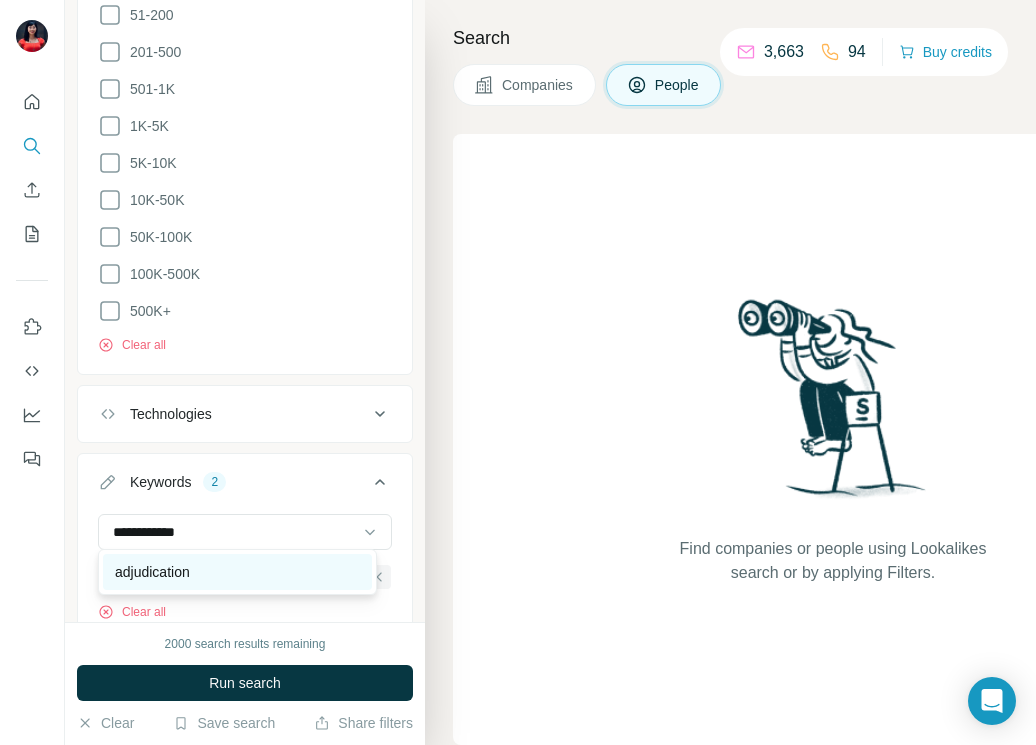 click on "adjudication" at bounding box center [237, 572] 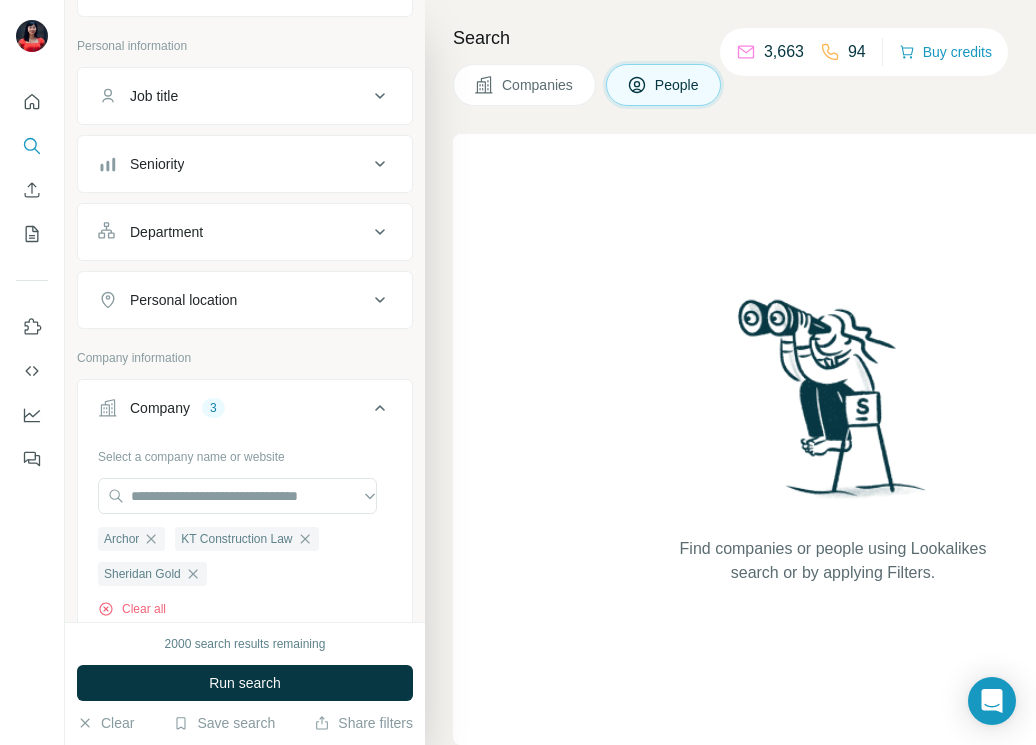 scroll, scrollTop: 0, scrollLeft: 0, axis: both 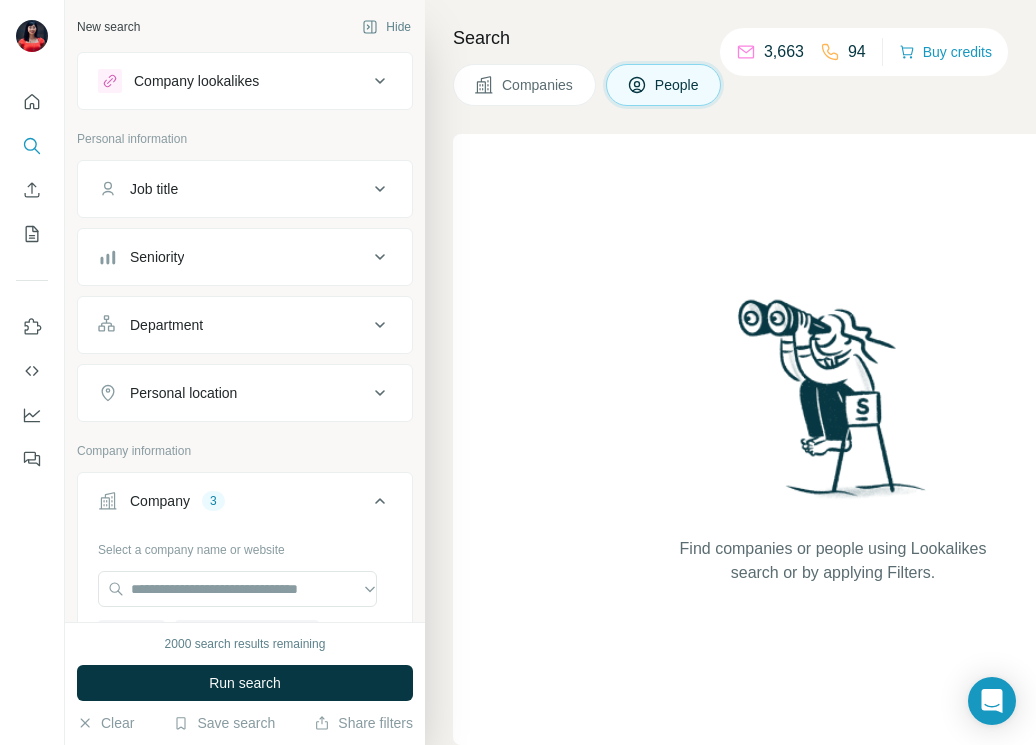 click on "Job title" at bounding box center (245, 189) 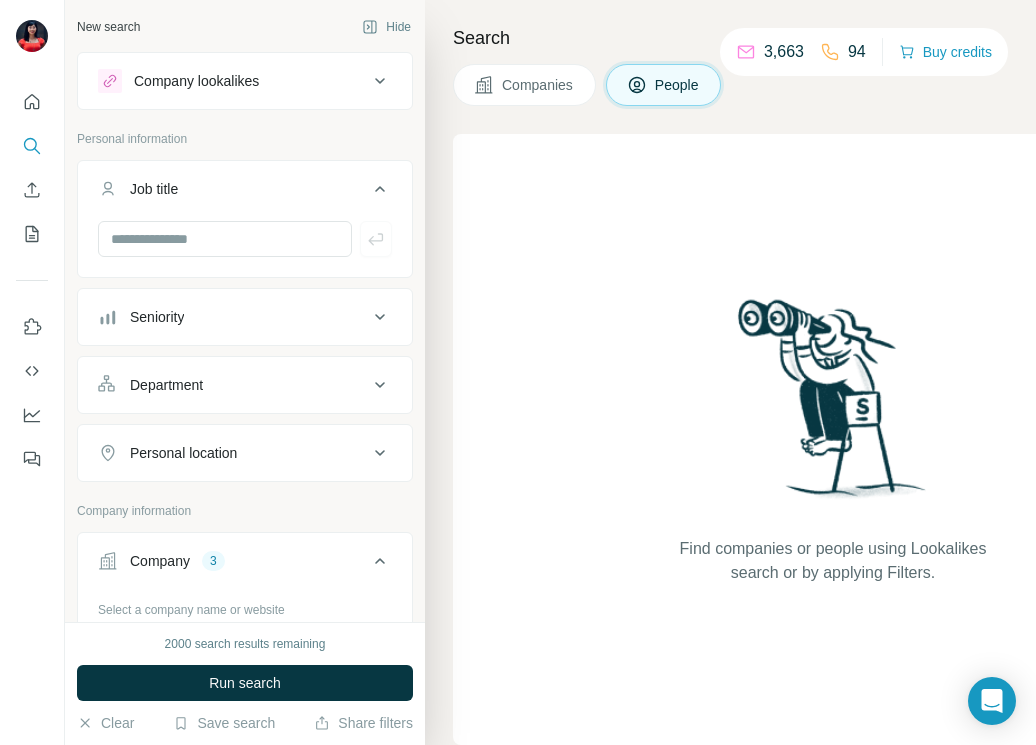 click on "Seniority" at bounding box center (245, 317) 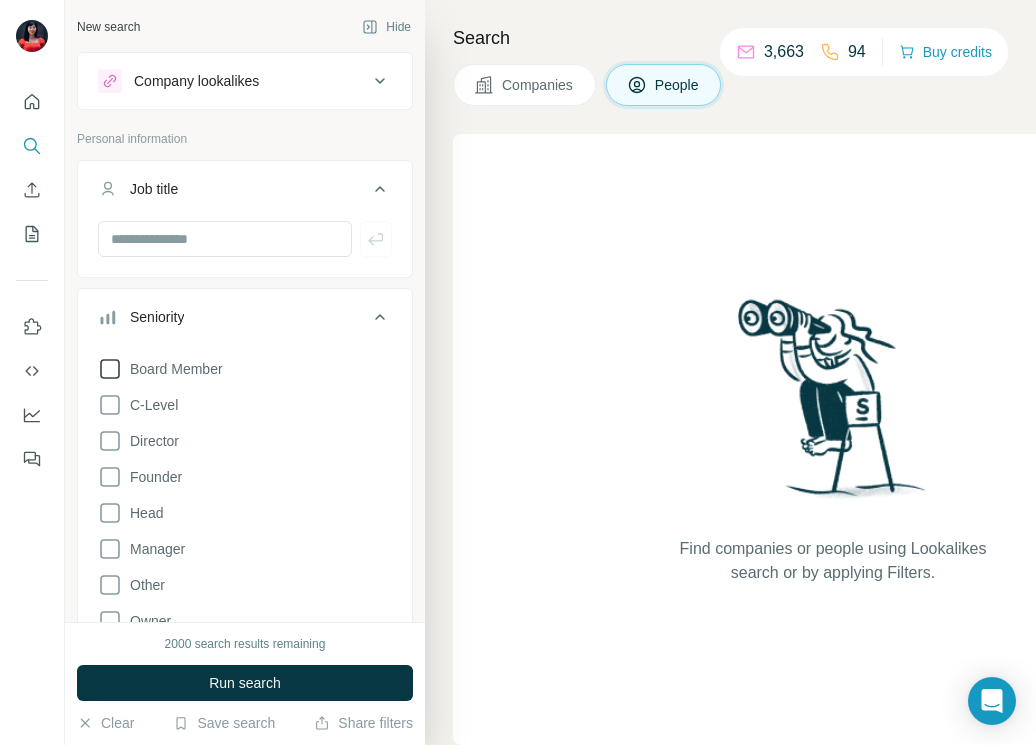 click on "Board Member" at bounding box center (172, 369) 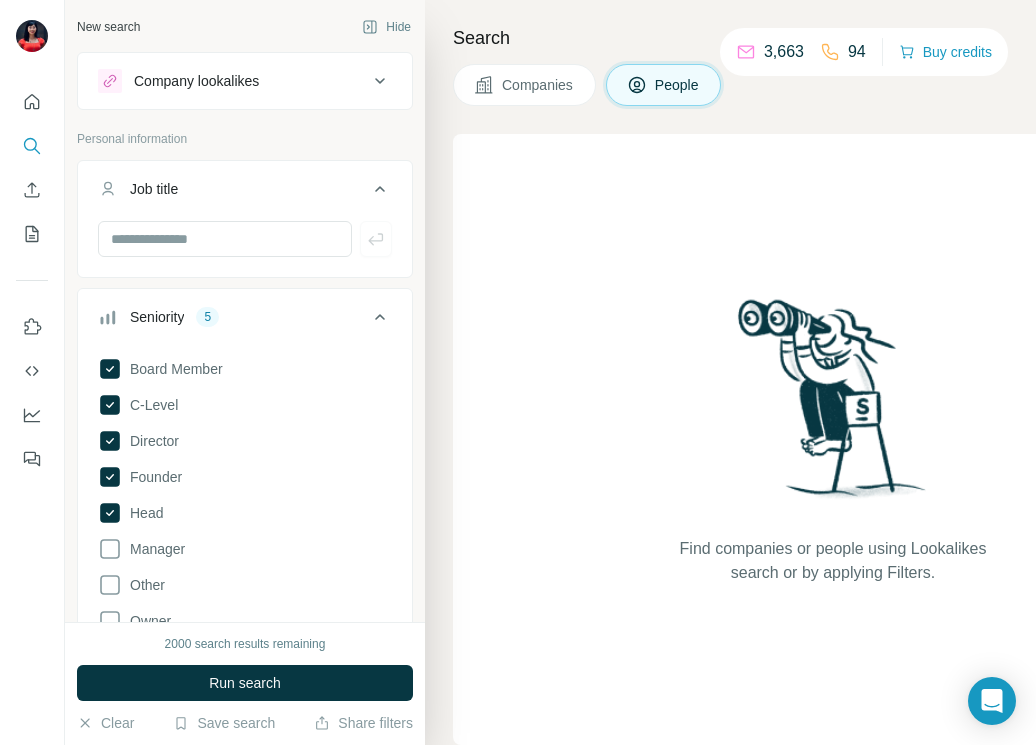 scroll, scrollTop: 181, scrollLeft: 0, axis: vertical 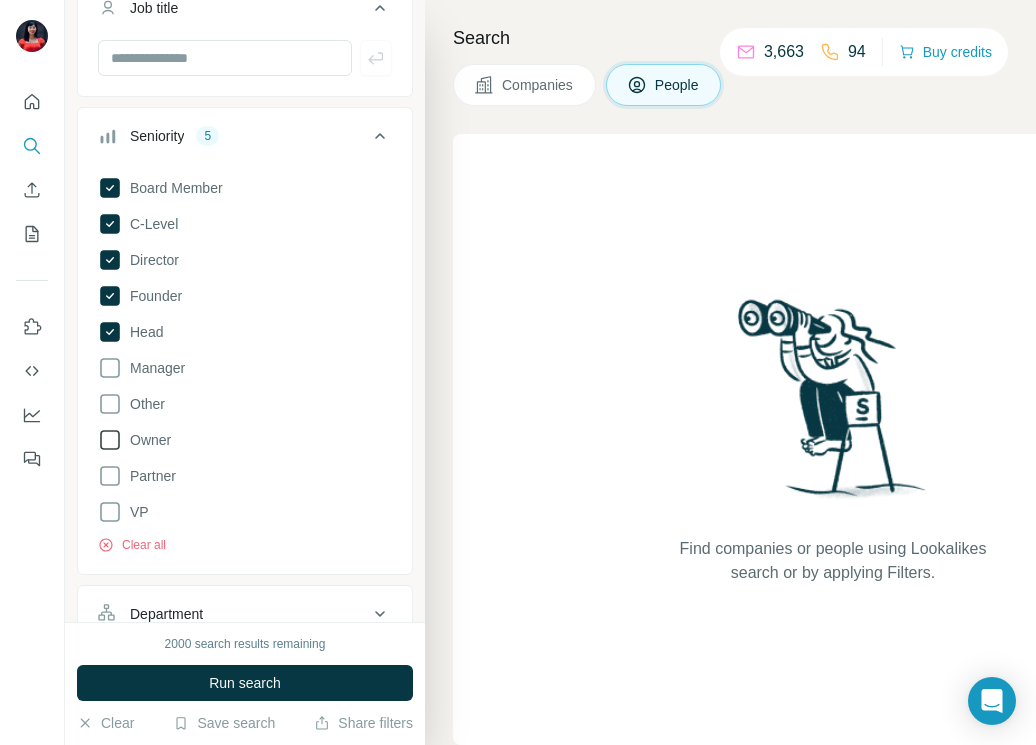 click on "Owner" at bounding box center [146, 440] 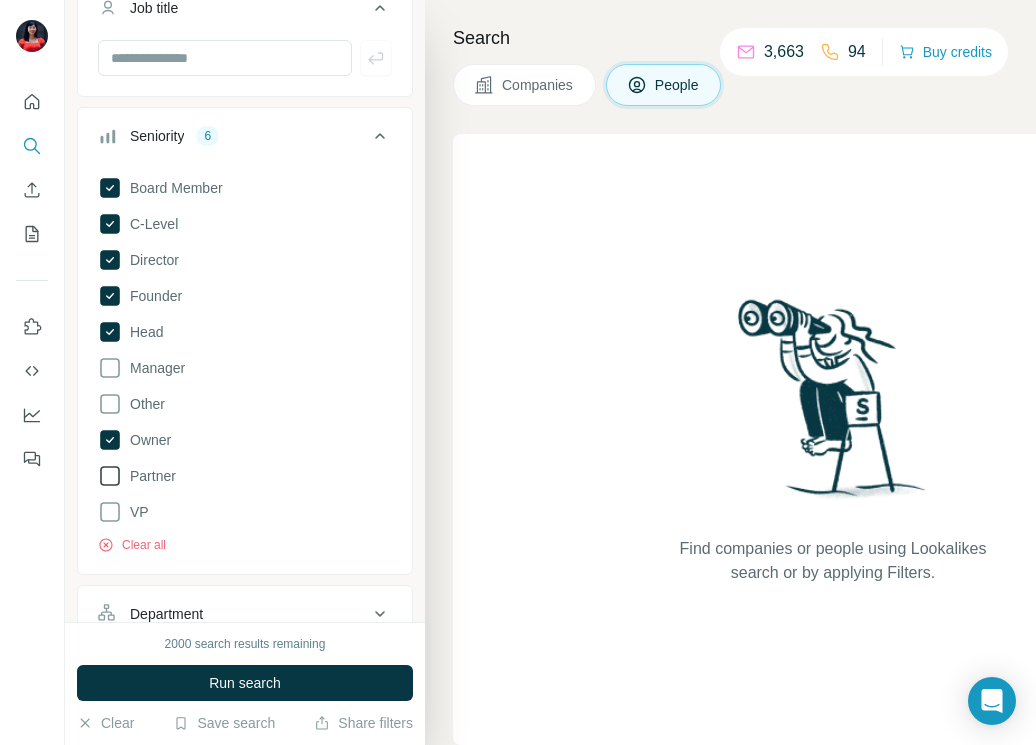 click on "Partner" at bounding box center (149, 476) 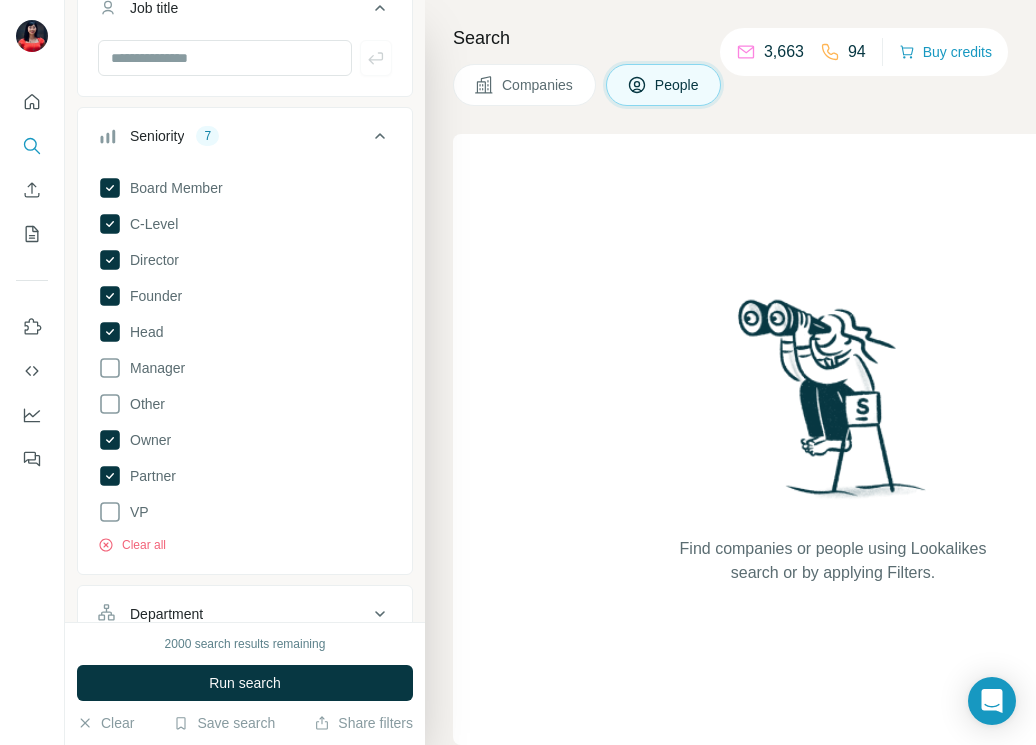 scroll, scrollTop: 379, scrollLeft: 0, axis: vertical 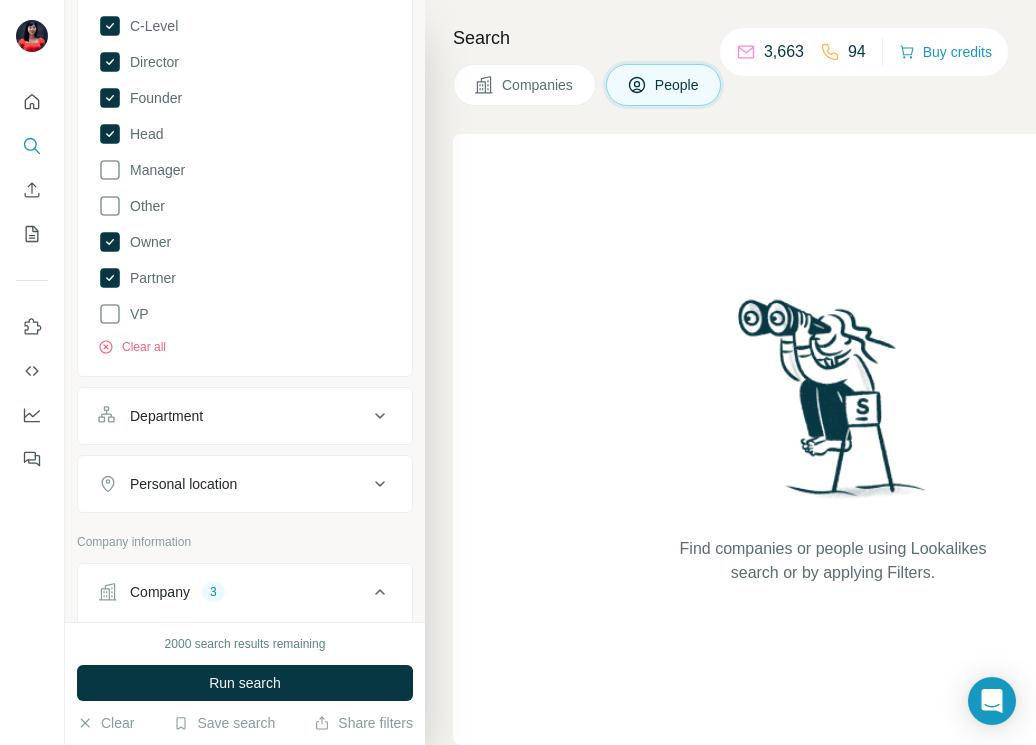 click on "Department" at bounding box center (166, 416) 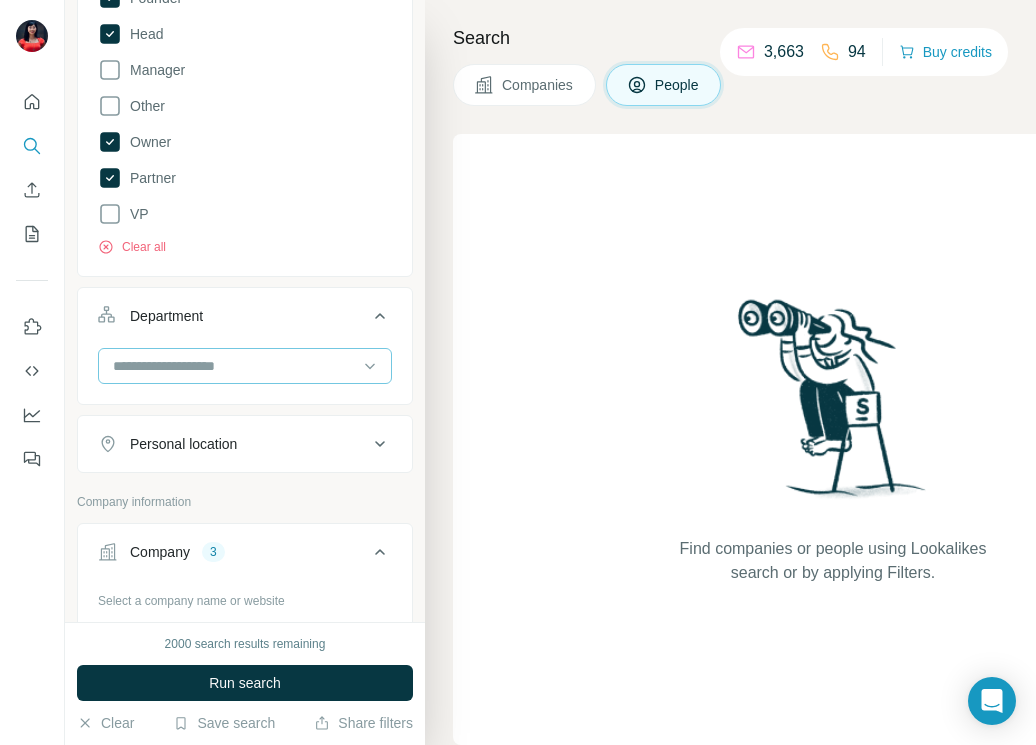 scroll, scrollTop: 570, scrollLeft: 0, axis: vertical 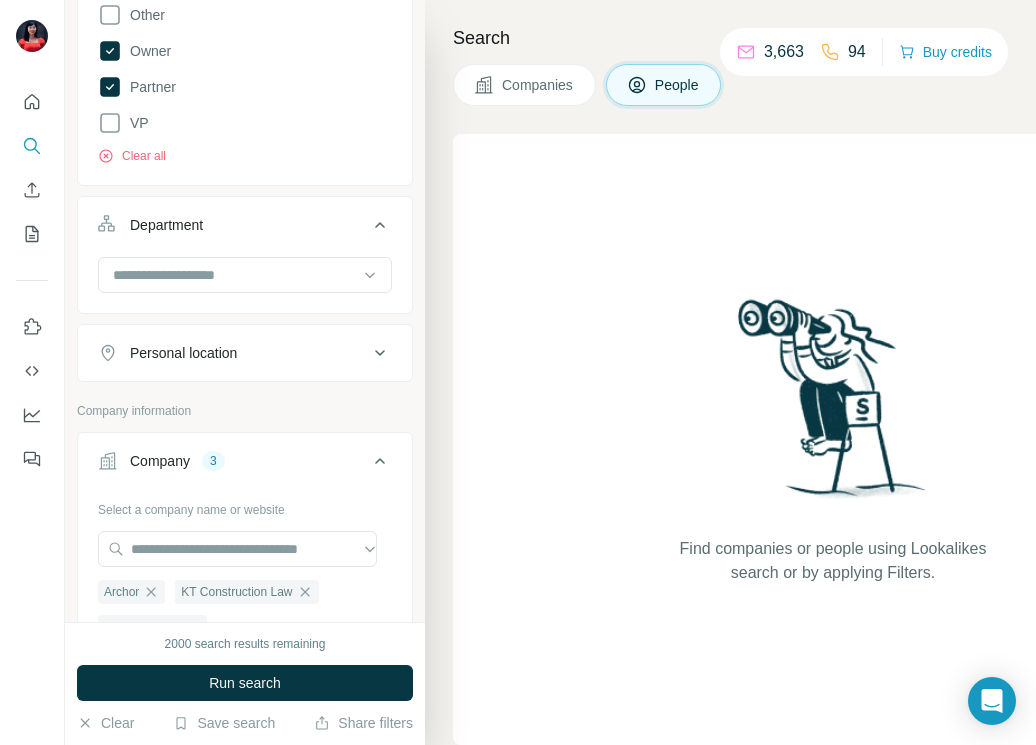 click on "Personal location" at bounding box center (183, 353) 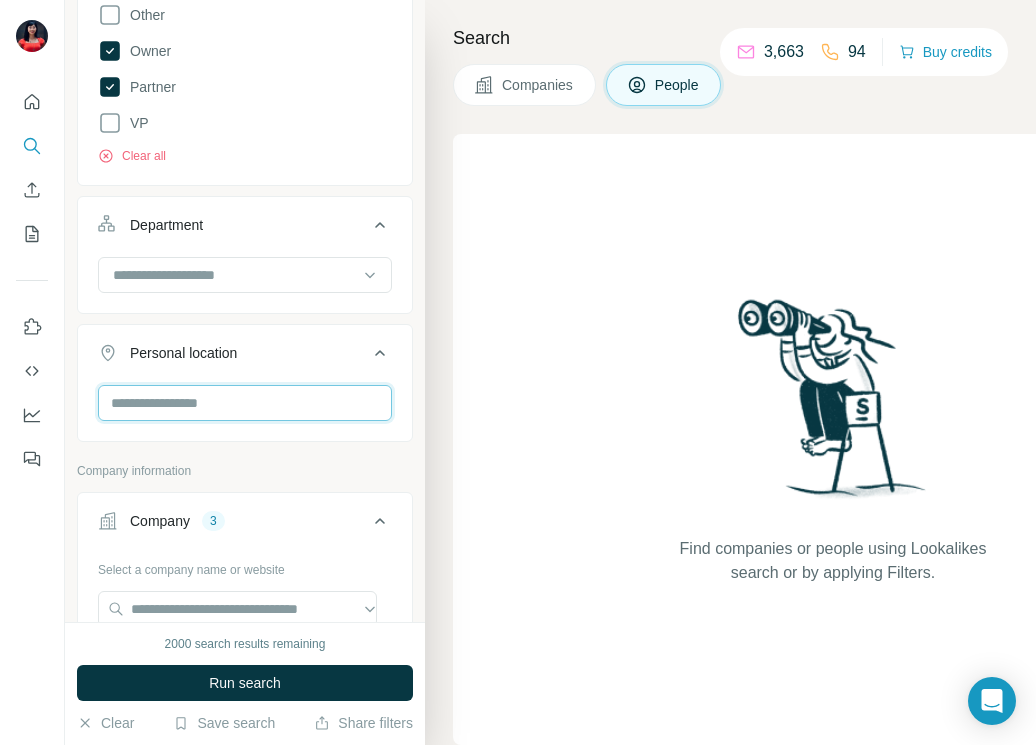 click at bounding box center [245, 403] 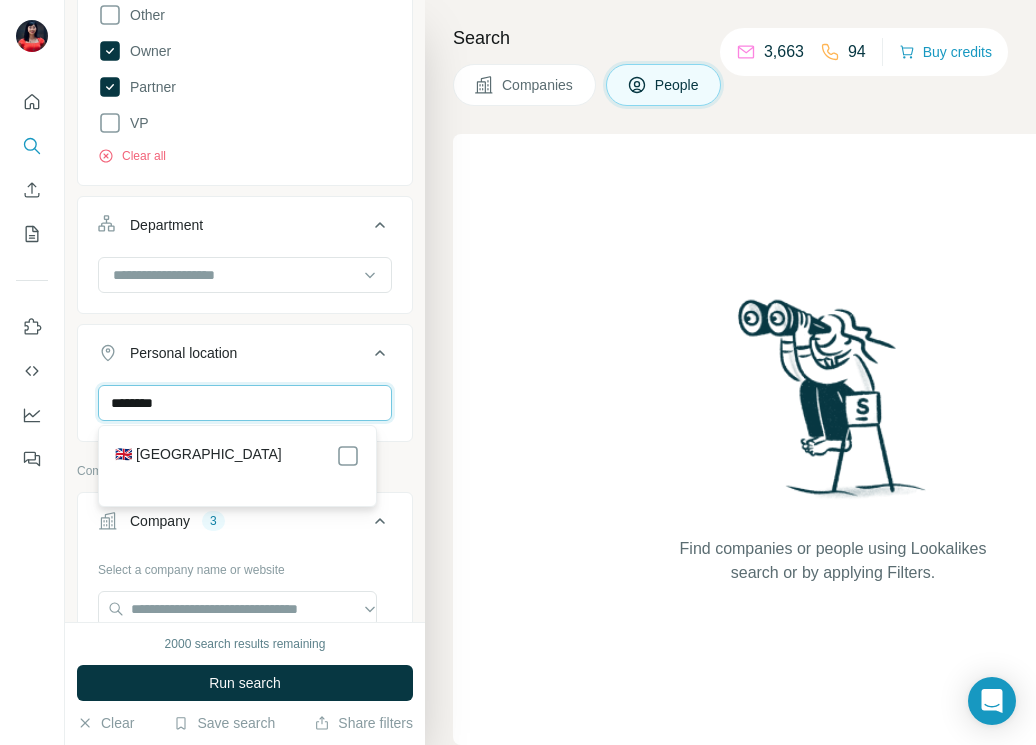 type on "********" 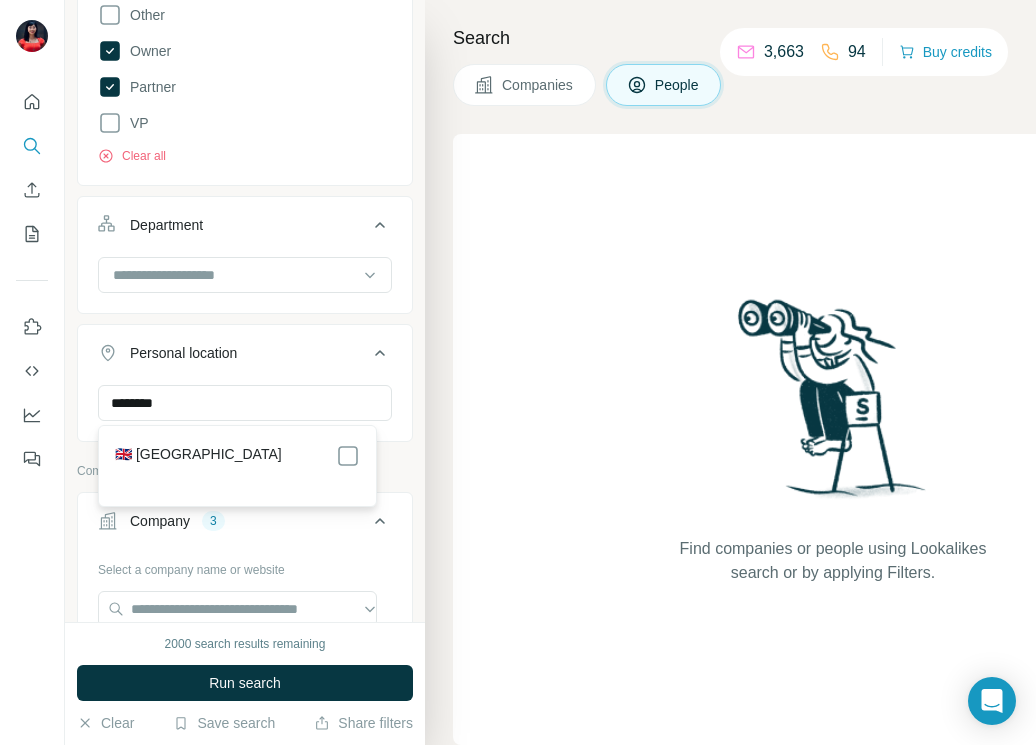 click on "🇬🇧 [GEOGRAPHIC_DATA]" at bounding box center (198, 456) 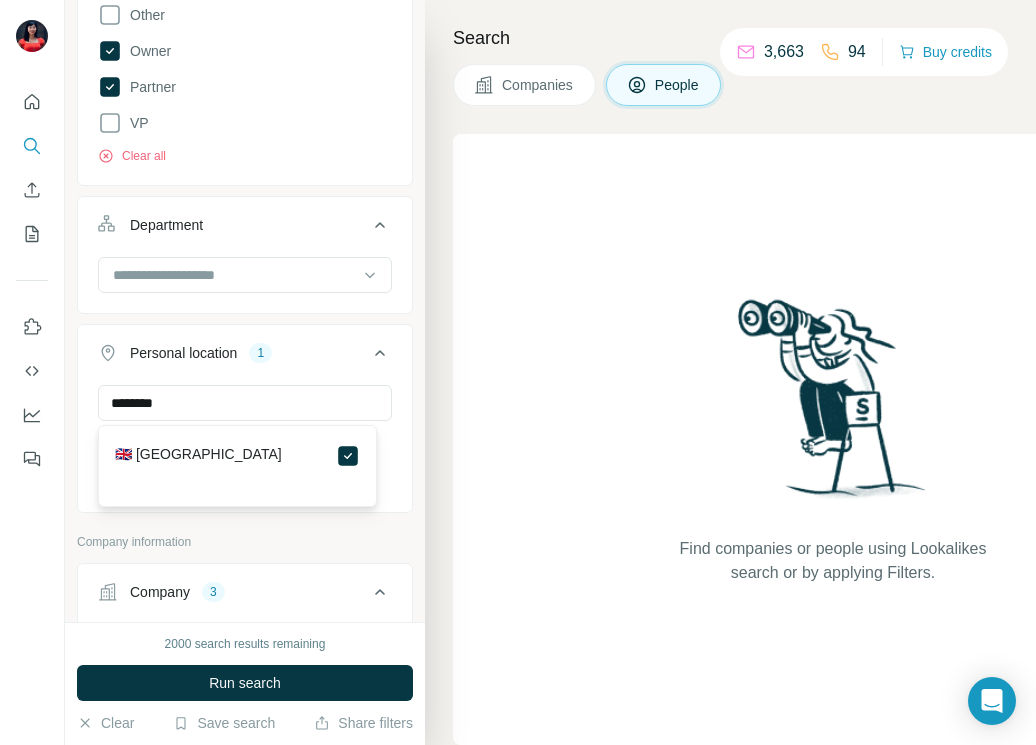 type 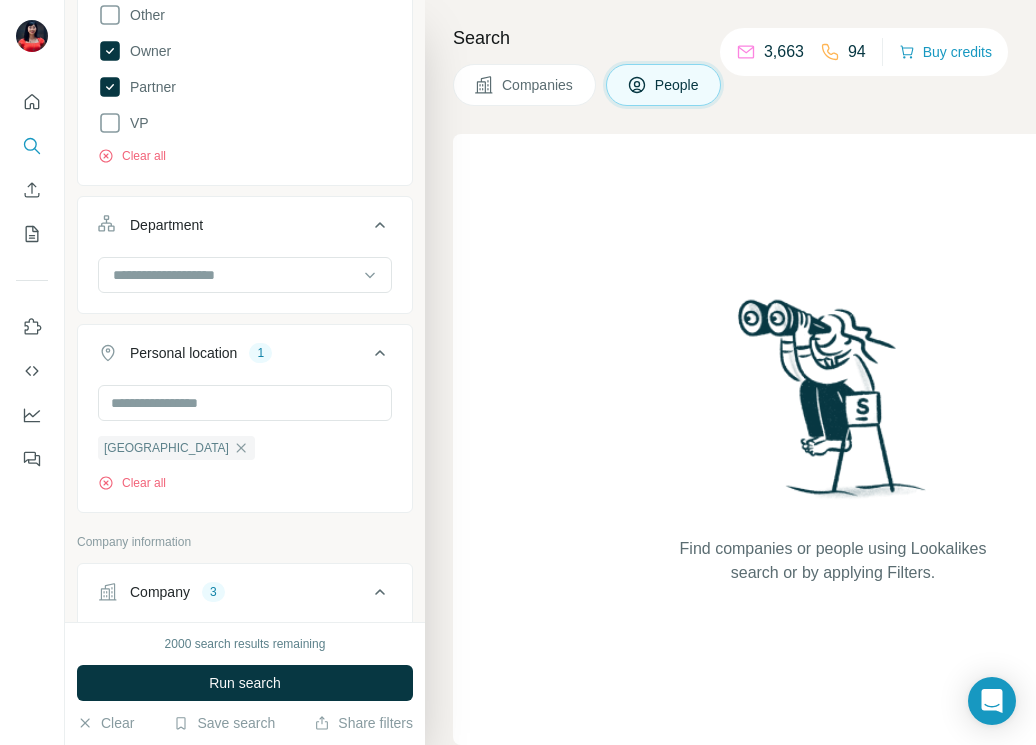 click on "Company information" at bounding box center [245, 542] 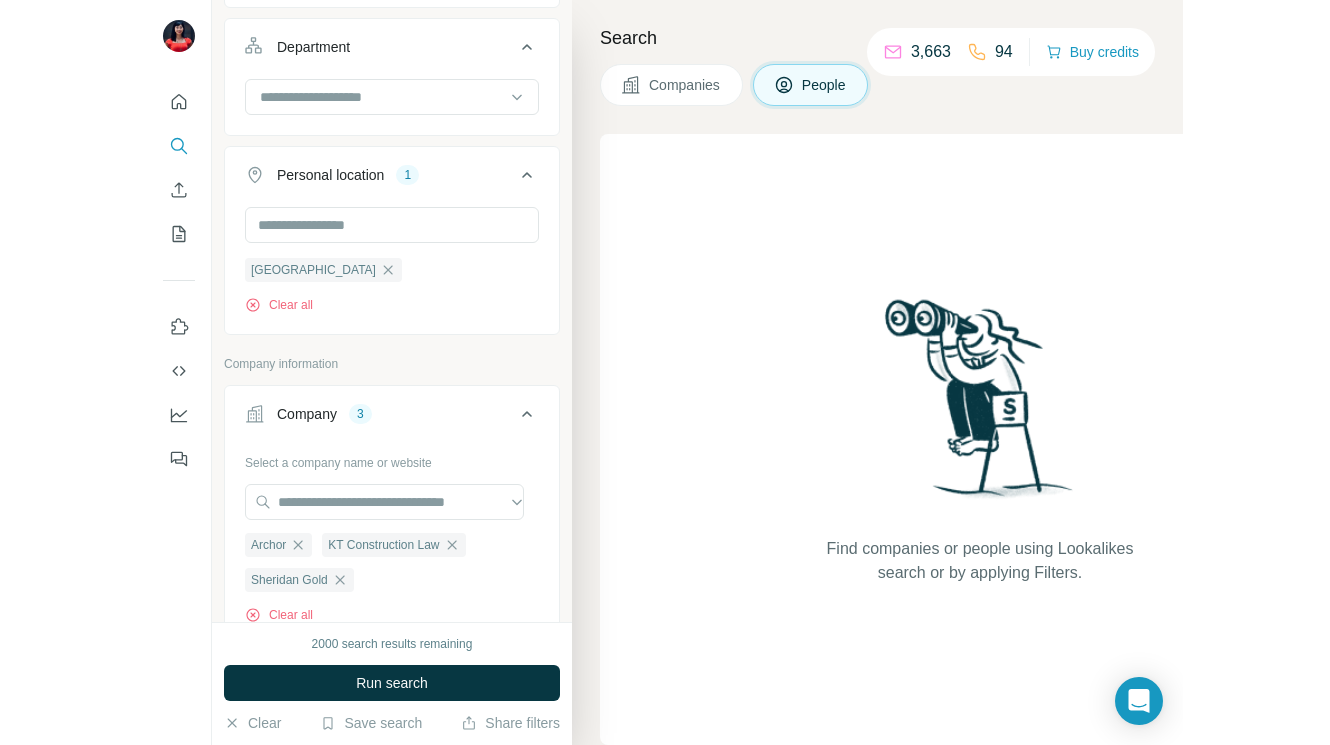 scroll, scrollTop: 988, scrollLeft: 0, axis: vertical 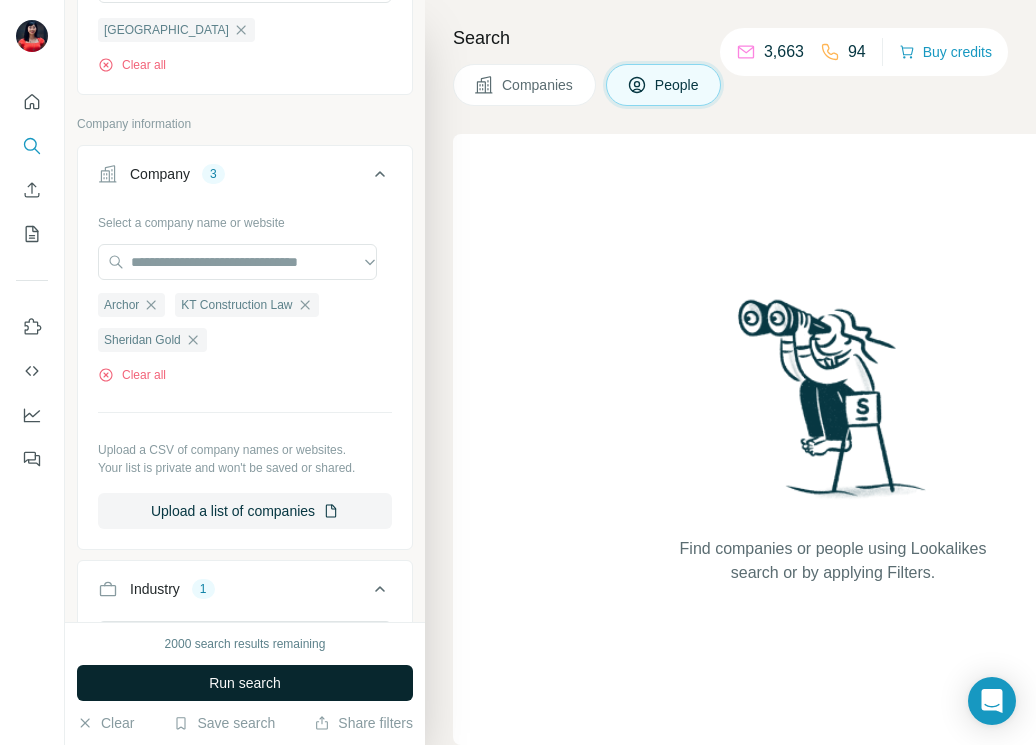 click on "Run search" at bounding box center [245, 683] 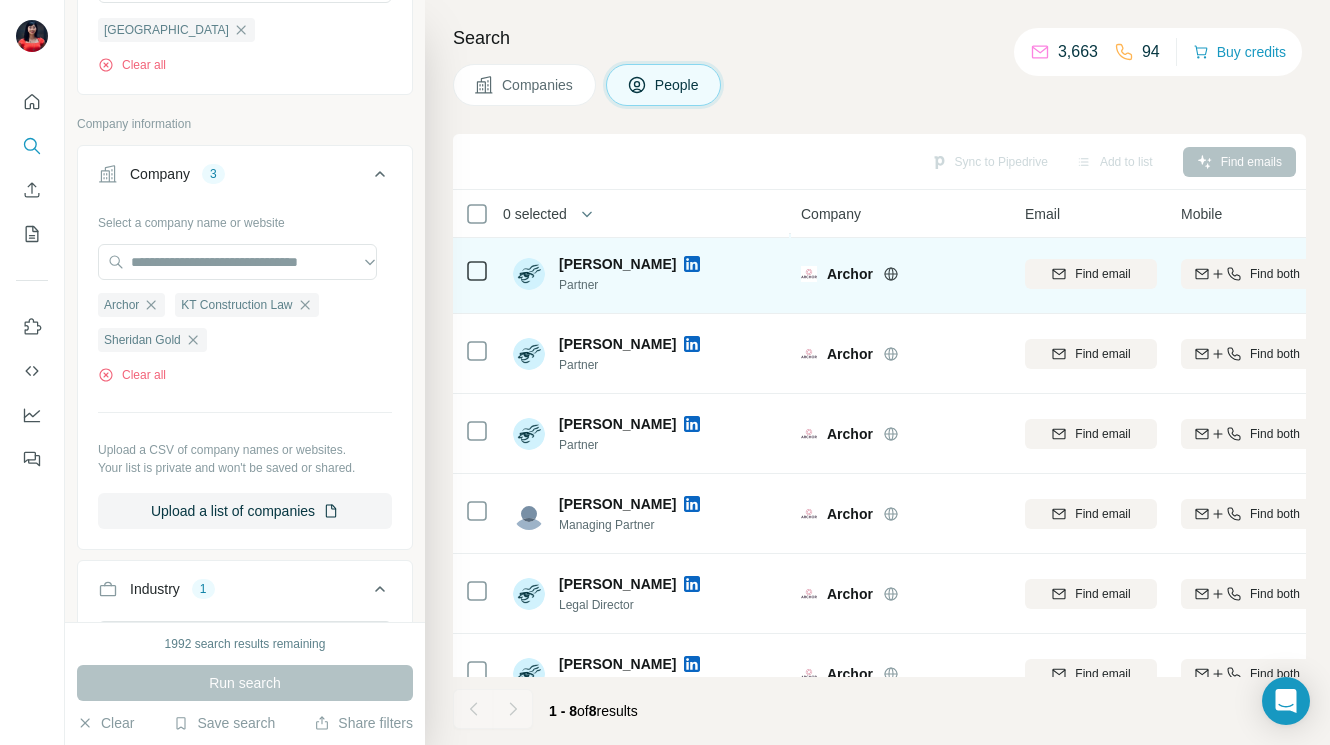 scroll, scrollTop: 212, scrollLeft: 0, axis: vertical 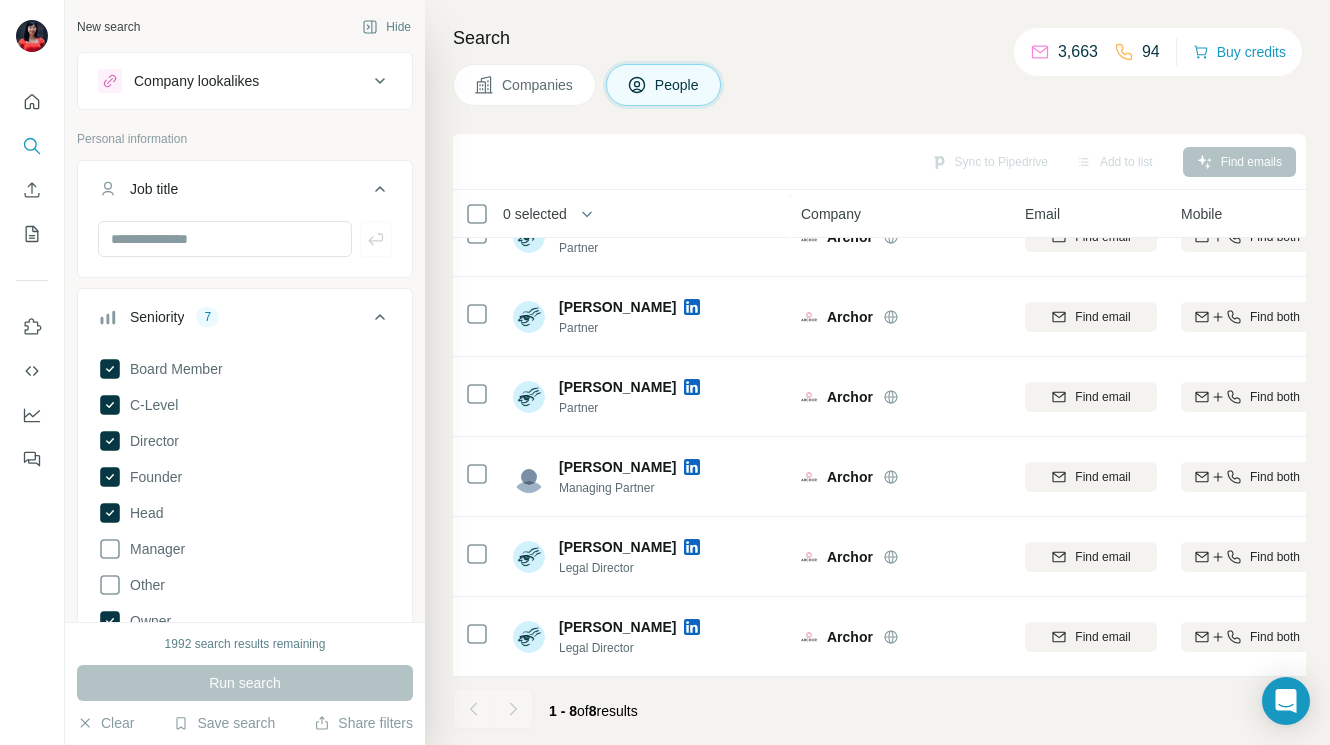 click on "Company lookalikes" at bounding box center [233, 81] 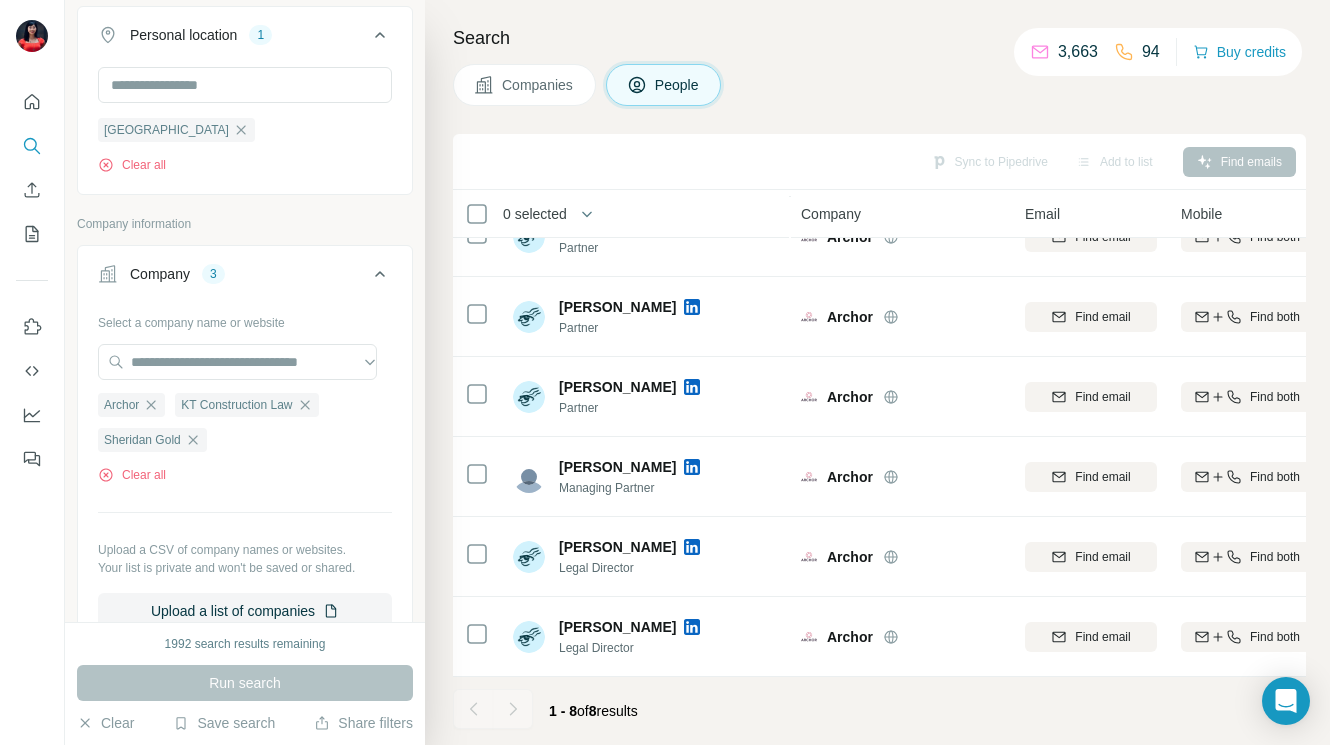 scroll, scrollTop: 1126, scrollLeft: 0, axis: vertical 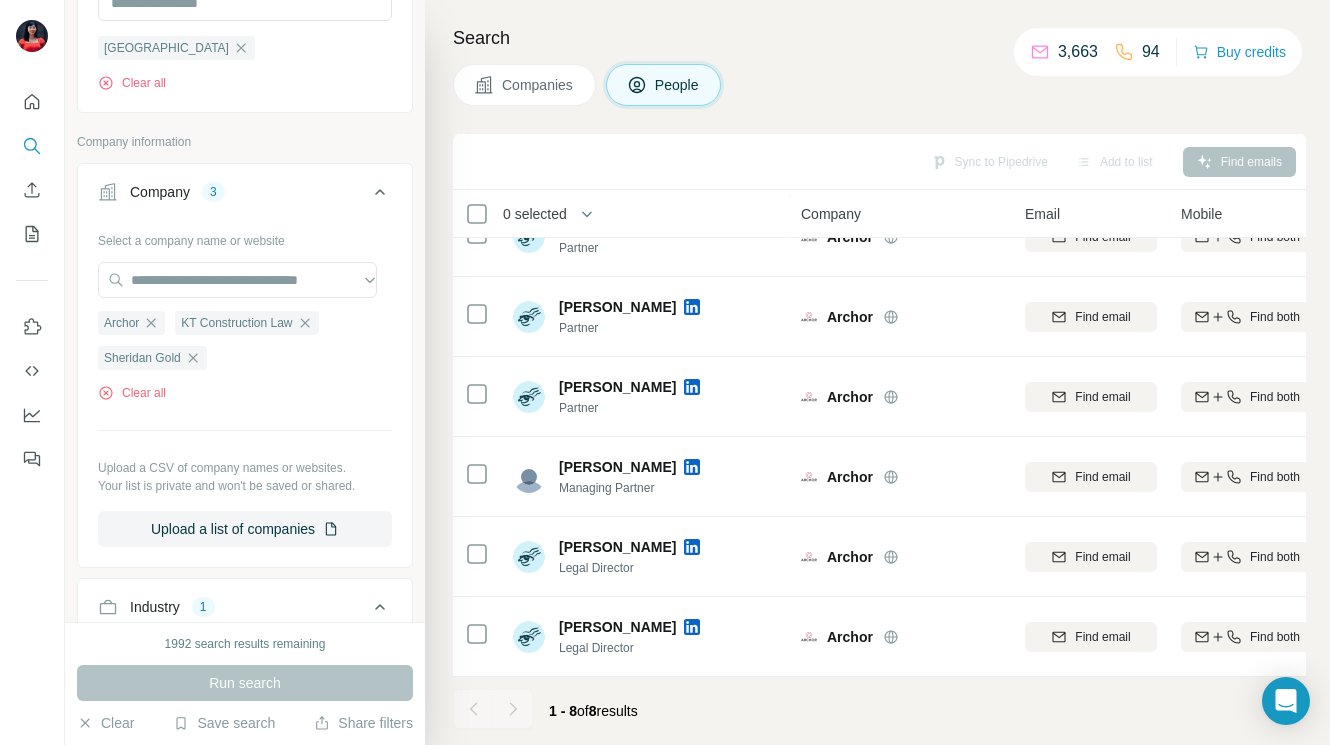 click on "Company 3" at bounding box center (233, 192) 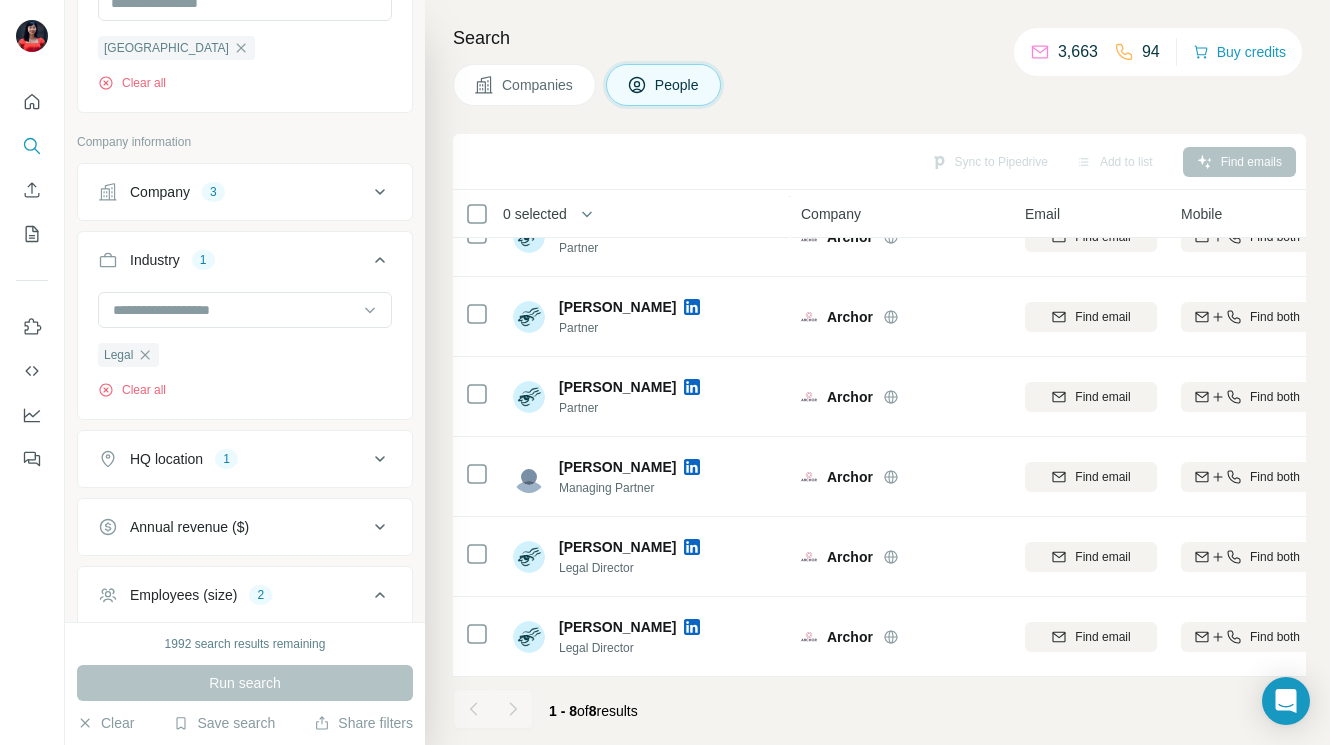click on "Company 3" at bounding box center [245, 192] 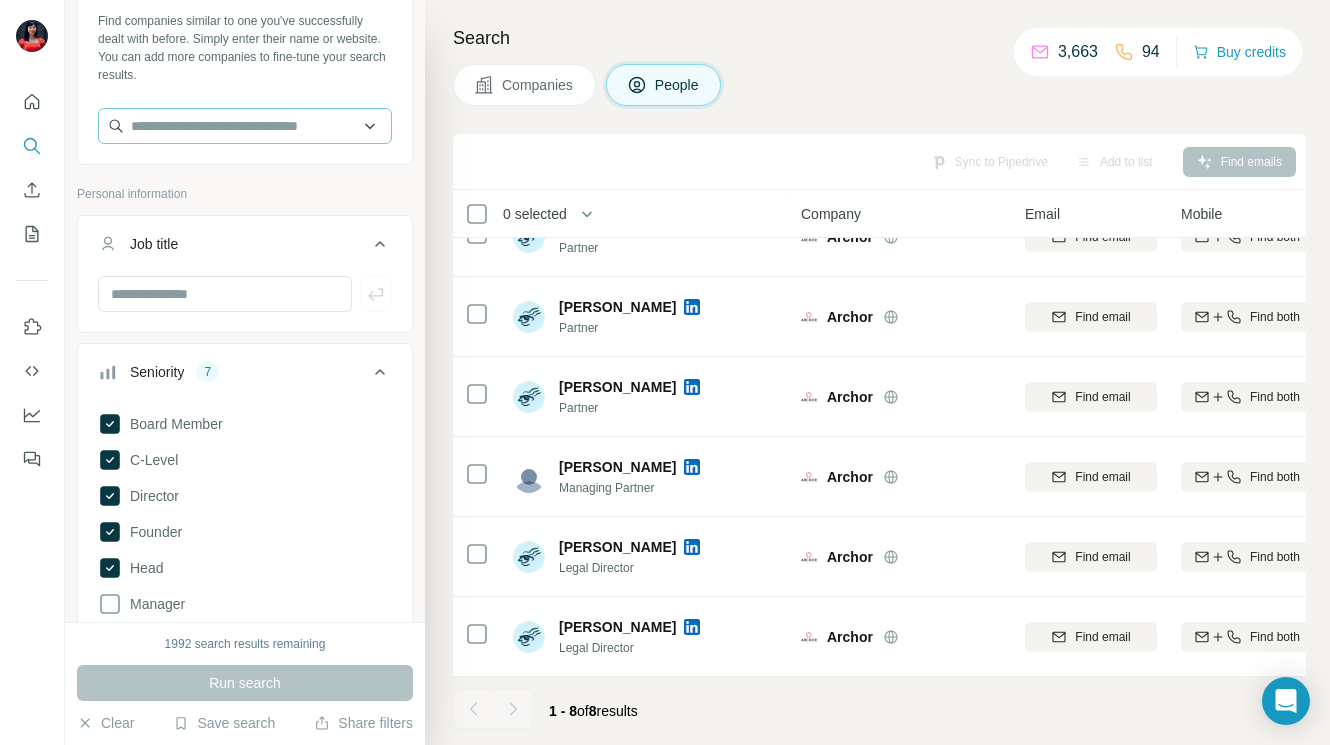 scroll, scrollTop: 0, scrollLeft: 0, axis: both 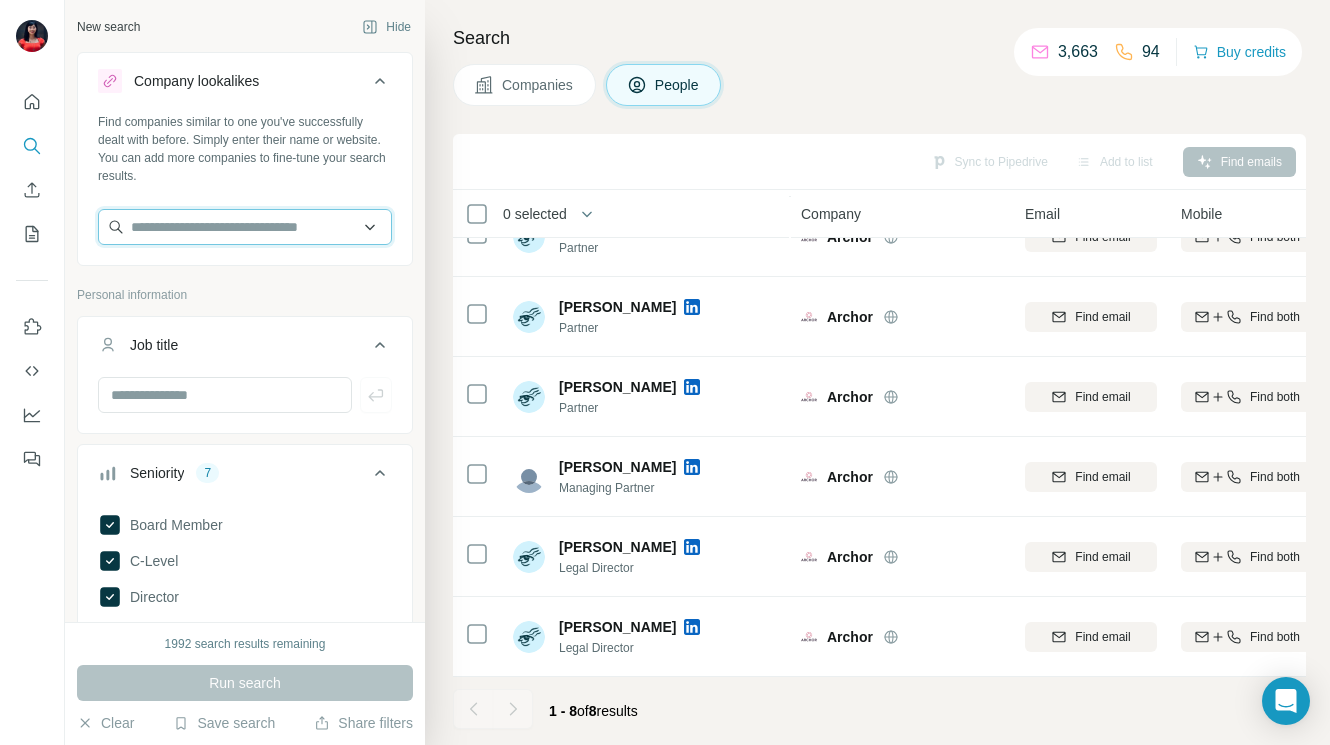 click at bounding box center [245, 227] 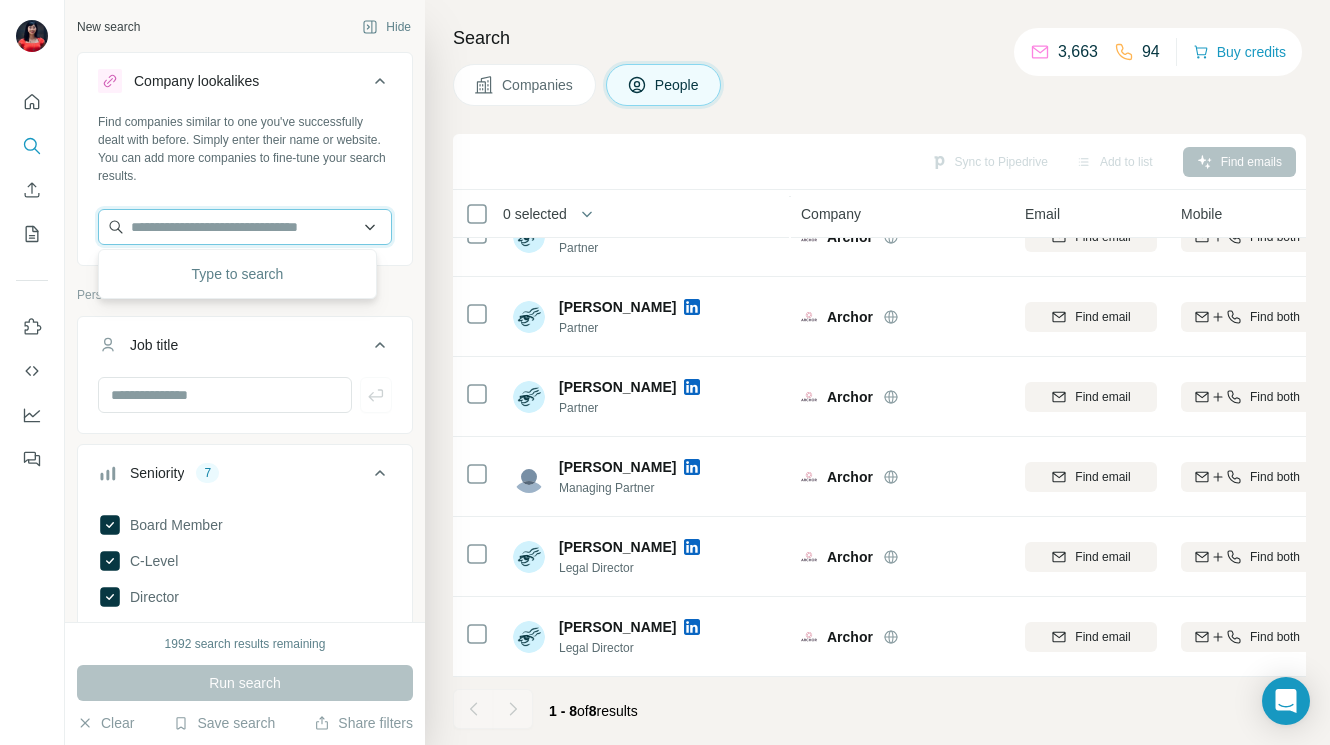 paste on "**********" 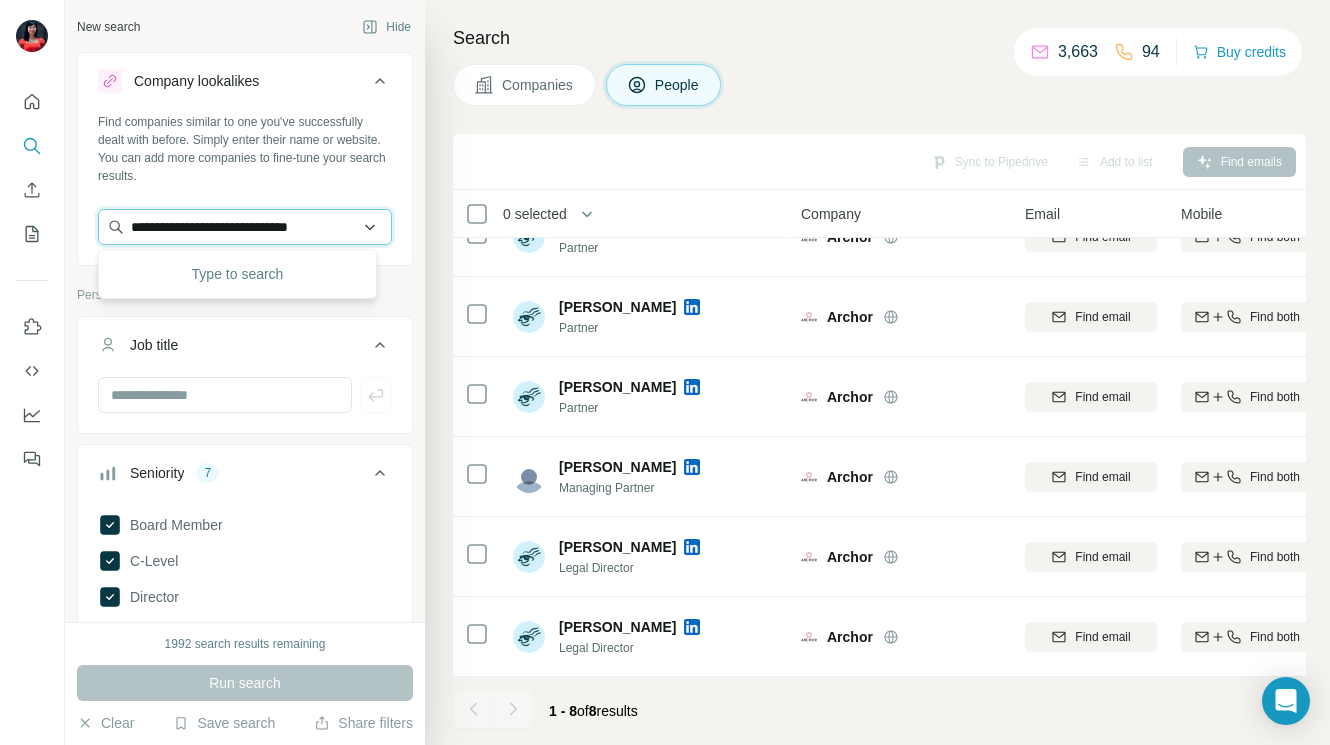 scroll, scrollTop: 0, scrollLeft: 10, axis: horizontal 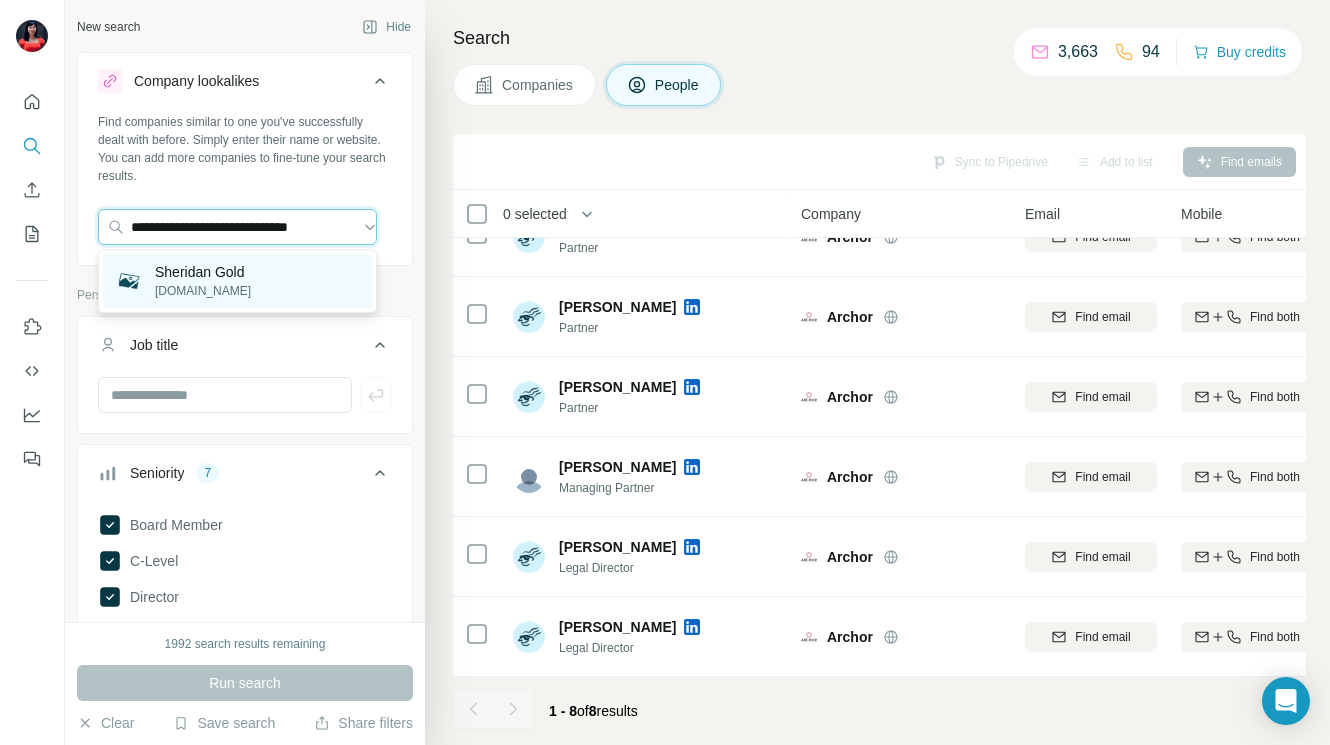 type on "**********" 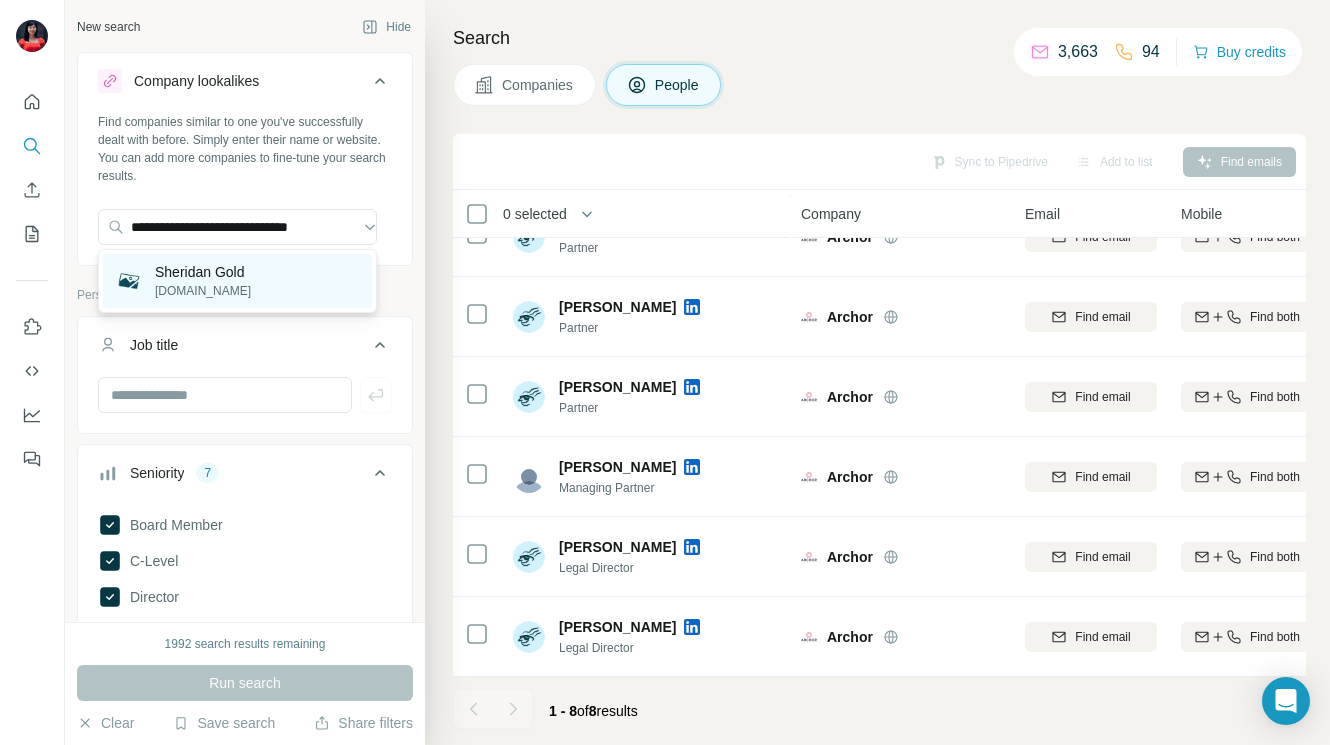 scroll, scrollTop: 0, scrollLeft: 0, axis: both 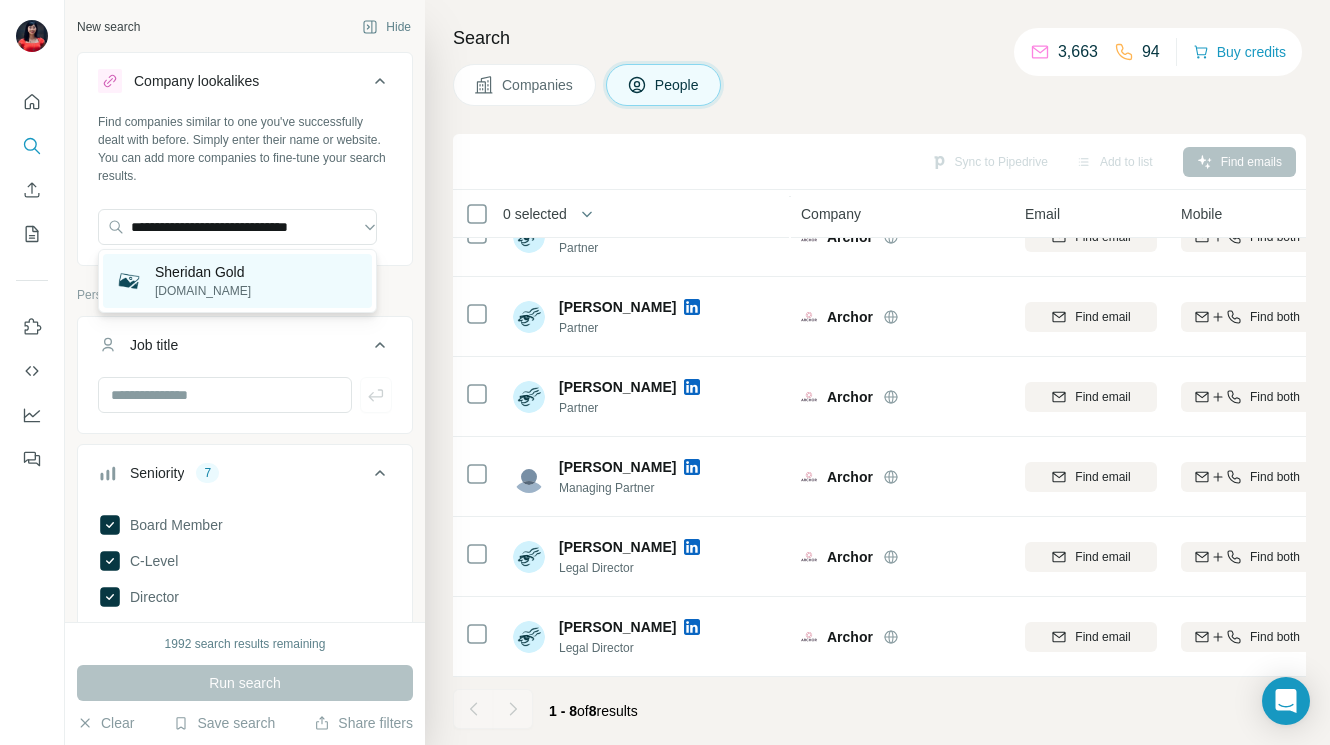 click on "Sheridan Gold [DOMAIN_NAME]" at bounding box center [237, 281] 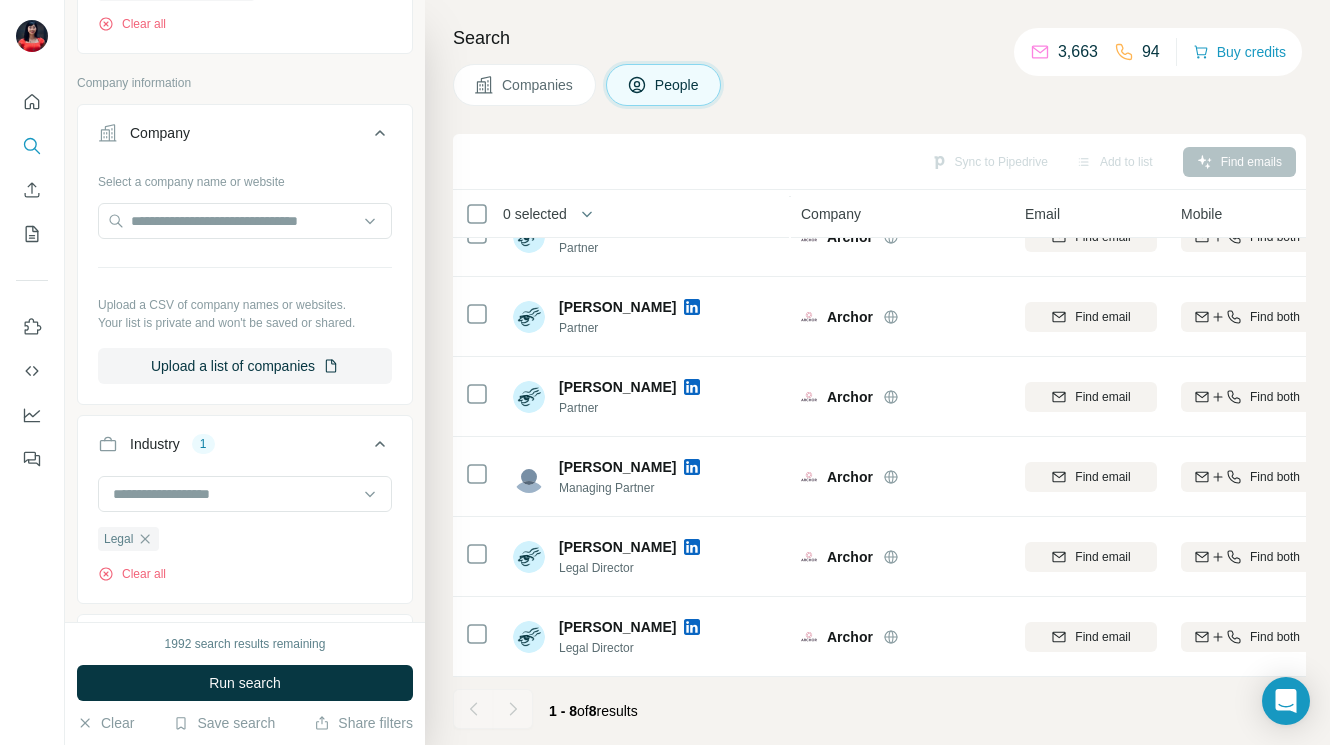 scroll, scrollTop: 1061, scrollLeft: 0, axis: vertical 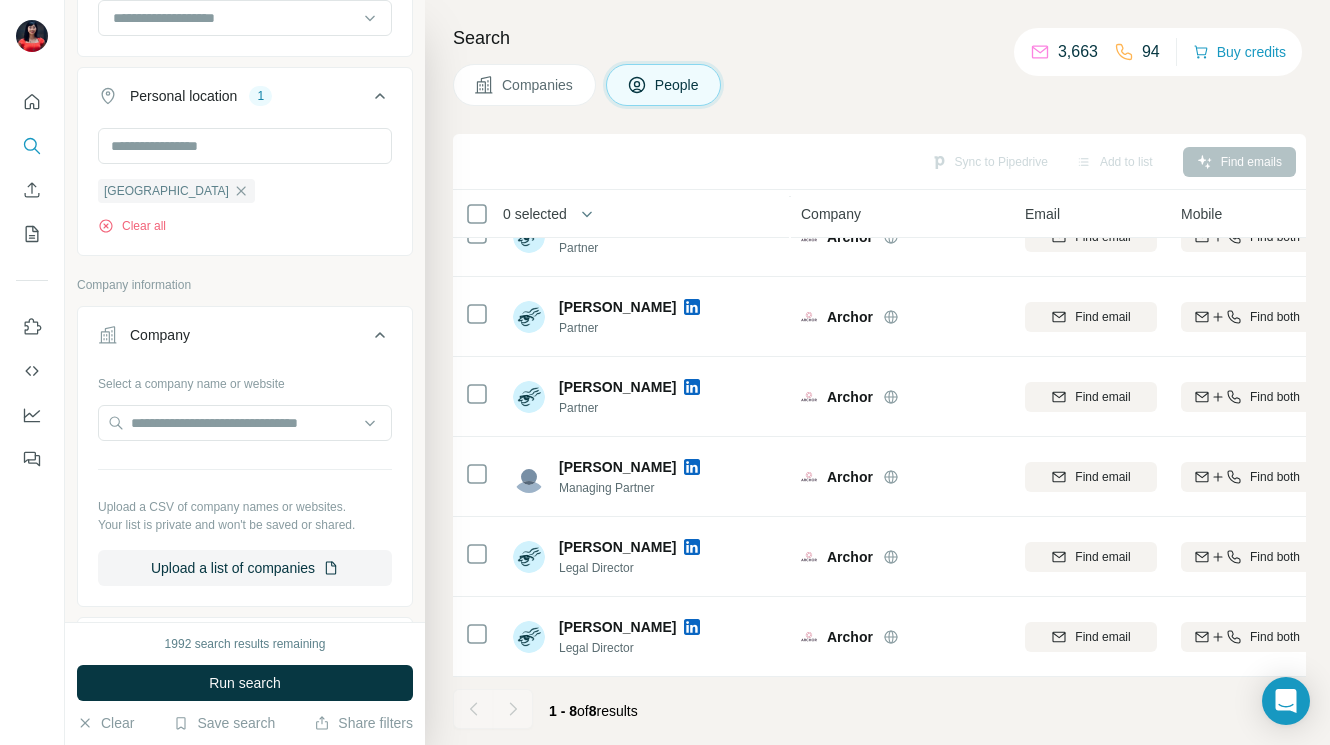 click 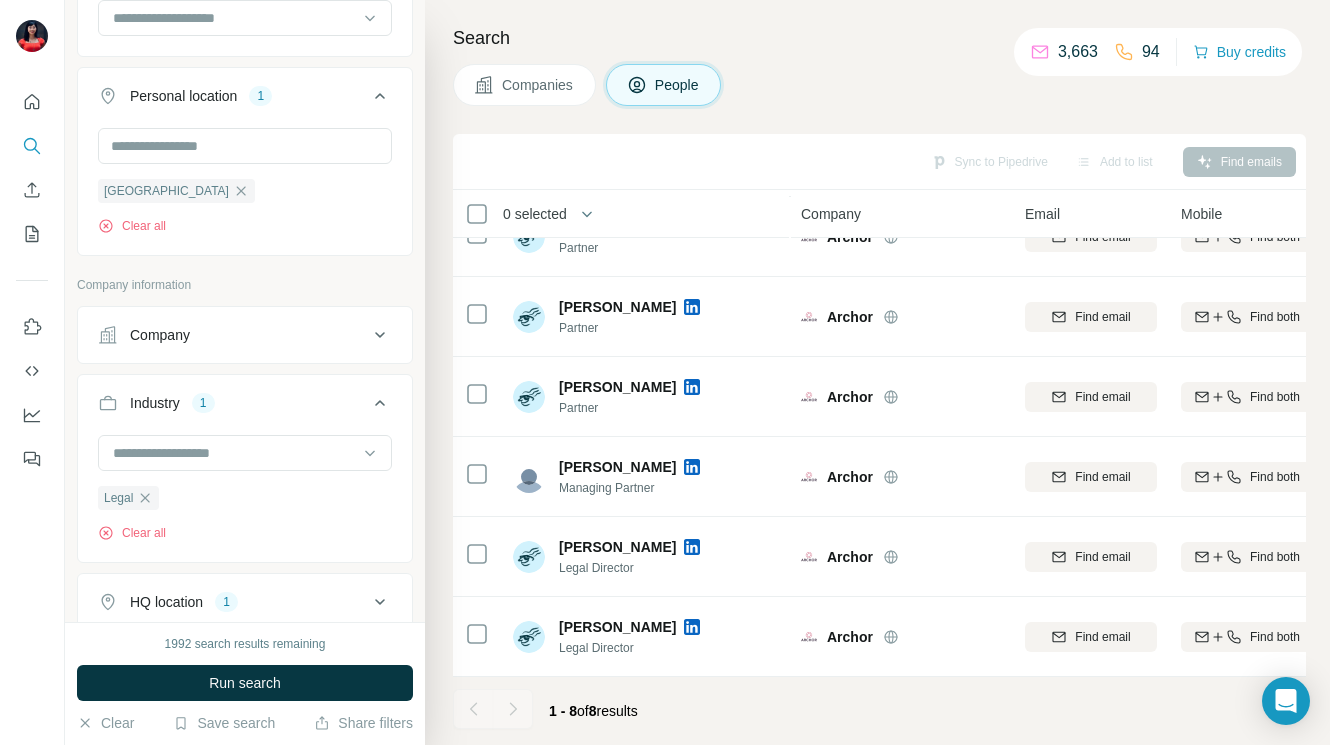 click 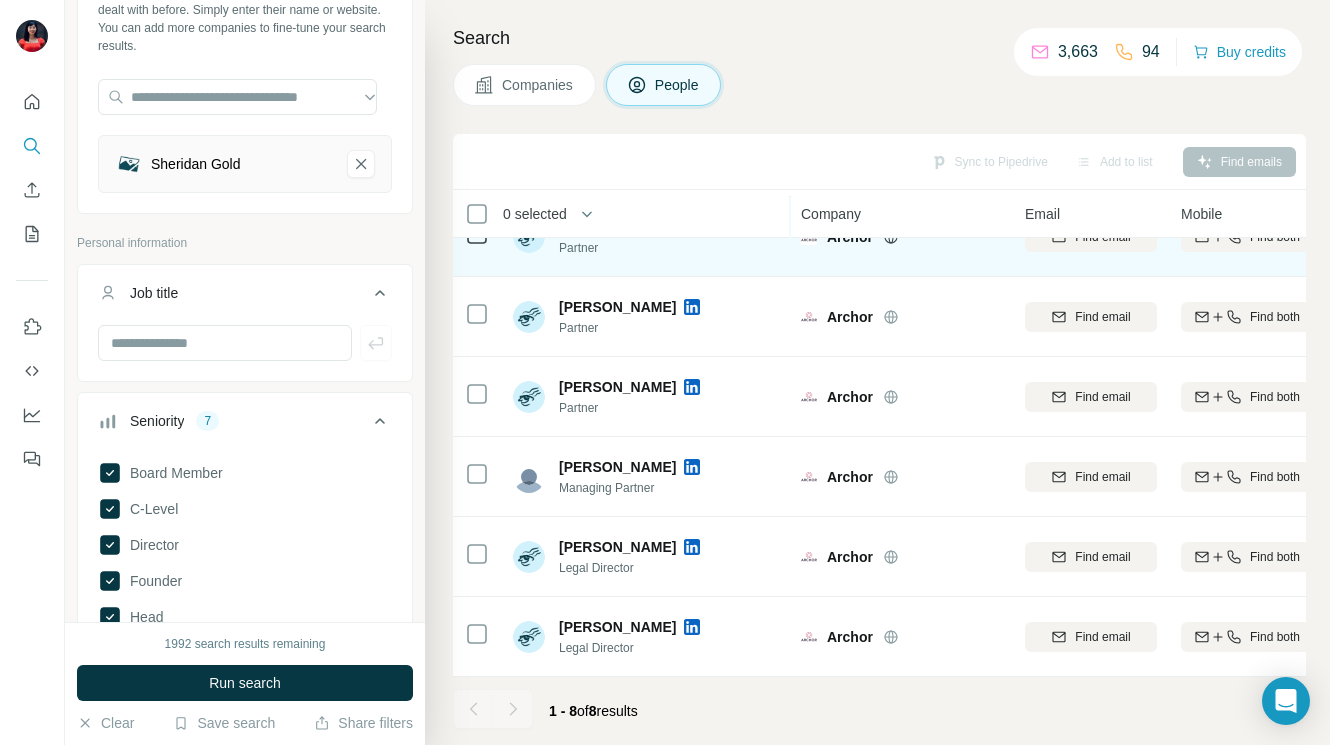 scroll, scrollTop: 119, scrollLeft: 0, axis: vertical 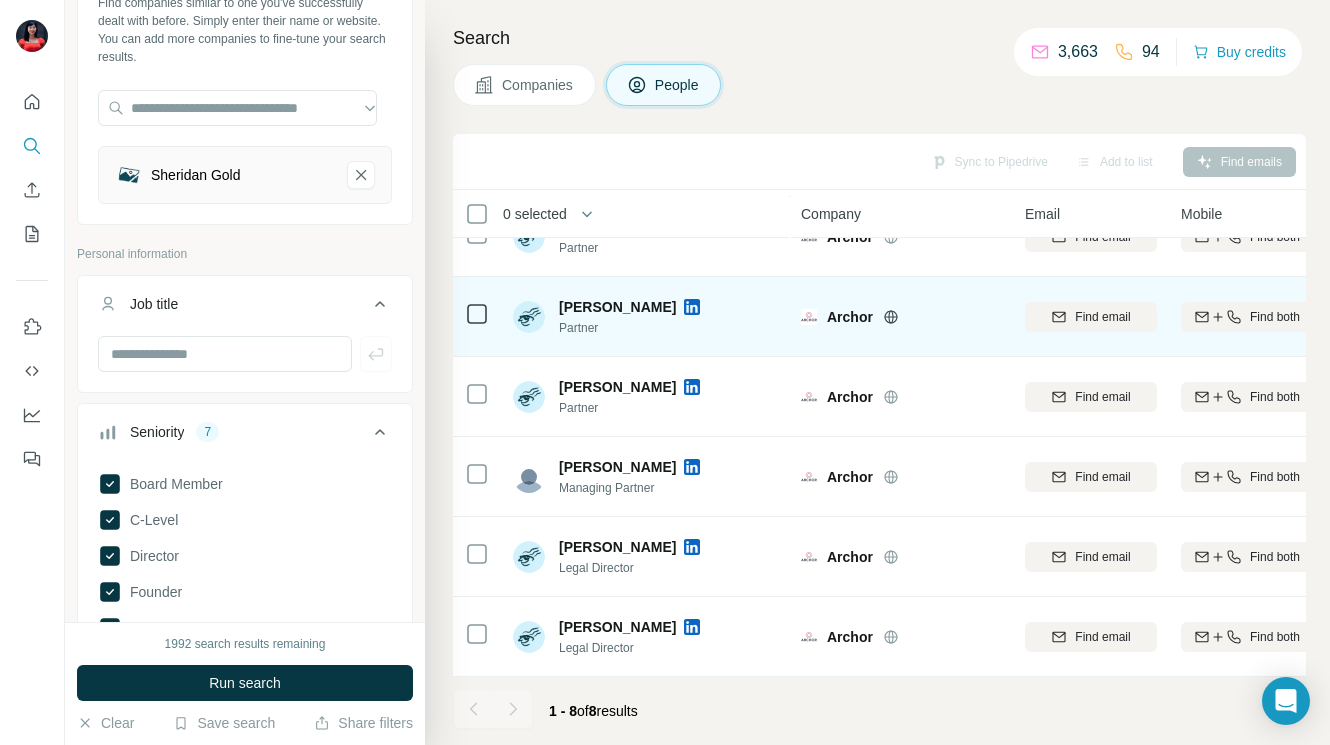click 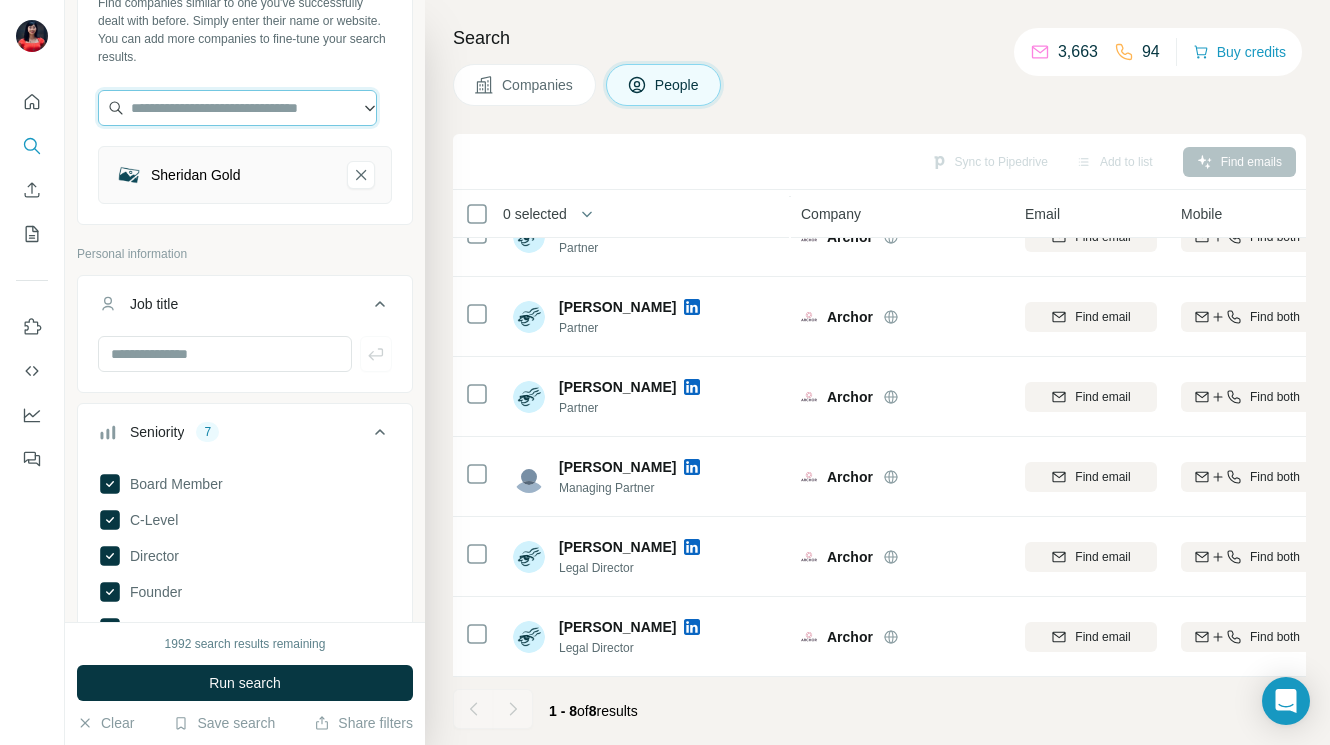 click at bounding box center [237, 108] 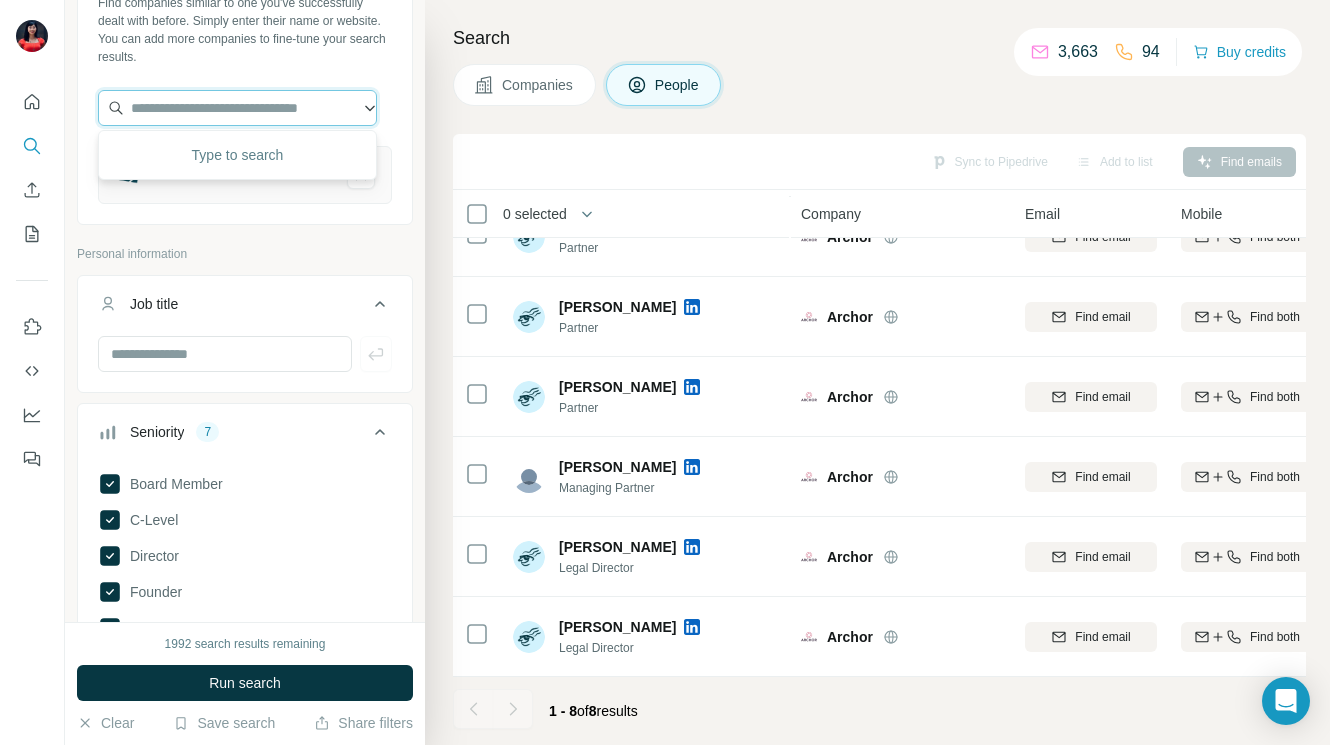paste on "**********" 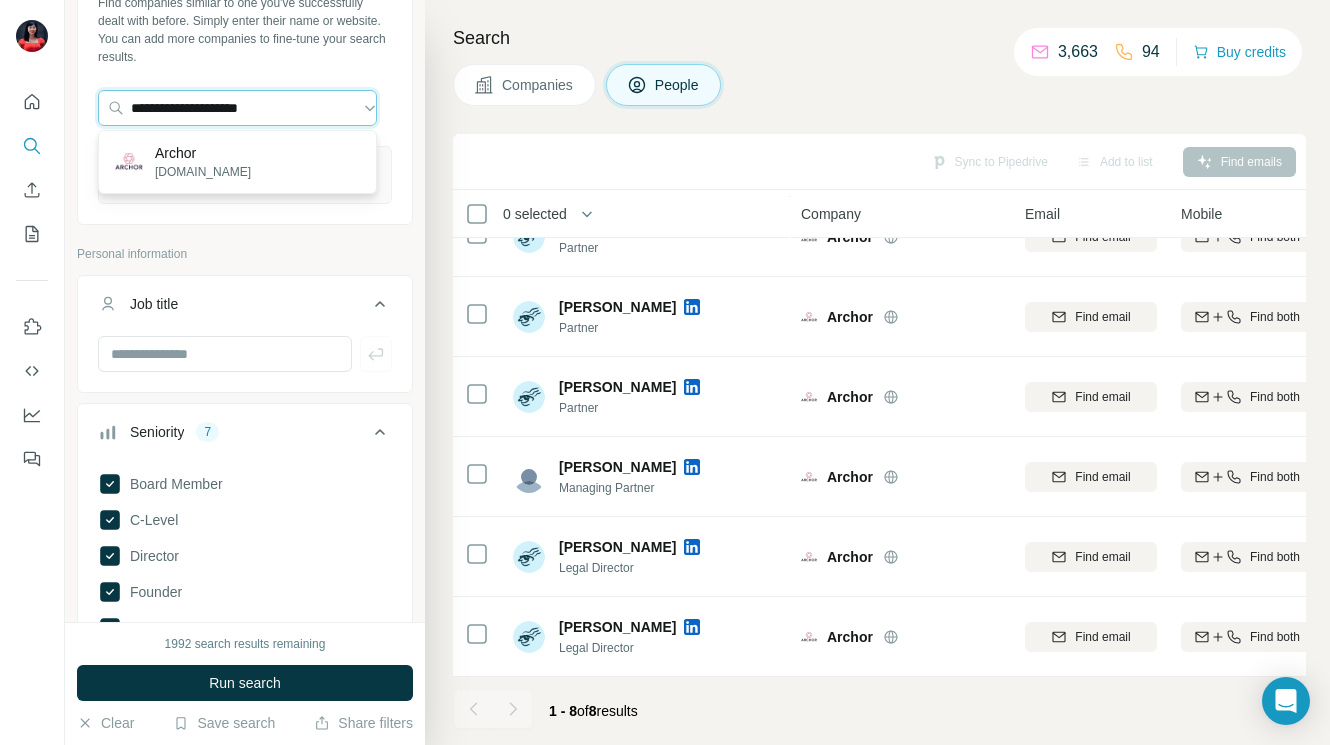 type on "**********" 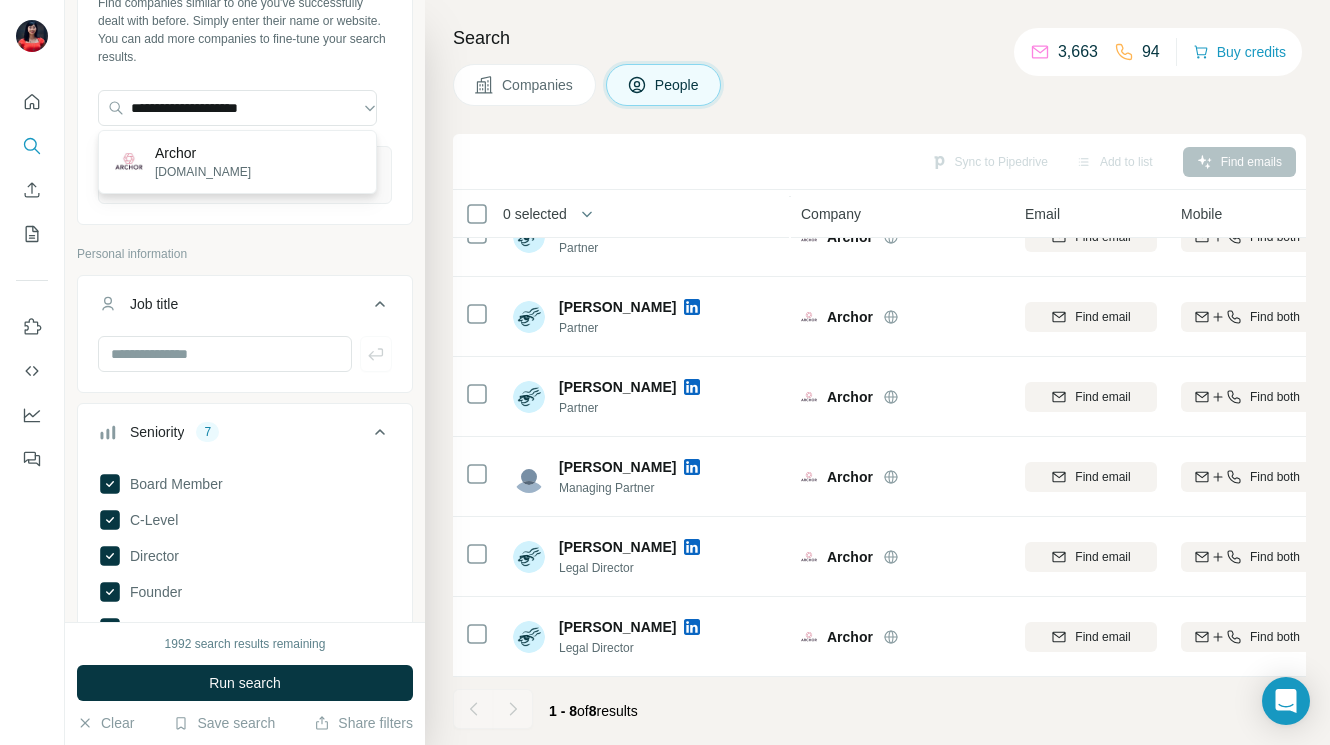 click on "Archor [DOMAIN_NAME]" at bounding box center [237, 162] 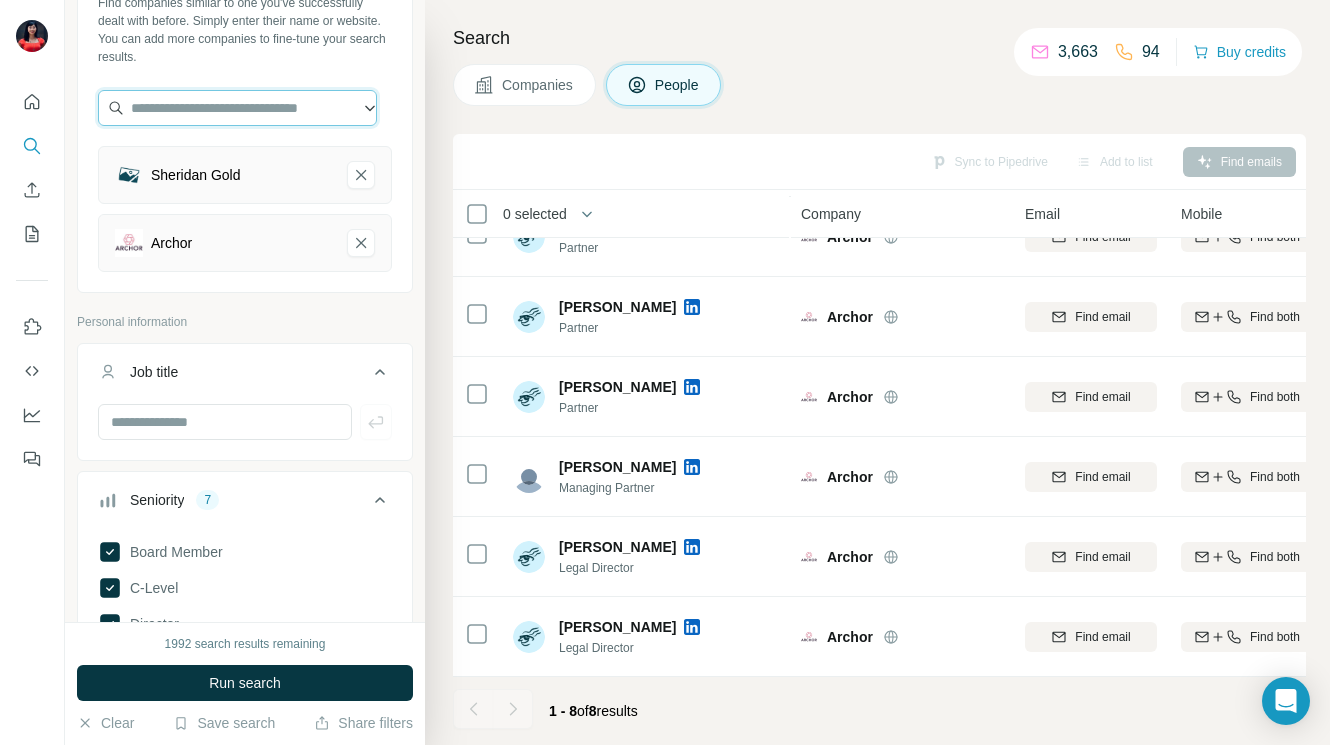 click at bounding box center [237, 108] 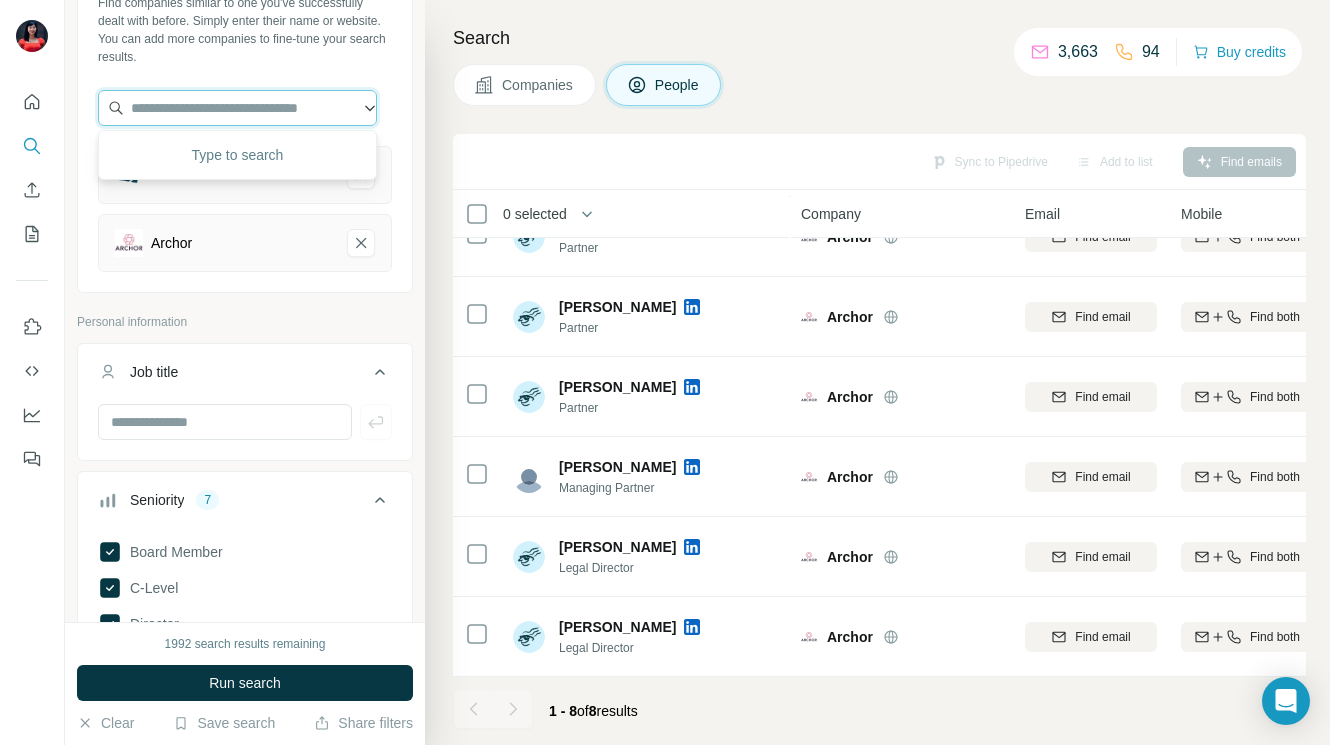 paste on "**********" 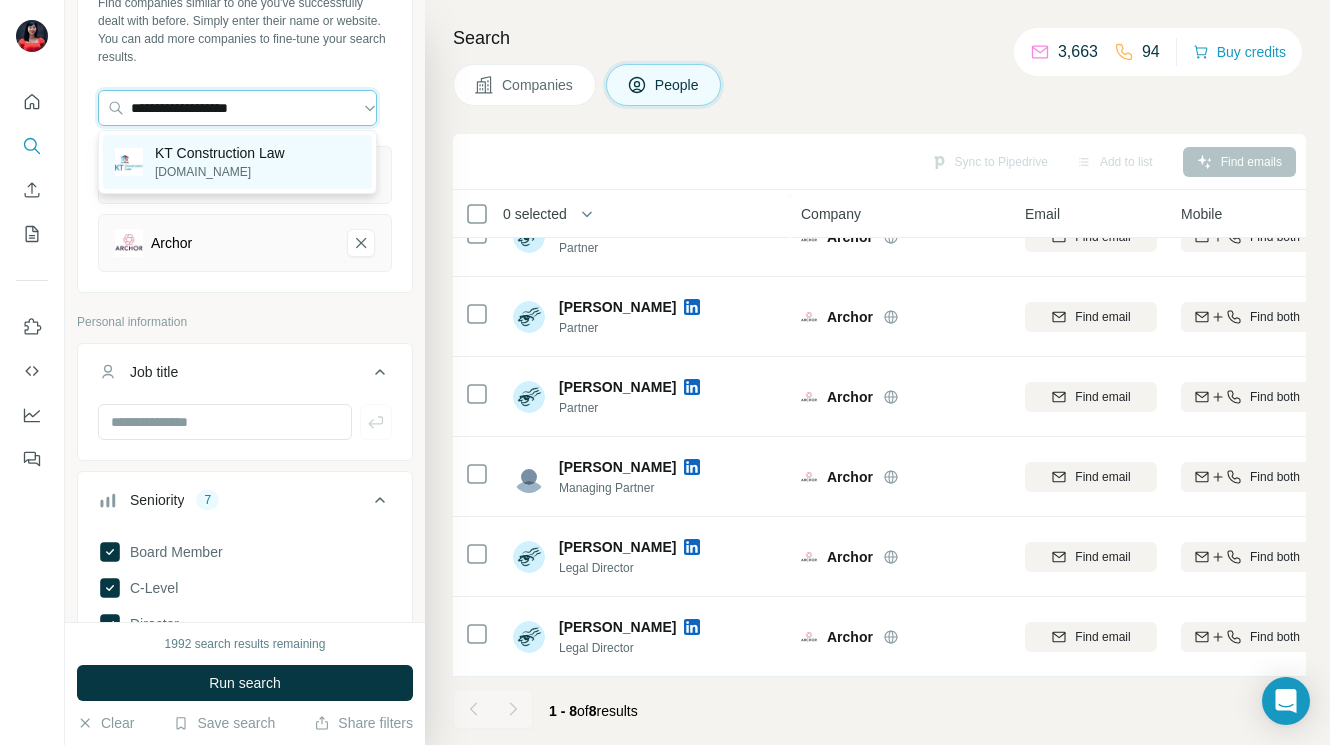 type on "**********" 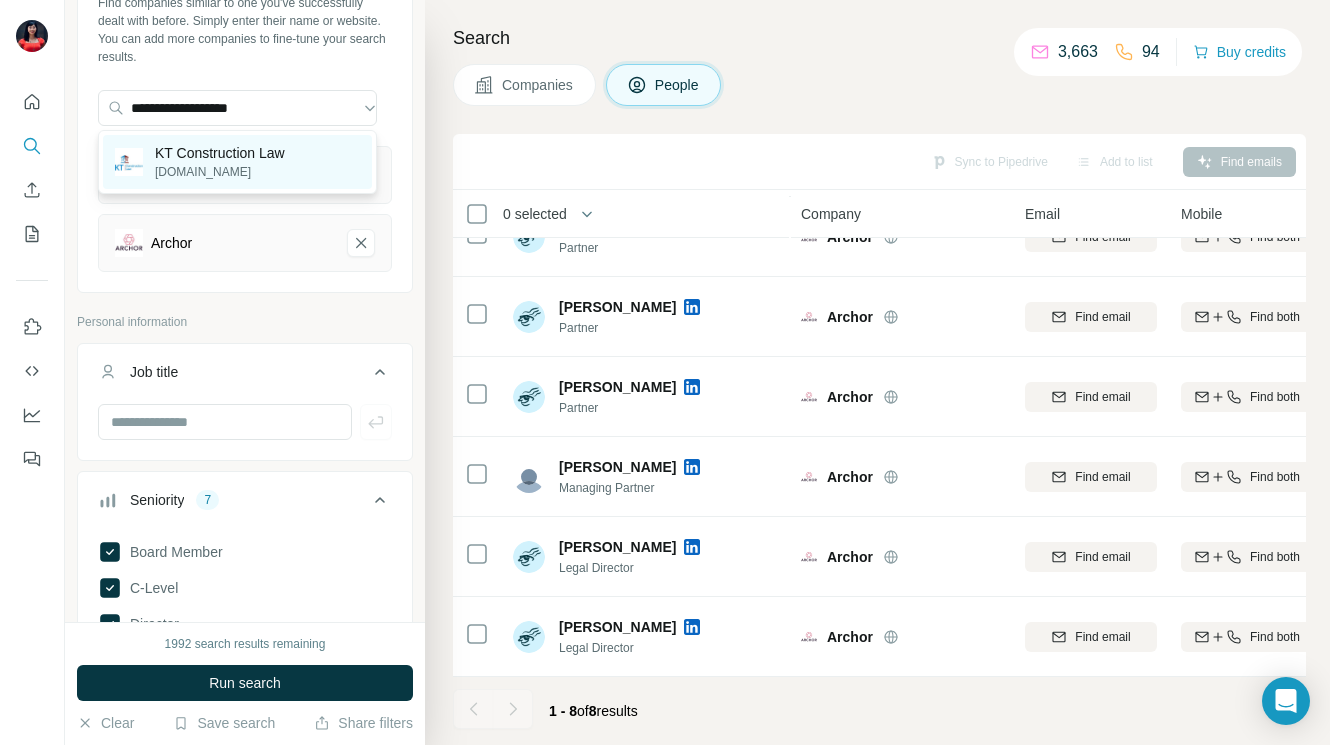click on "KT Construction Law" at bounding box center [220, 153] 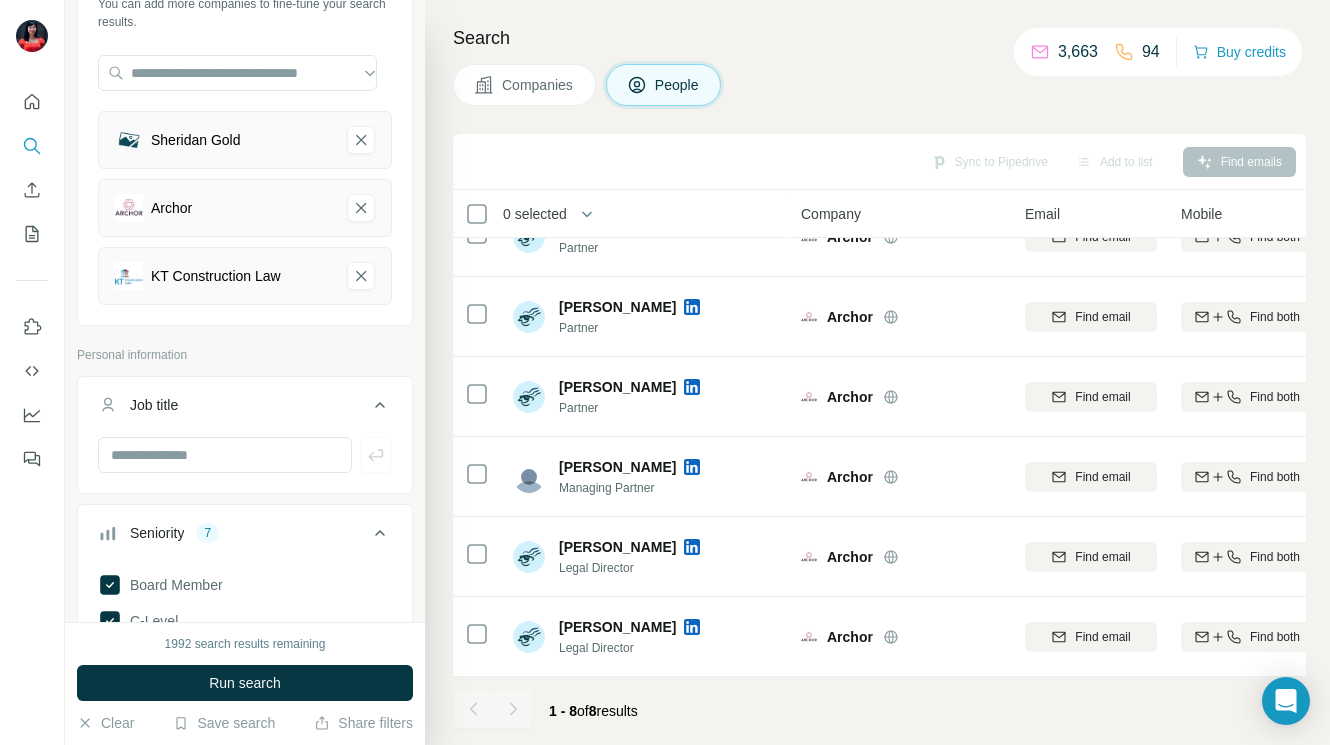 scroll, scrollTop: 154, scrollLeft: 0, axis: vertical 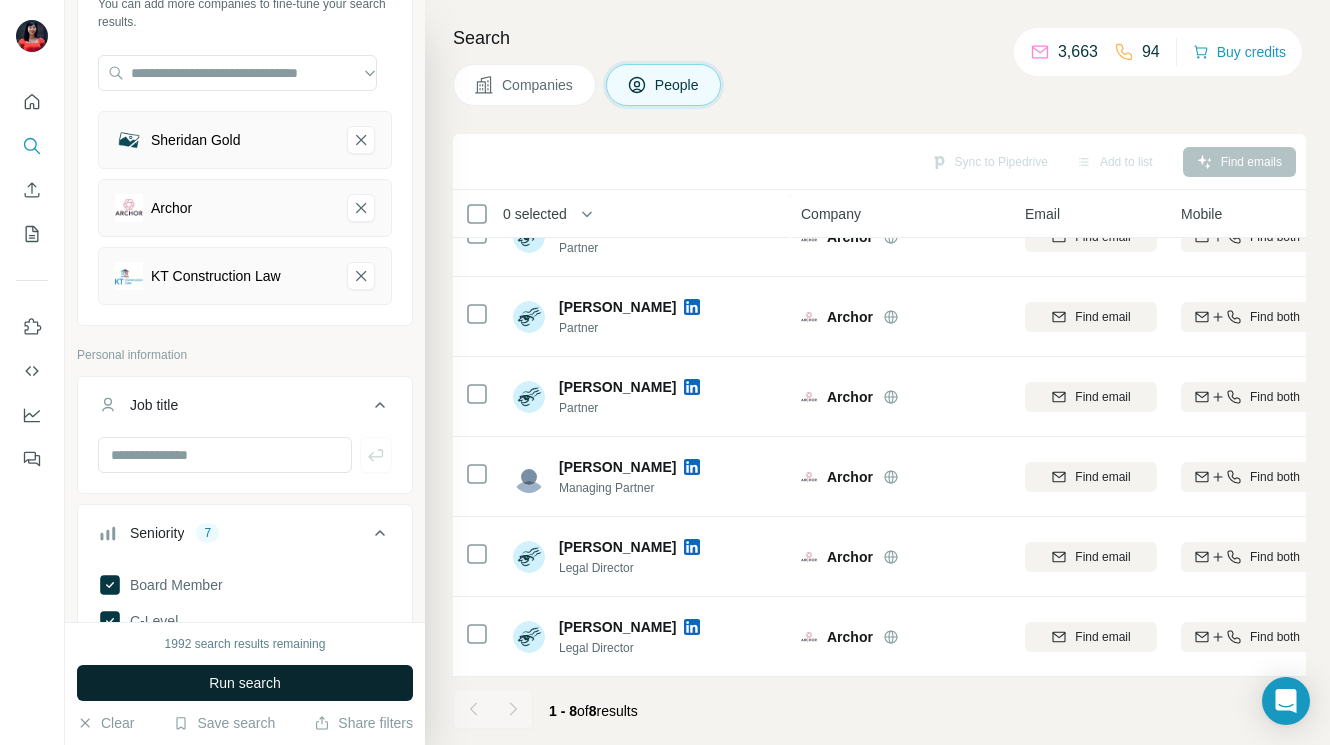 click on "Run search" at bounding box center [245, 683] 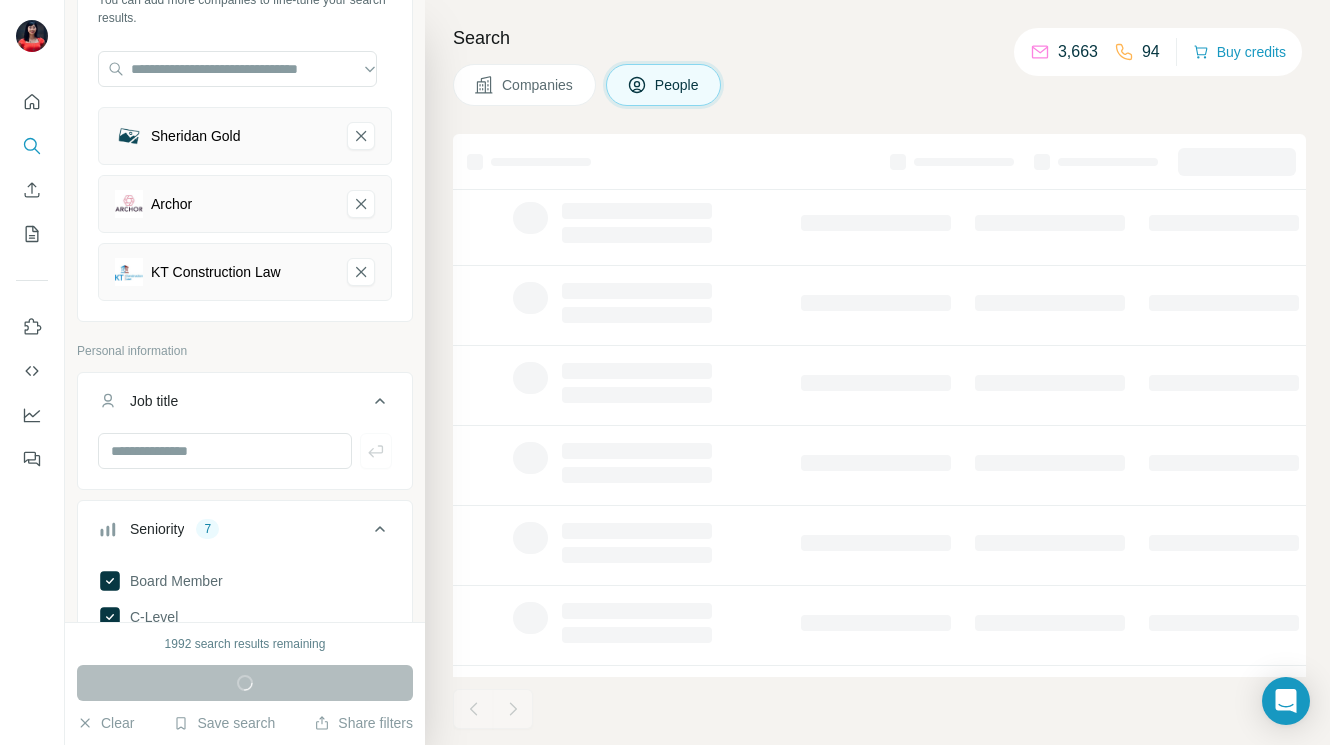 scroll, scrollTop: 0, scrollLeft: 0, axis: both 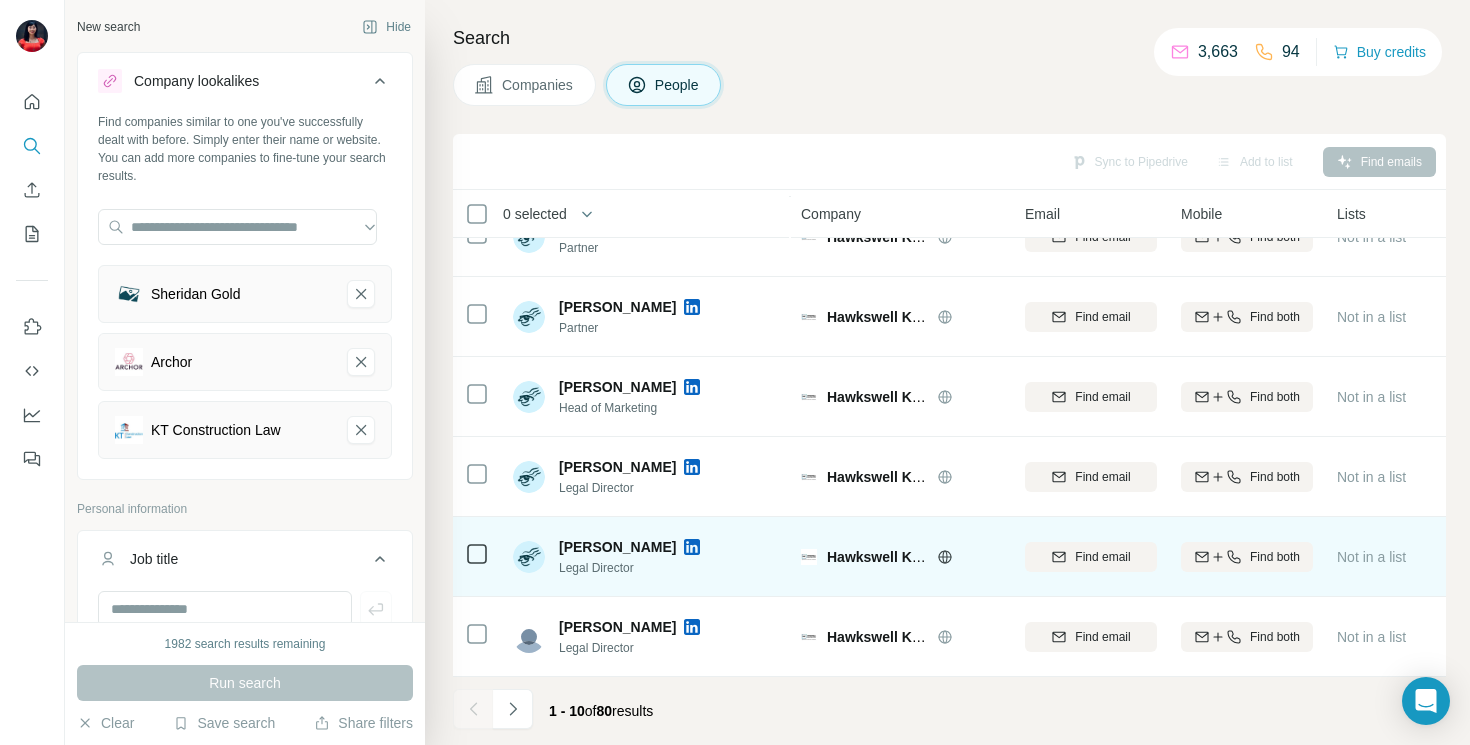 click 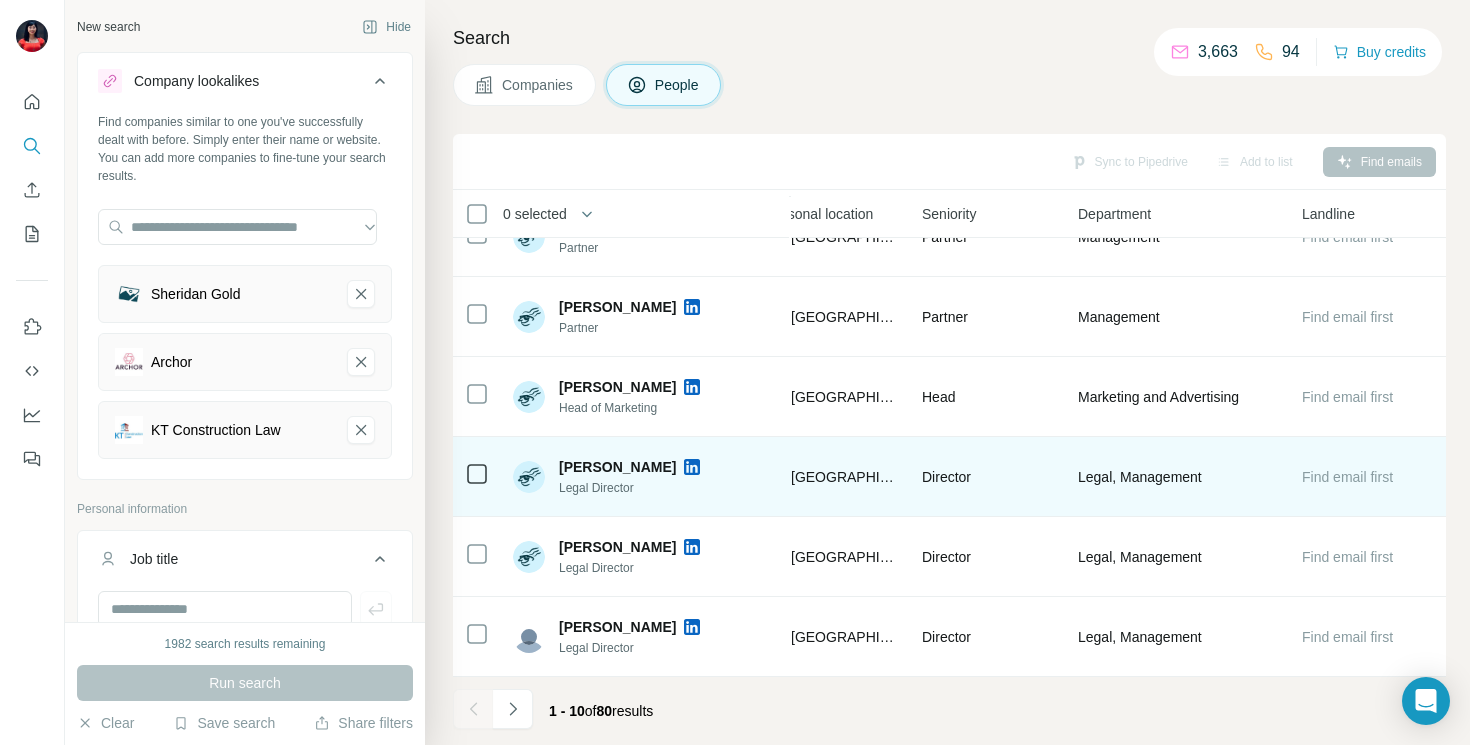 scroll, scrollTop: 372, scrollLeft: 0, axis: vertical 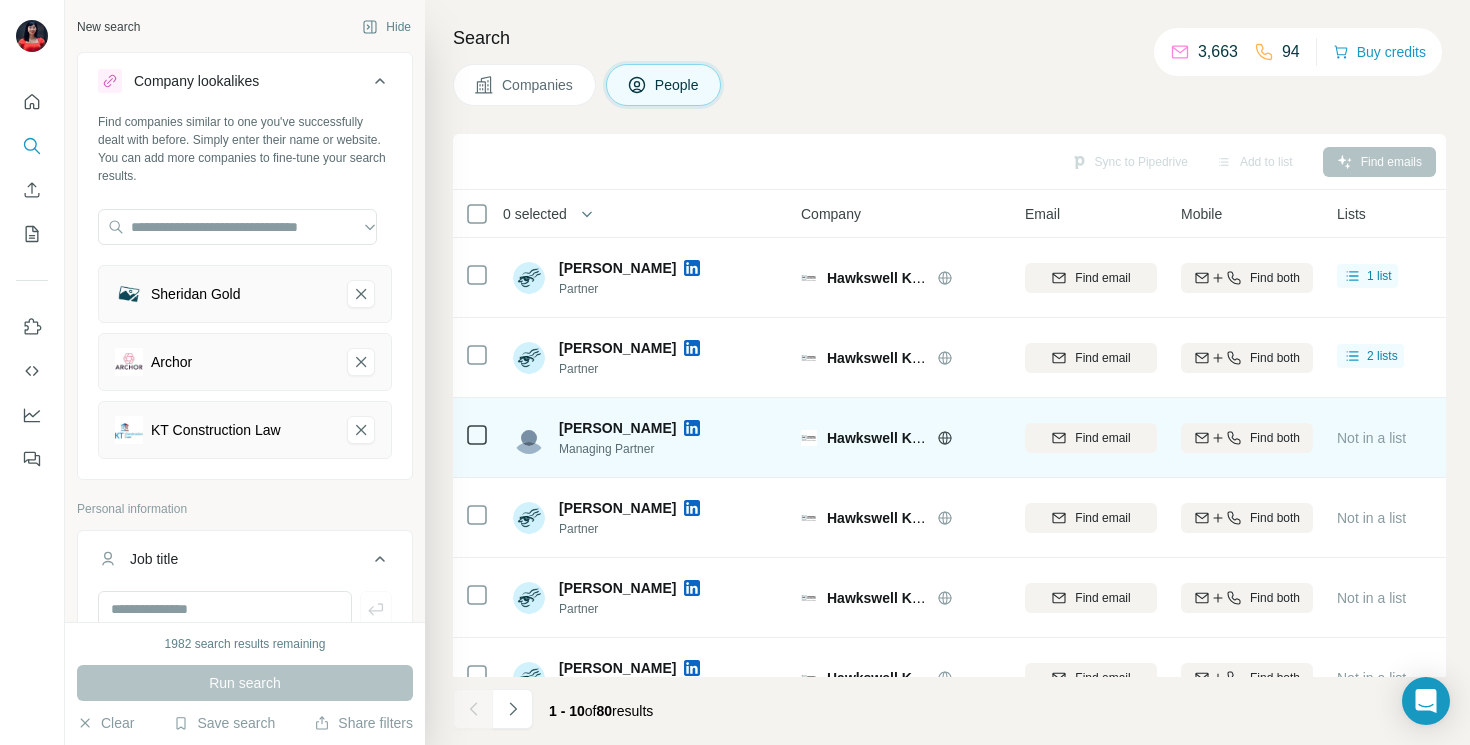 click at bounding box center (692, 428) 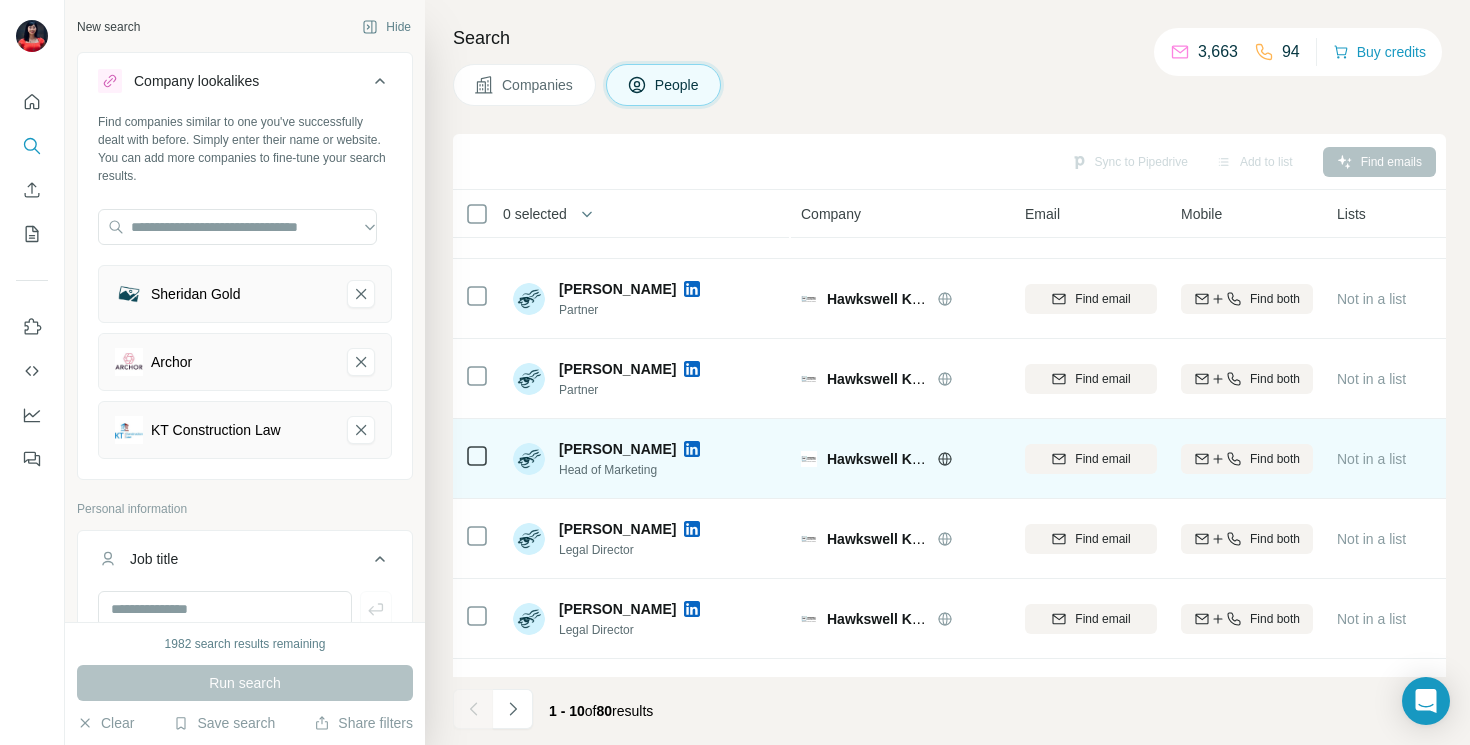 scroll, scrollTop: 372, scrollLeft: 0, axis: vertical 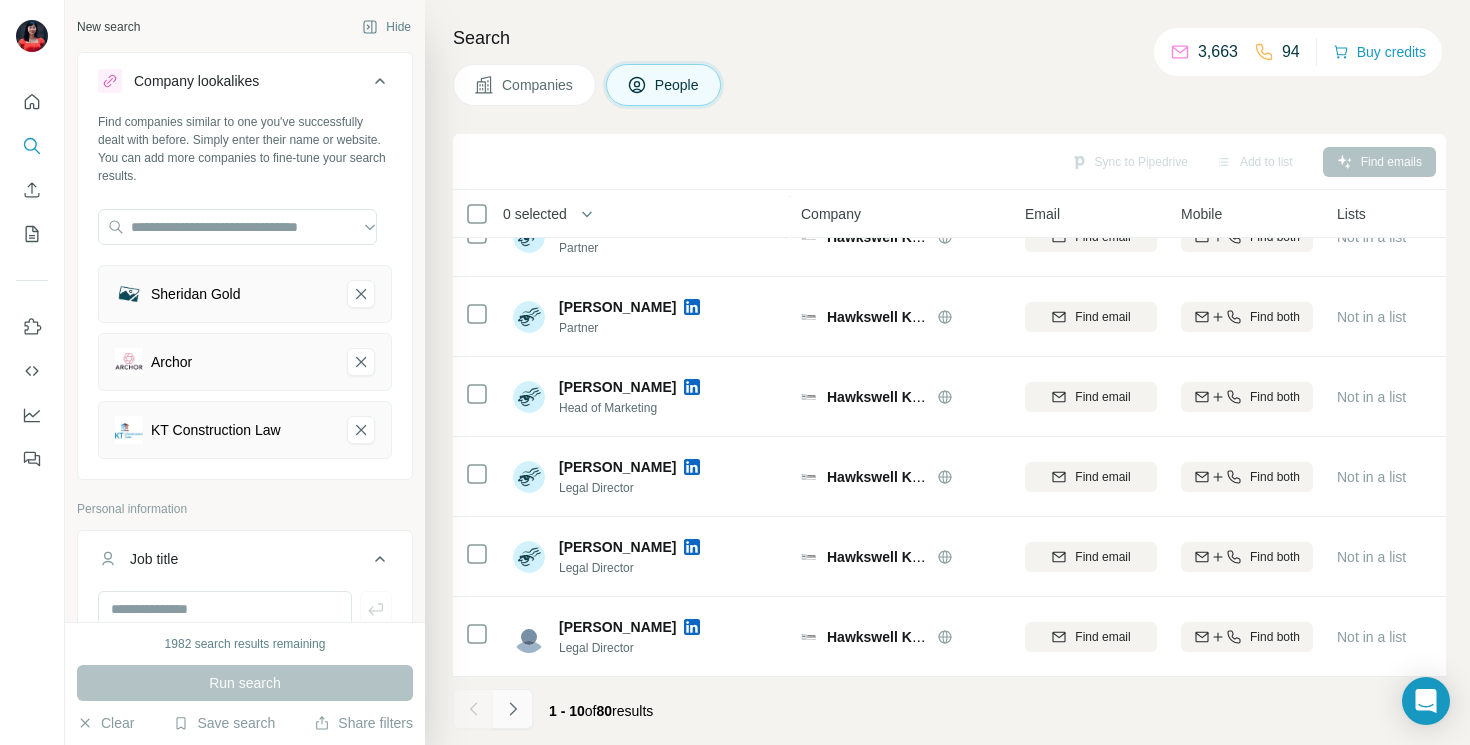click 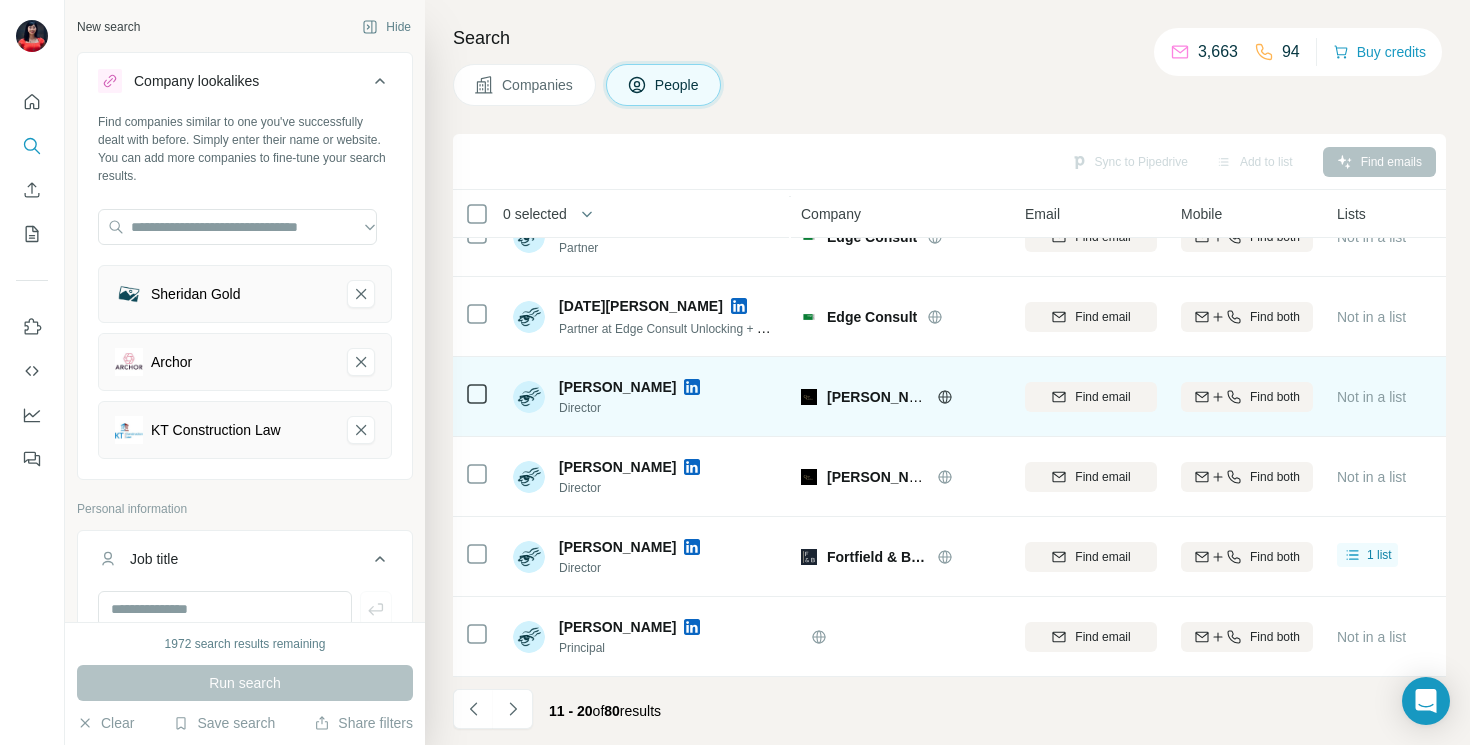 click 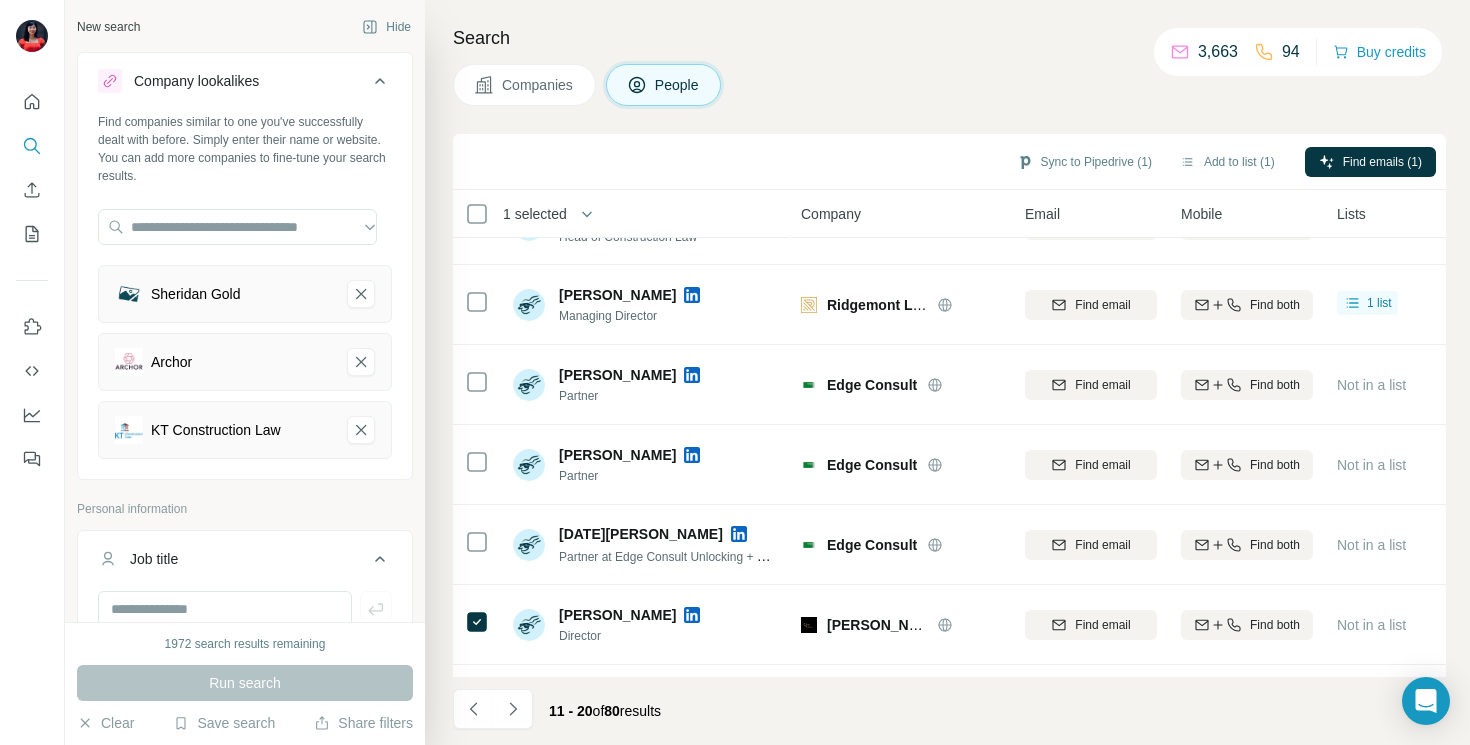 scroll, scrollTop: 372, scrollLeft: 0, axis: vertical 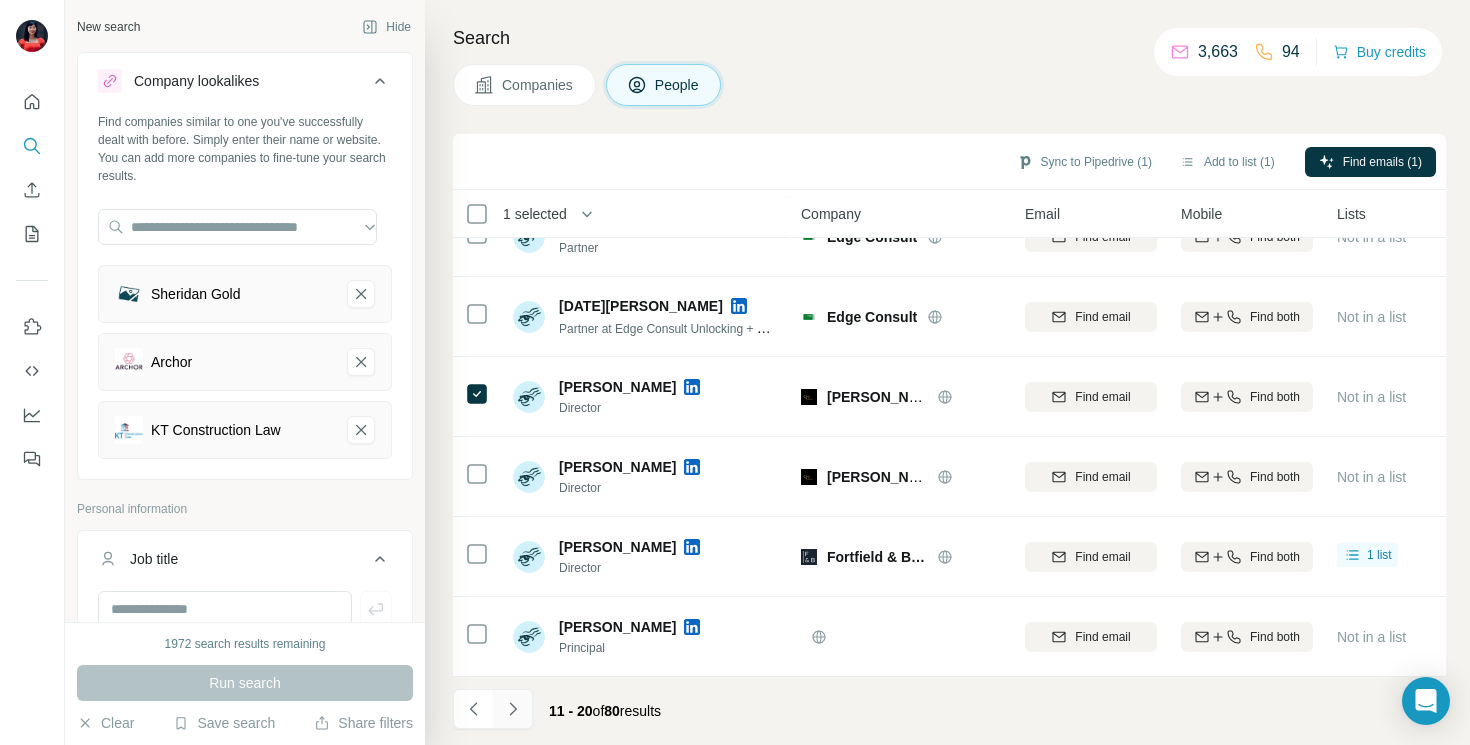 click 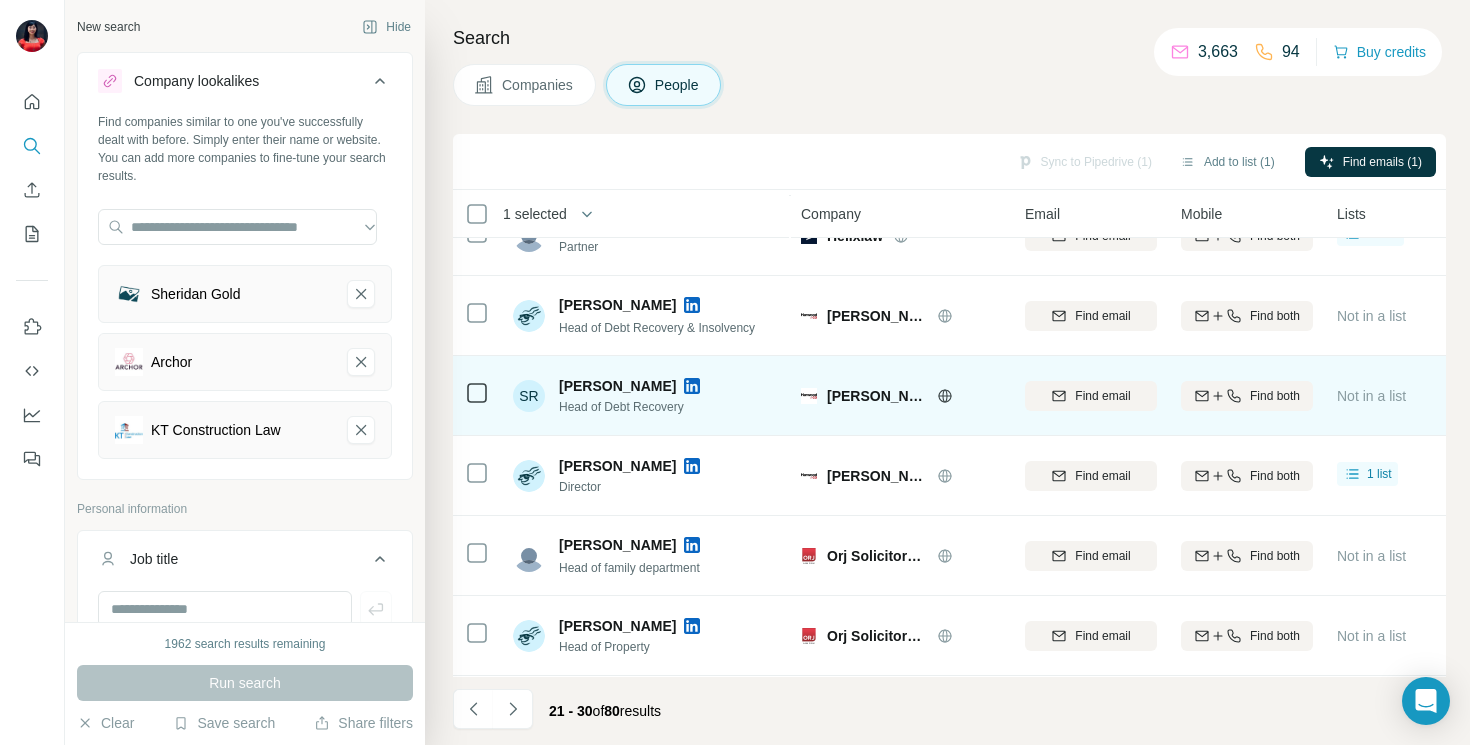 scroll, scrollTop: 372, scrollLeft: 0, axis: vertical 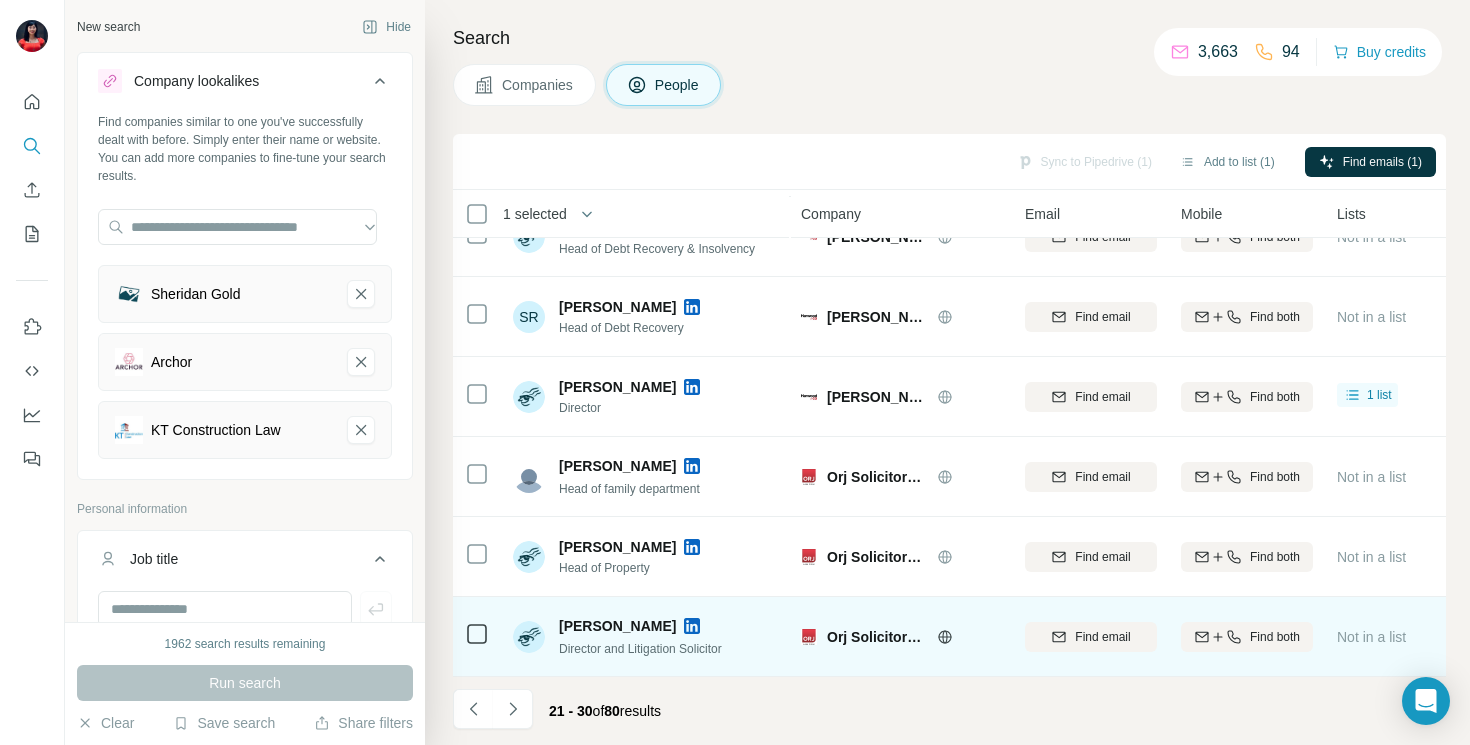 drag, startPoint x: 948, startPoint y: 624, endPoint x: 986, endPoint y: 611, distance: 40.16217 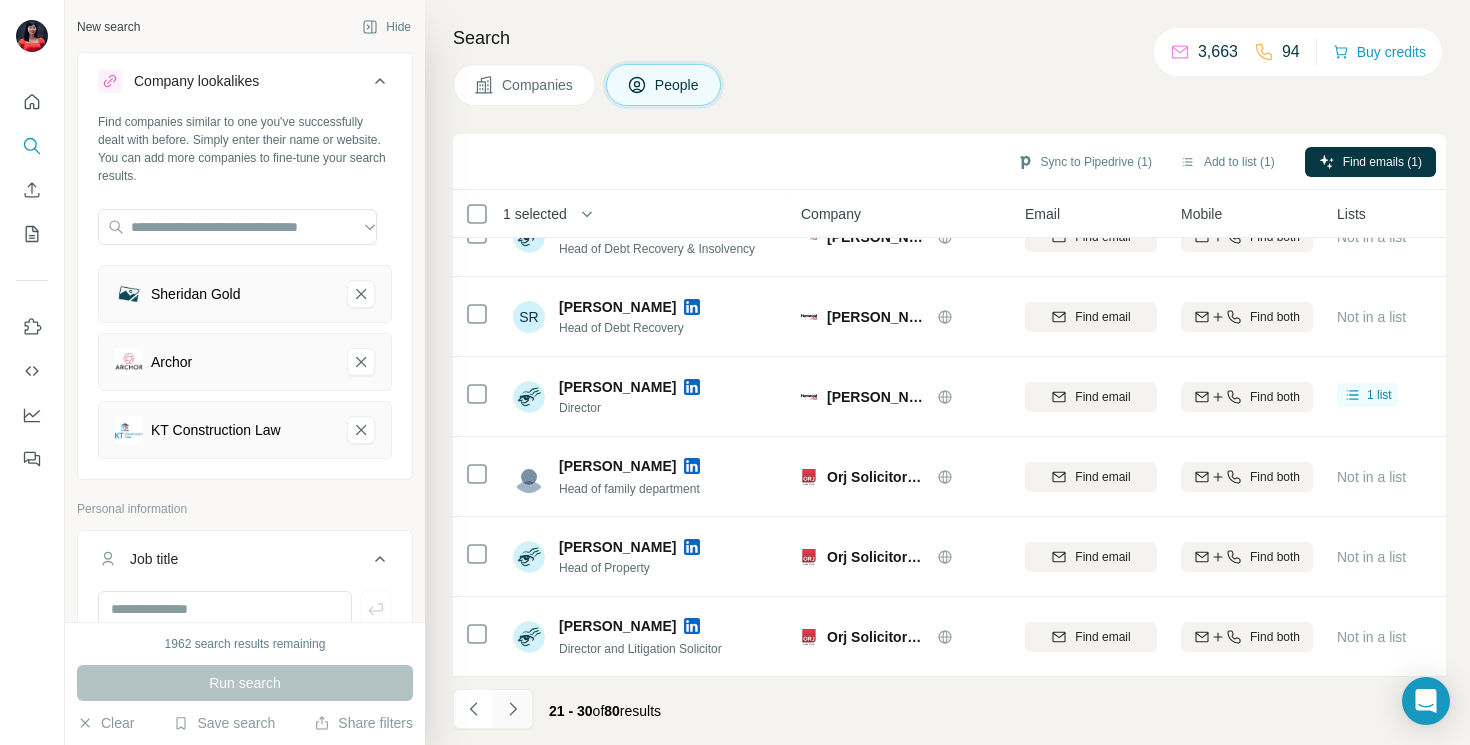 click 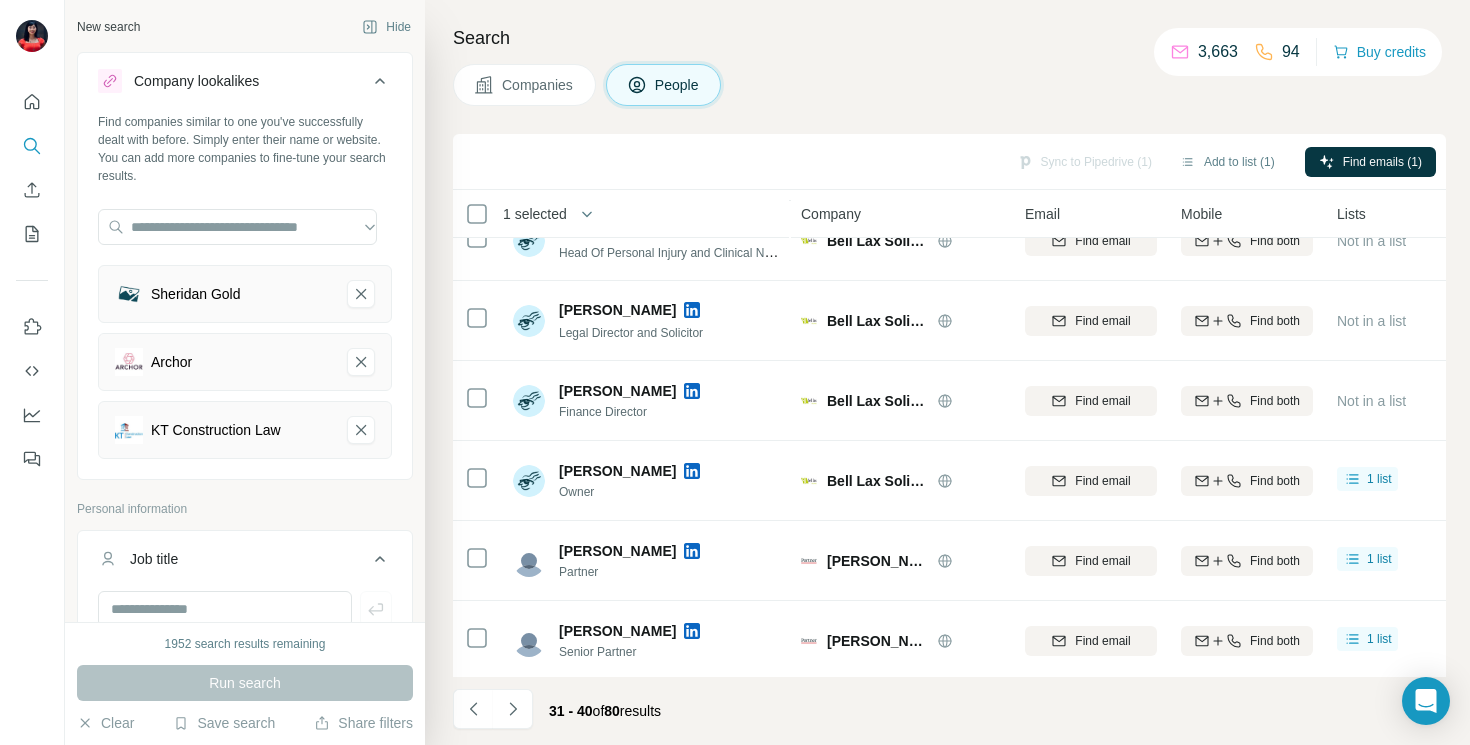 scroll, scrollTop: 372, scrollLeft: 0, axis: vertical 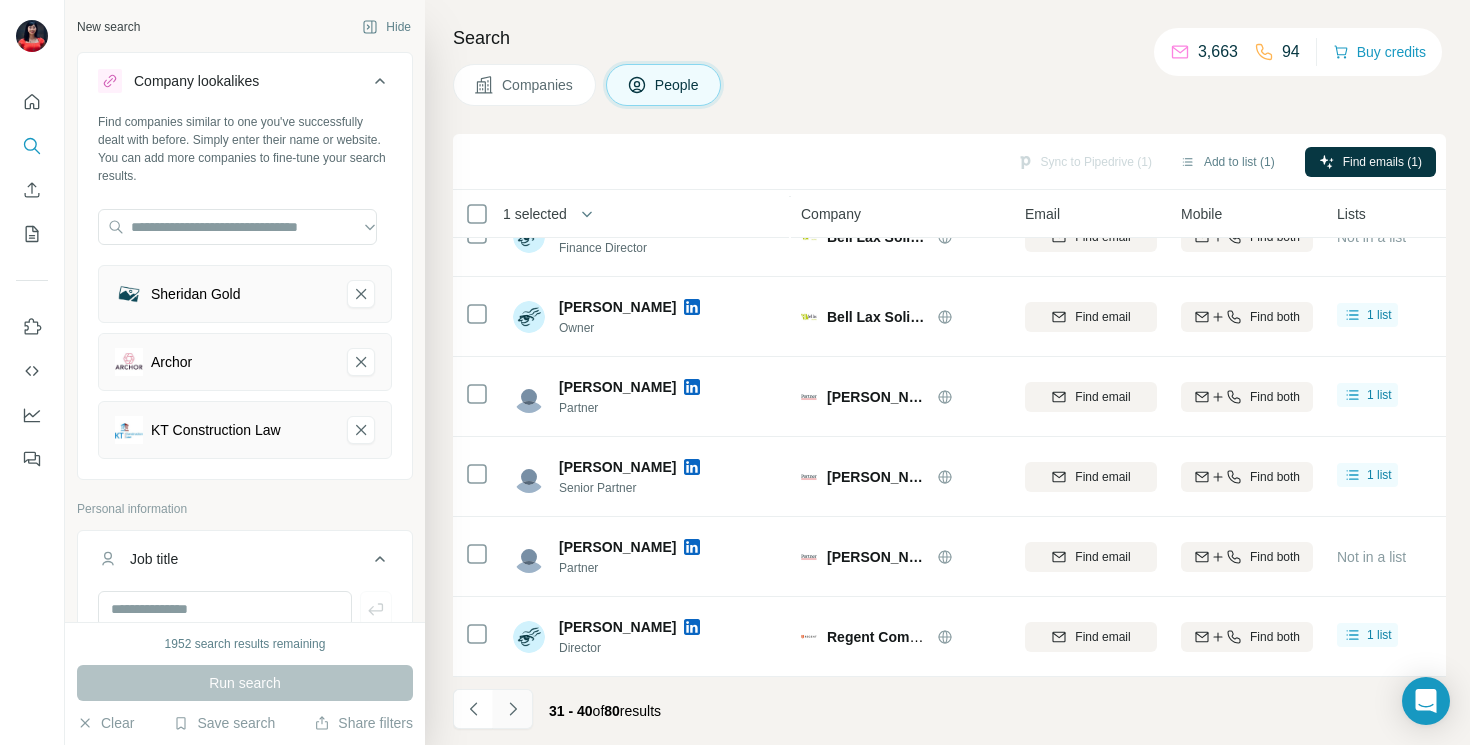 click 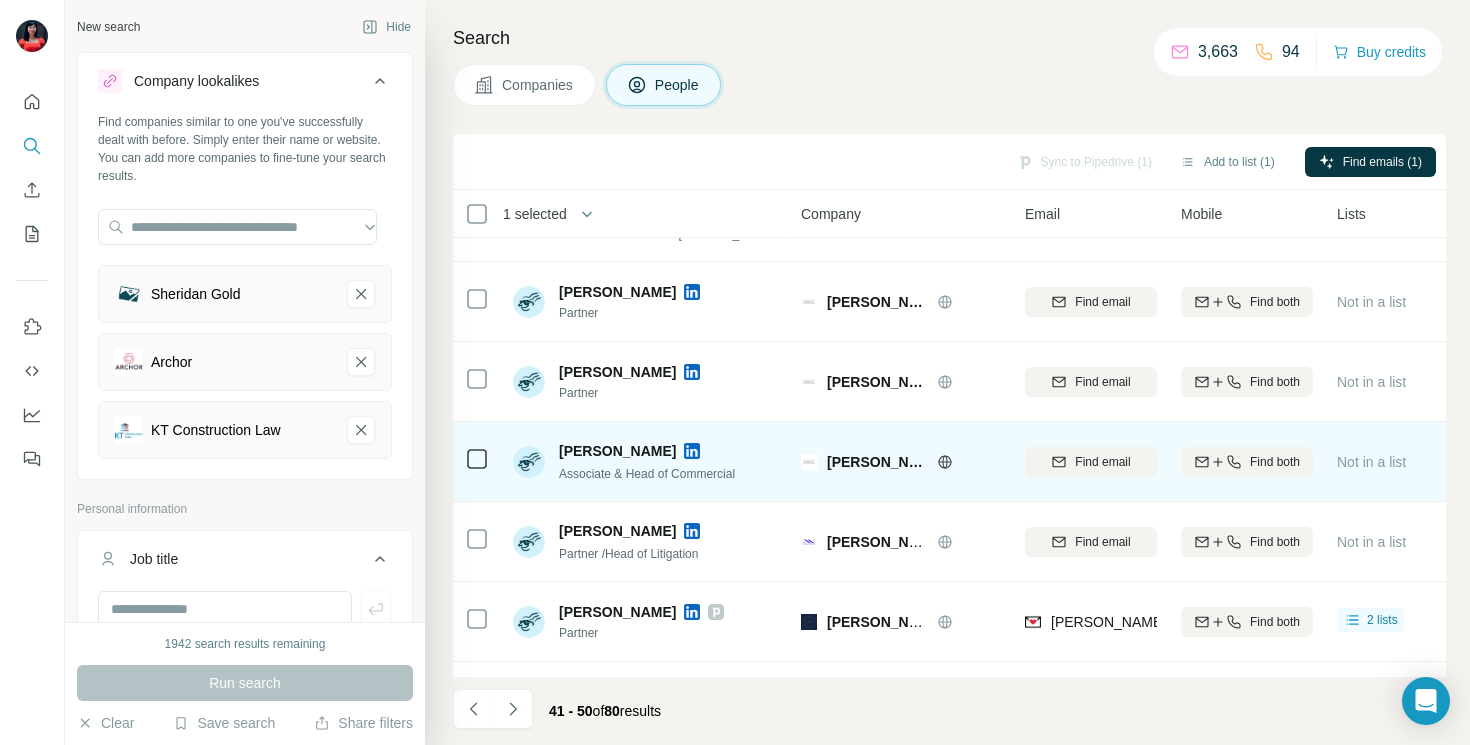scroll, scrollTop: 372, scrollLeft: 0, axis: vertical 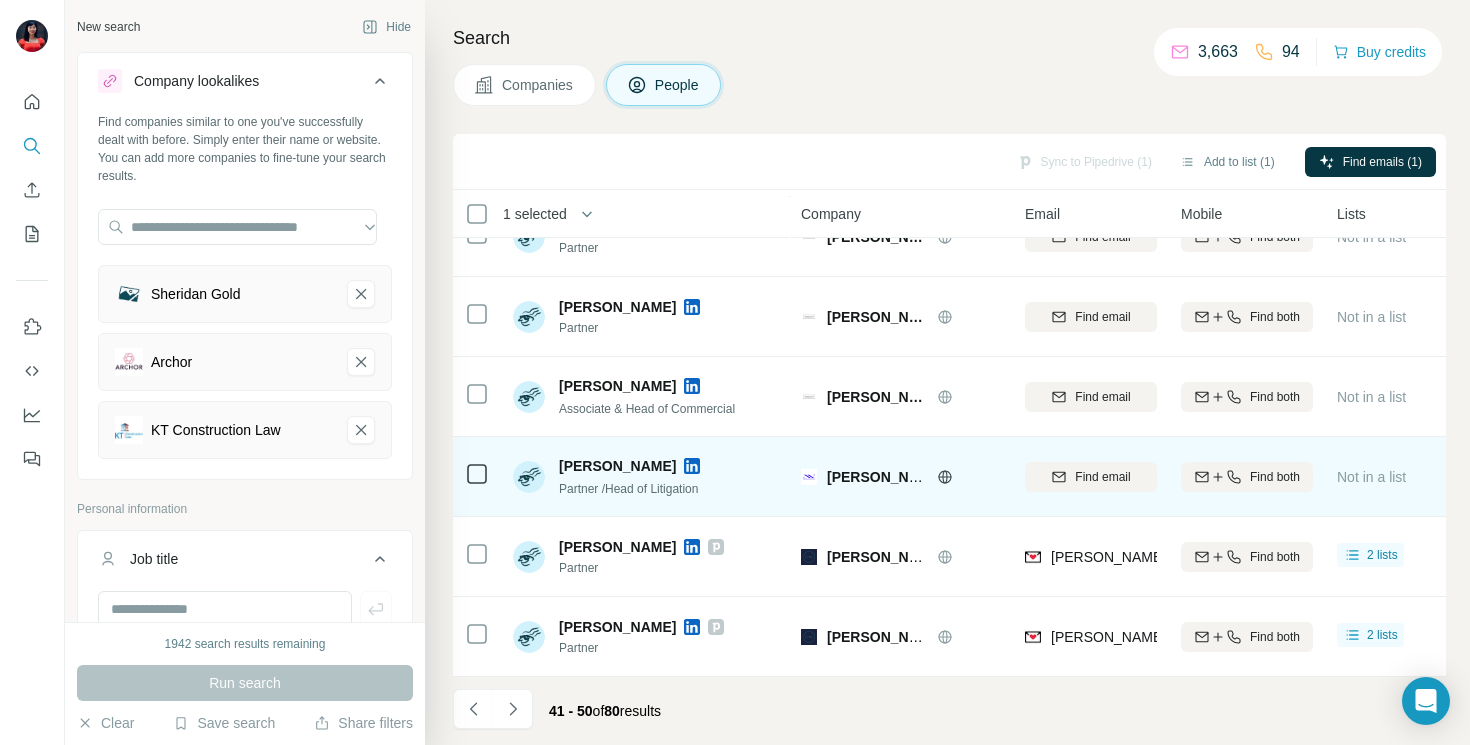 click at bounding box center [692, 466] 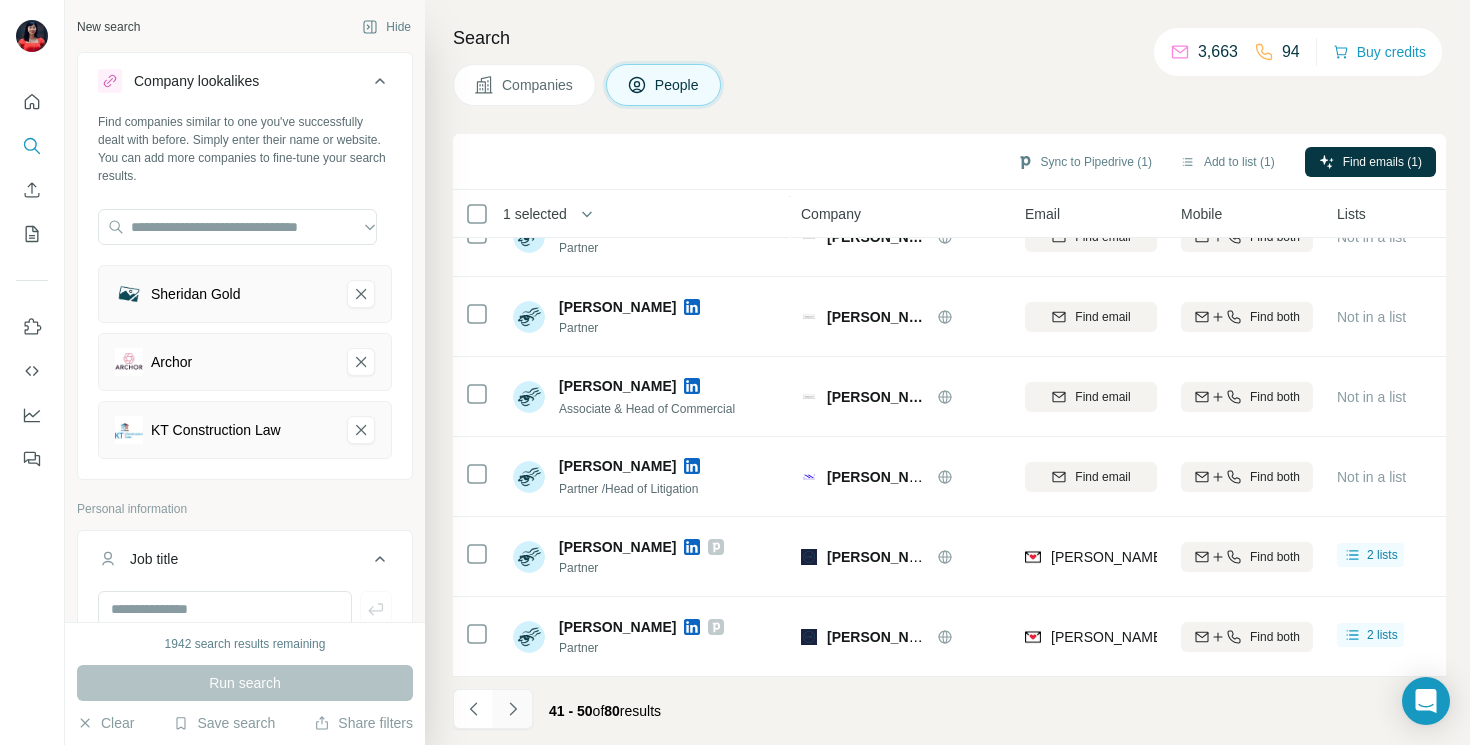 click 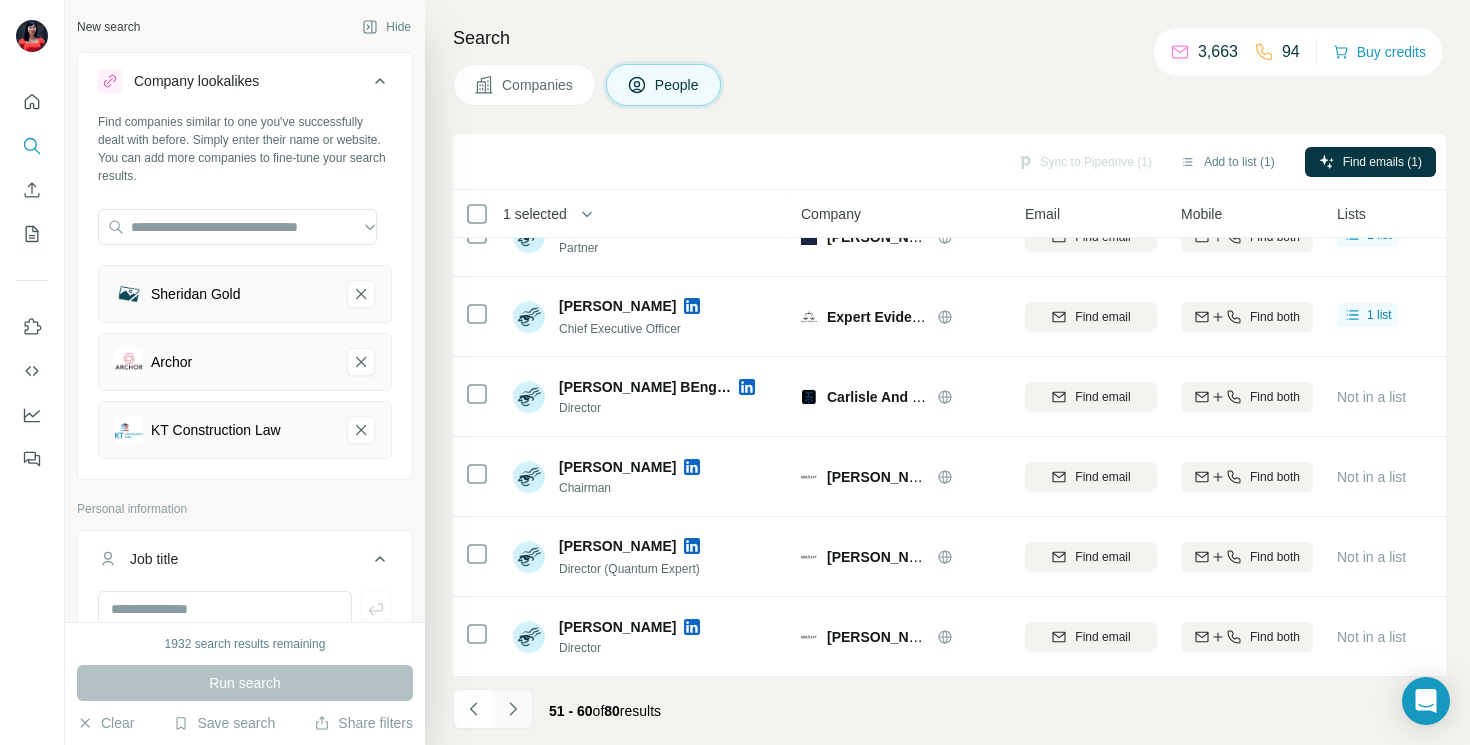 click at bounding box center [513, 709] 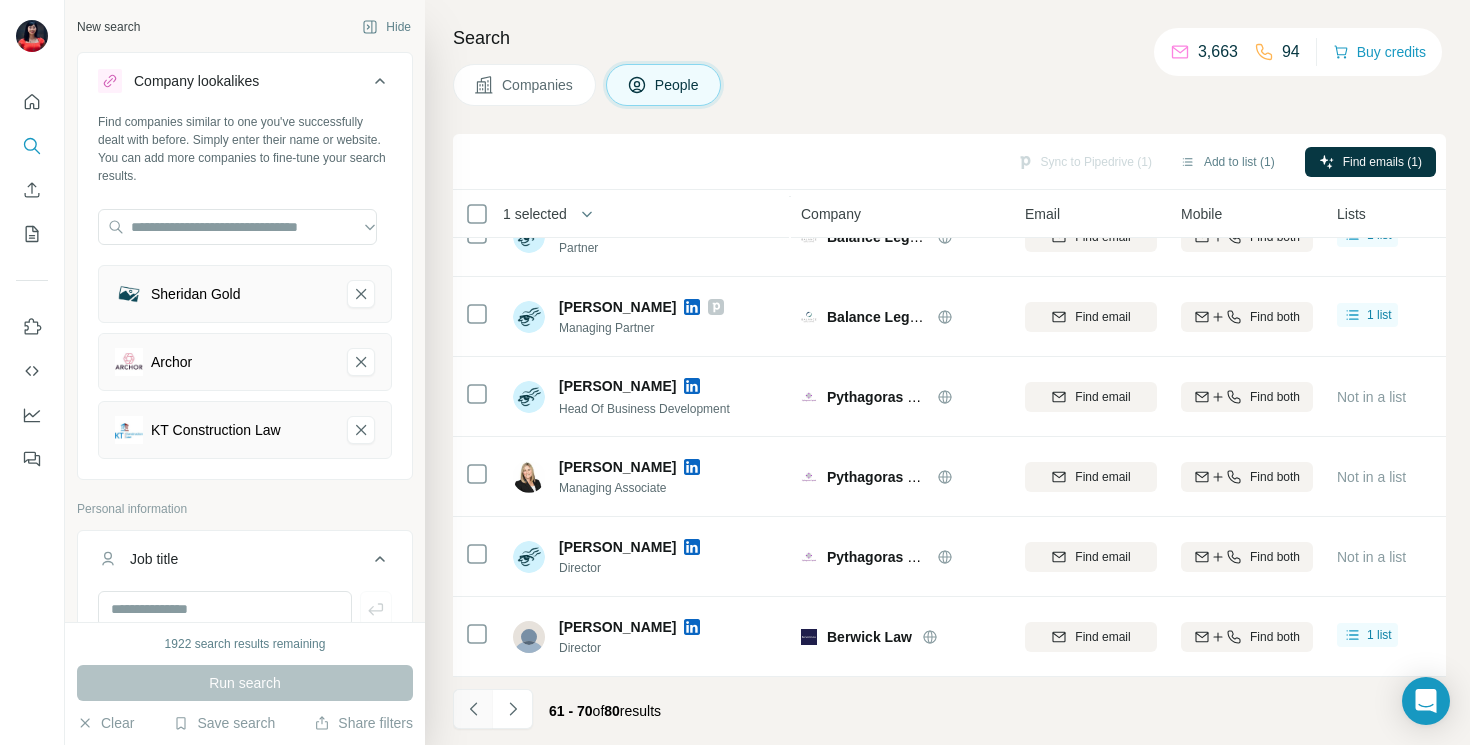 click 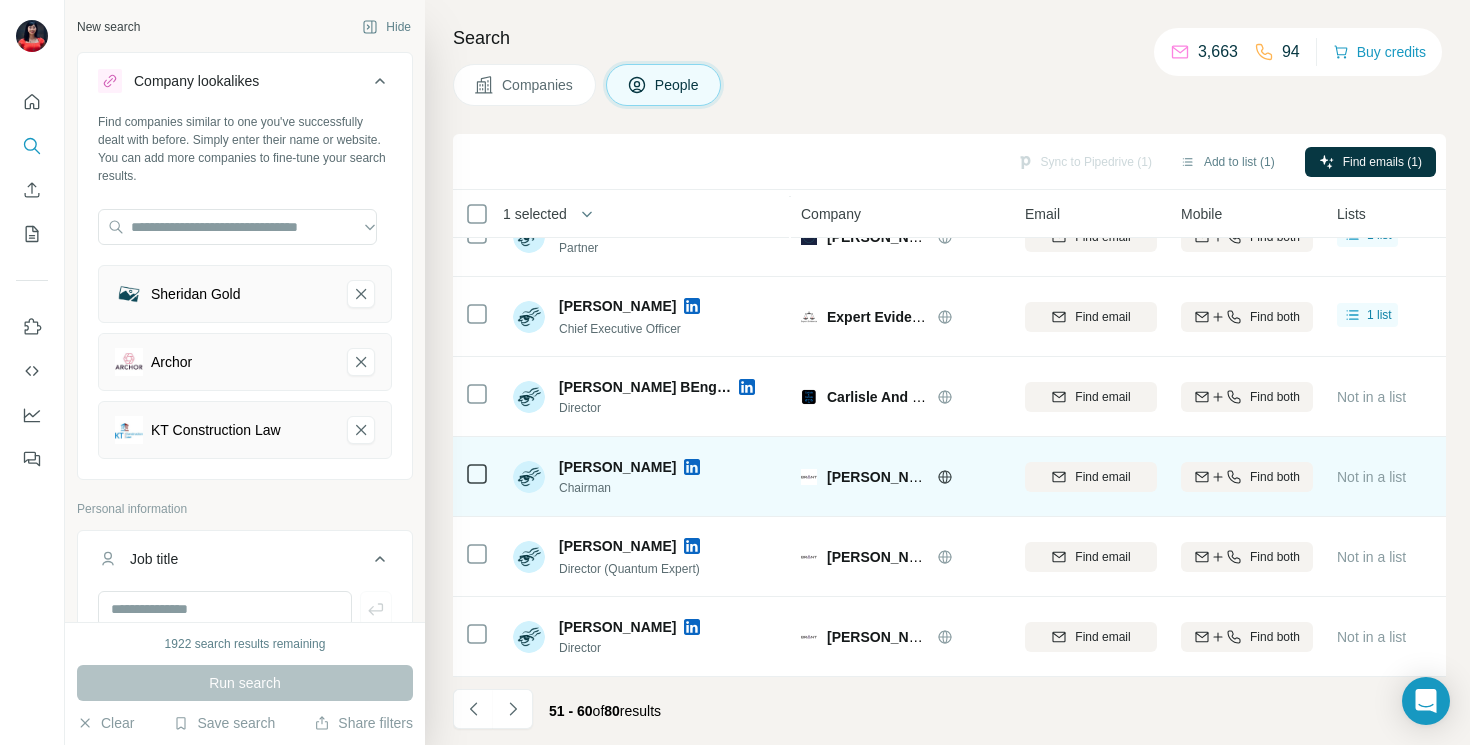 click at bounding box center (692, 467) 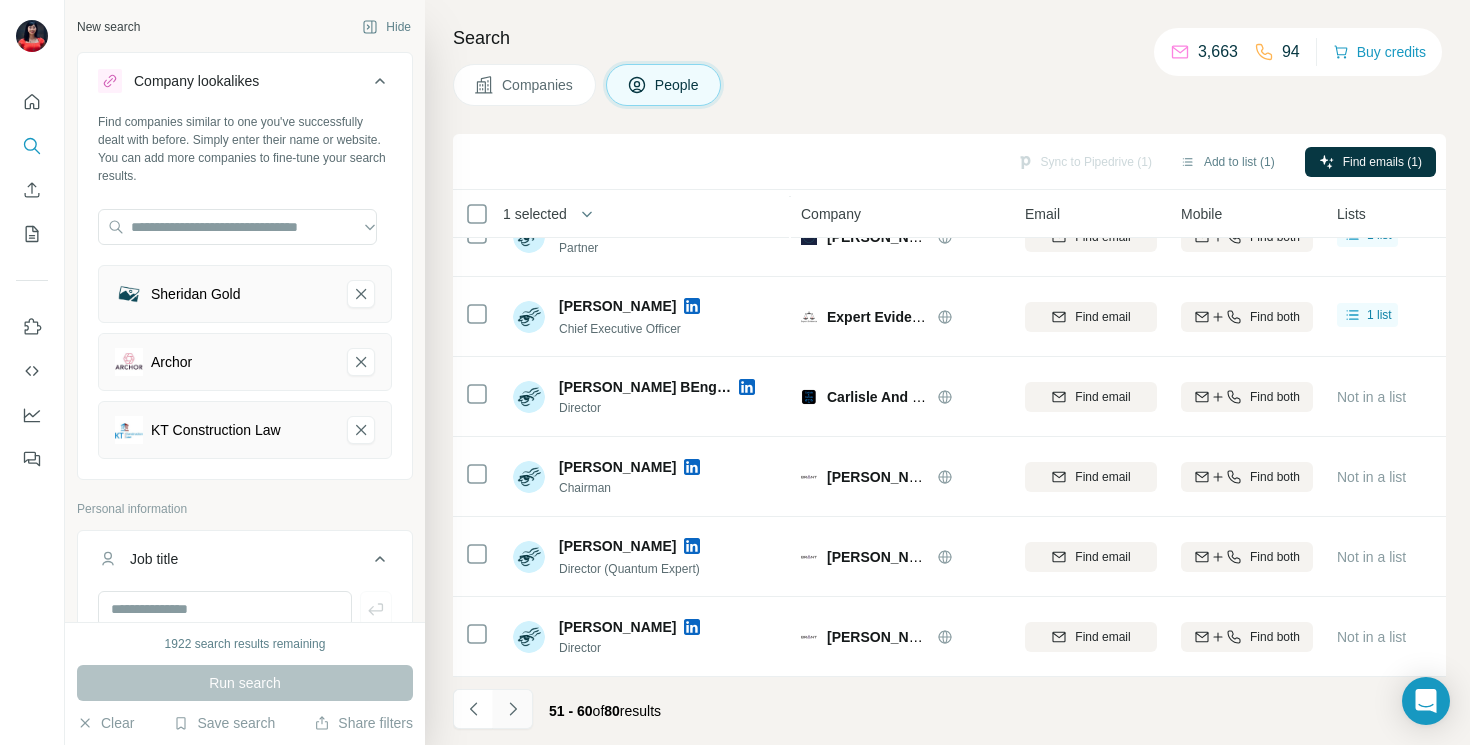 click 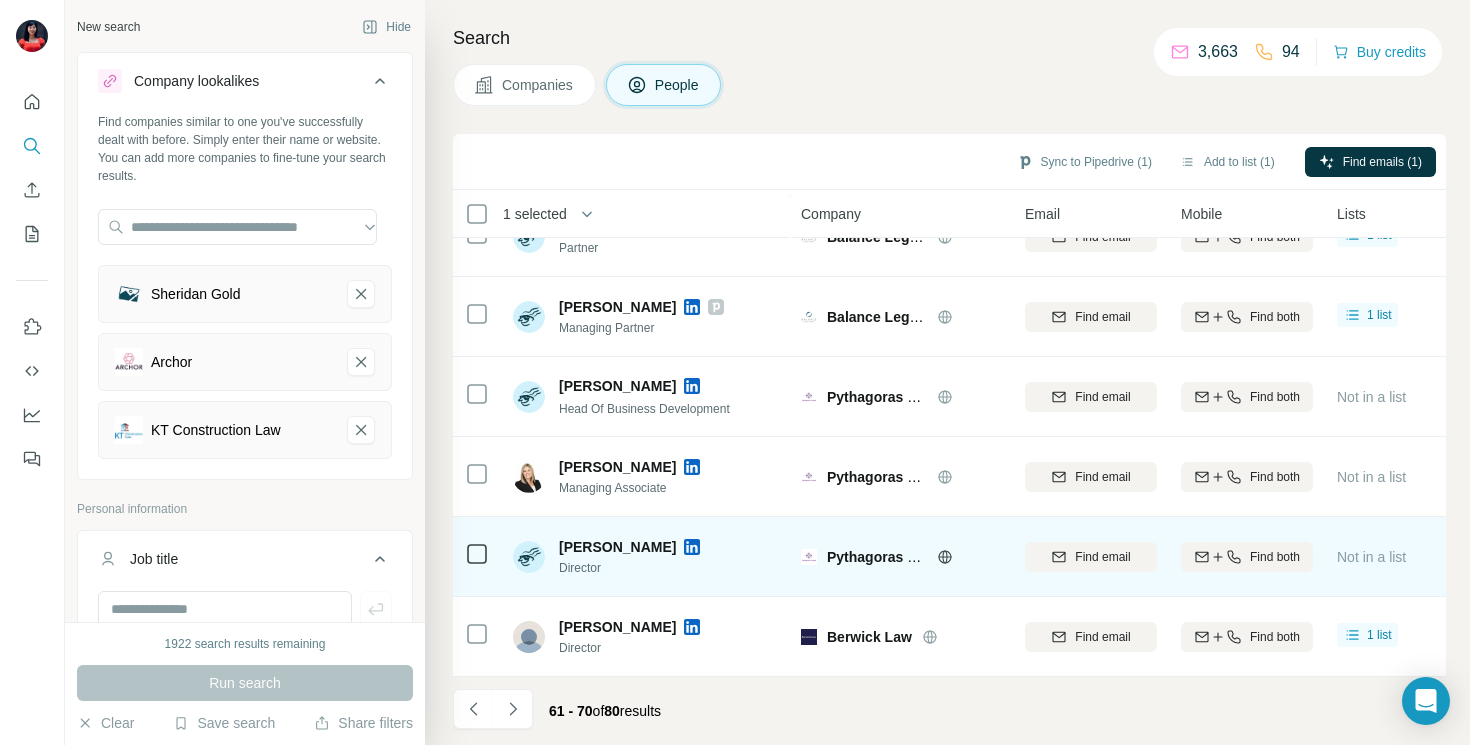 click at bounding box center (692, 547) 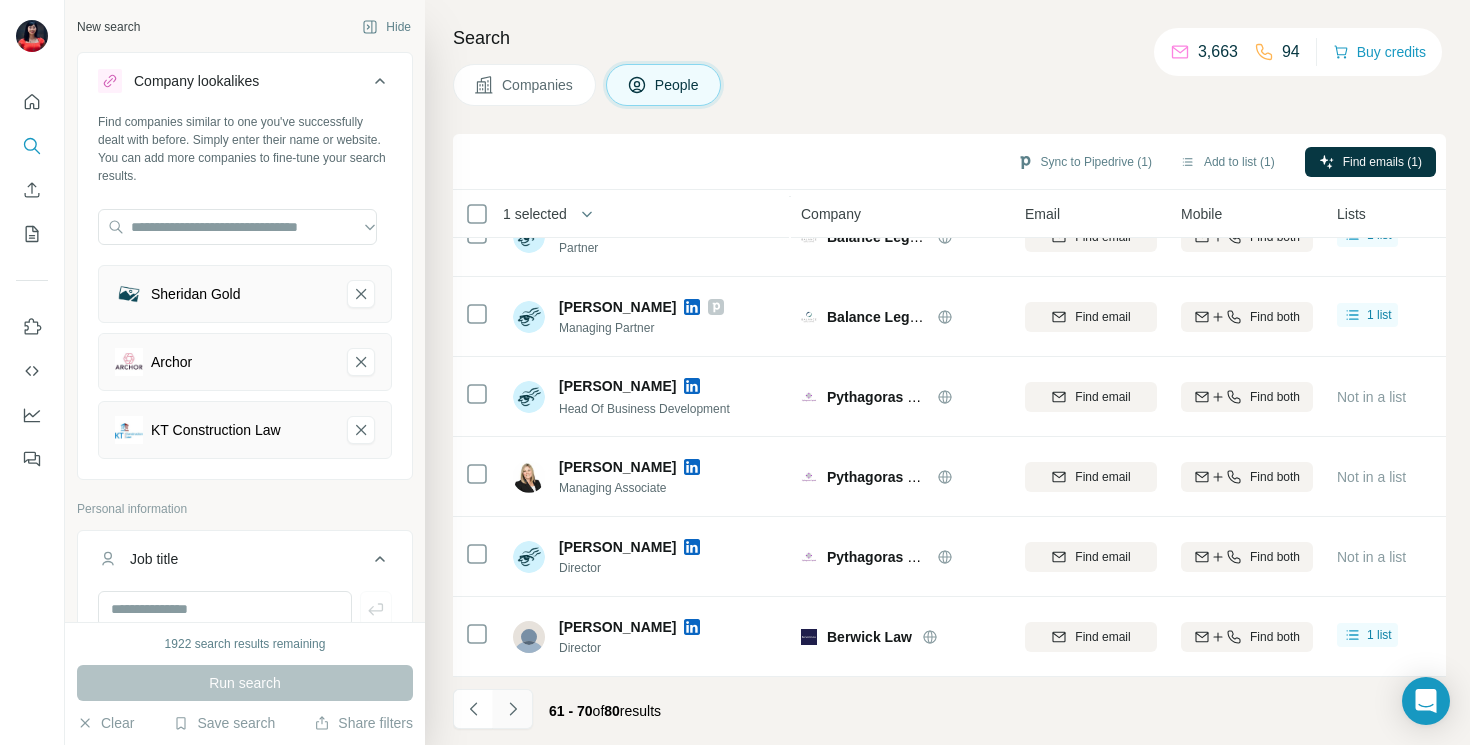 click 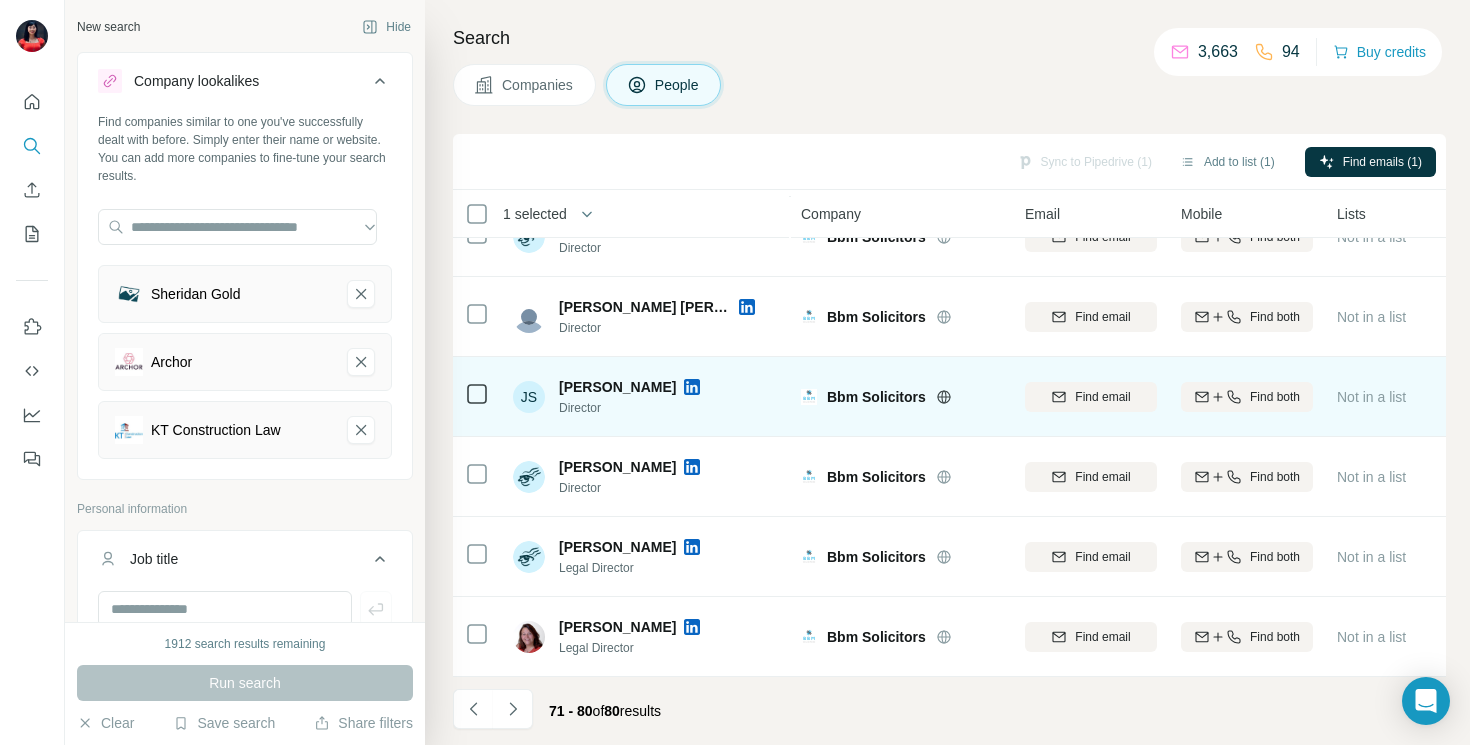 click 